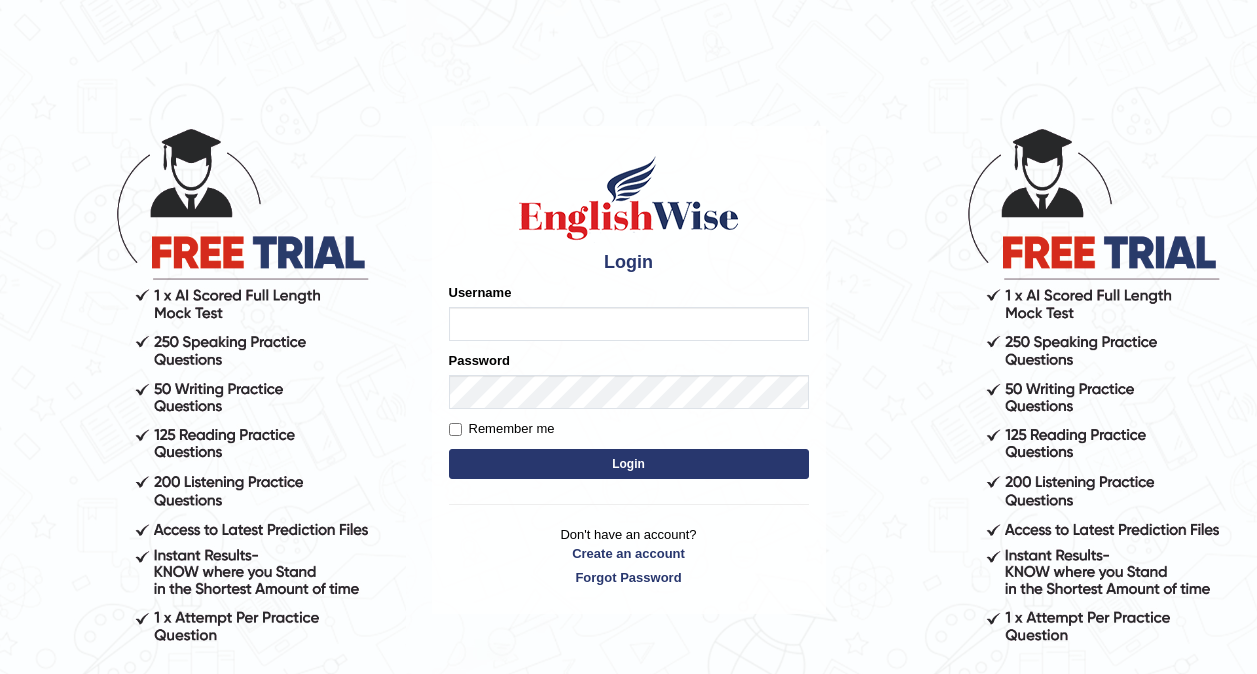 scroll, scrollTop: 0, scrollLeft: 0, axis: both 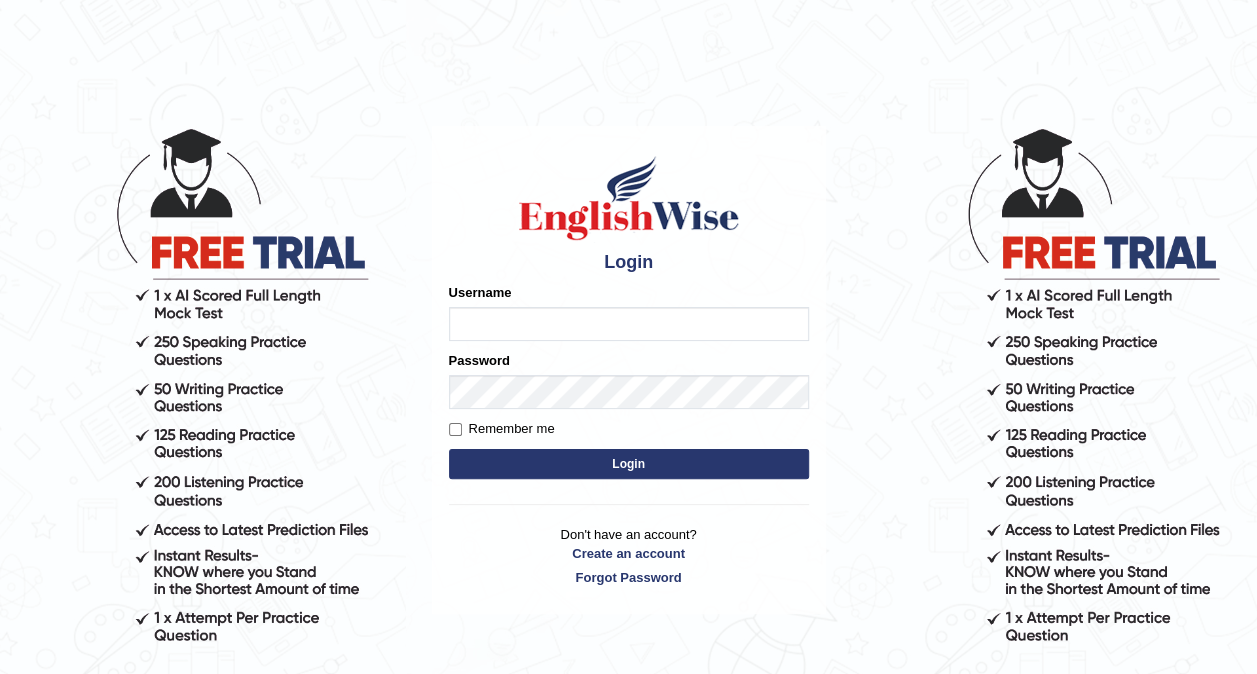 click on "Username" at bounding box center (629, 324) 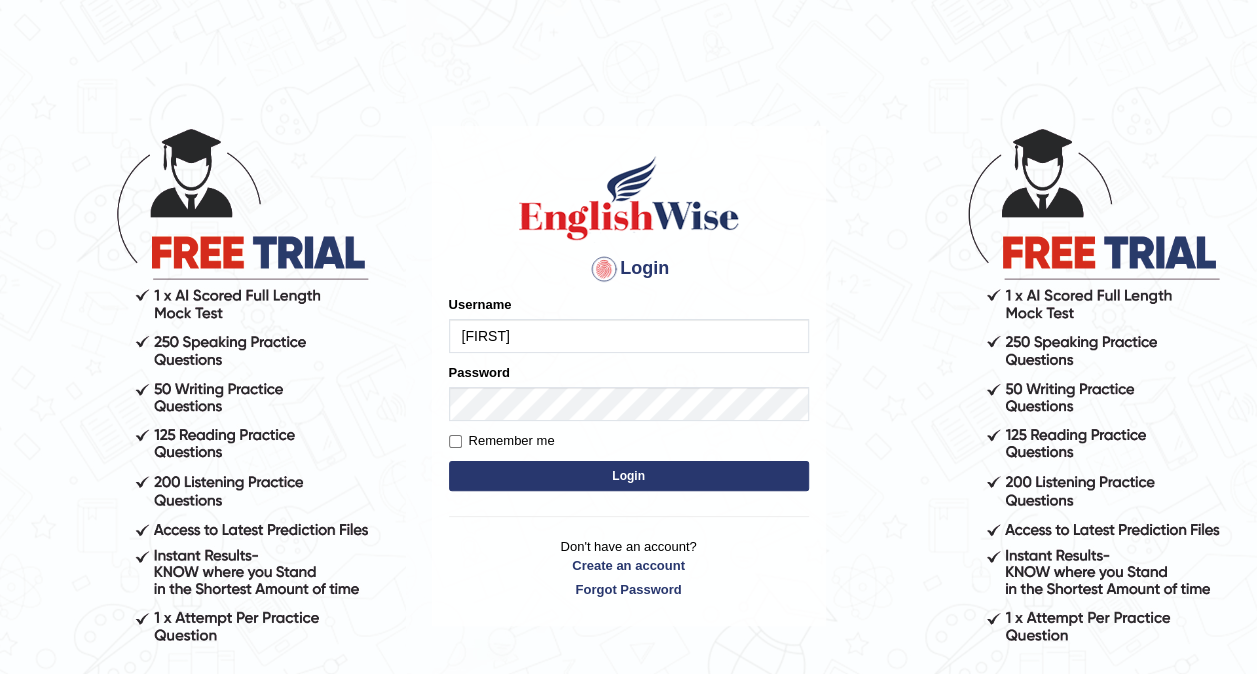 click on "Login" at bounding box center [629, 476] 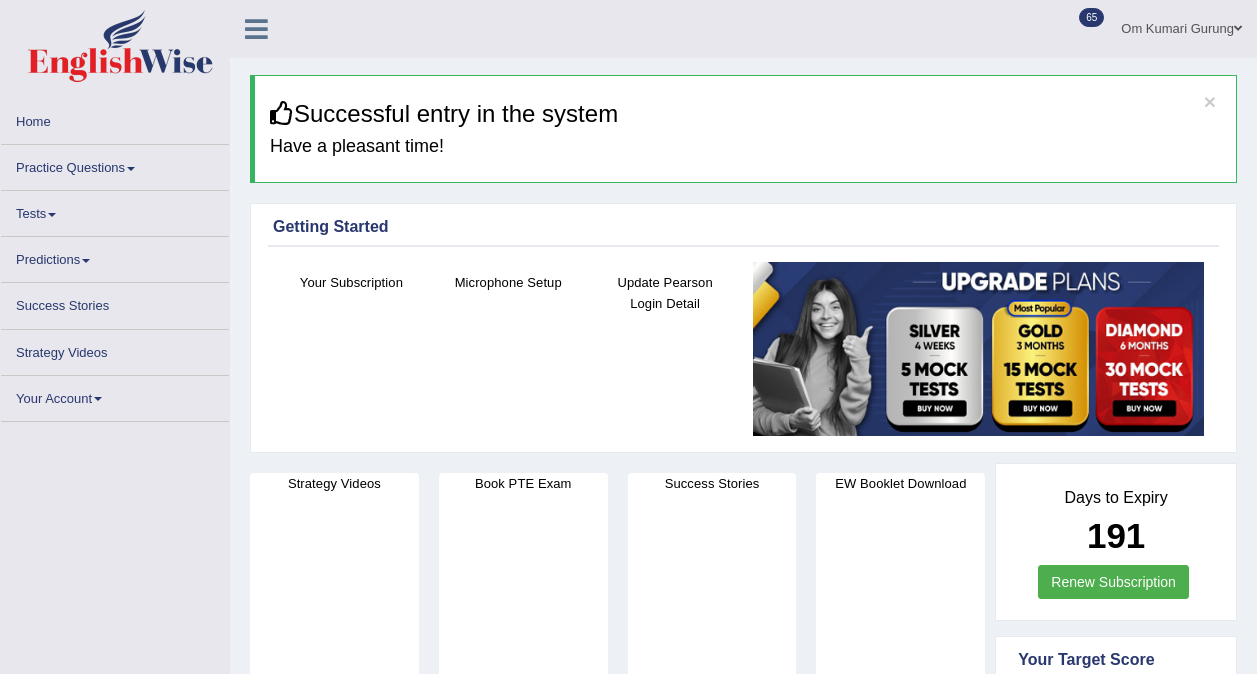 scroll, scrollTop: 0, scrollLeft: 0, axis: both 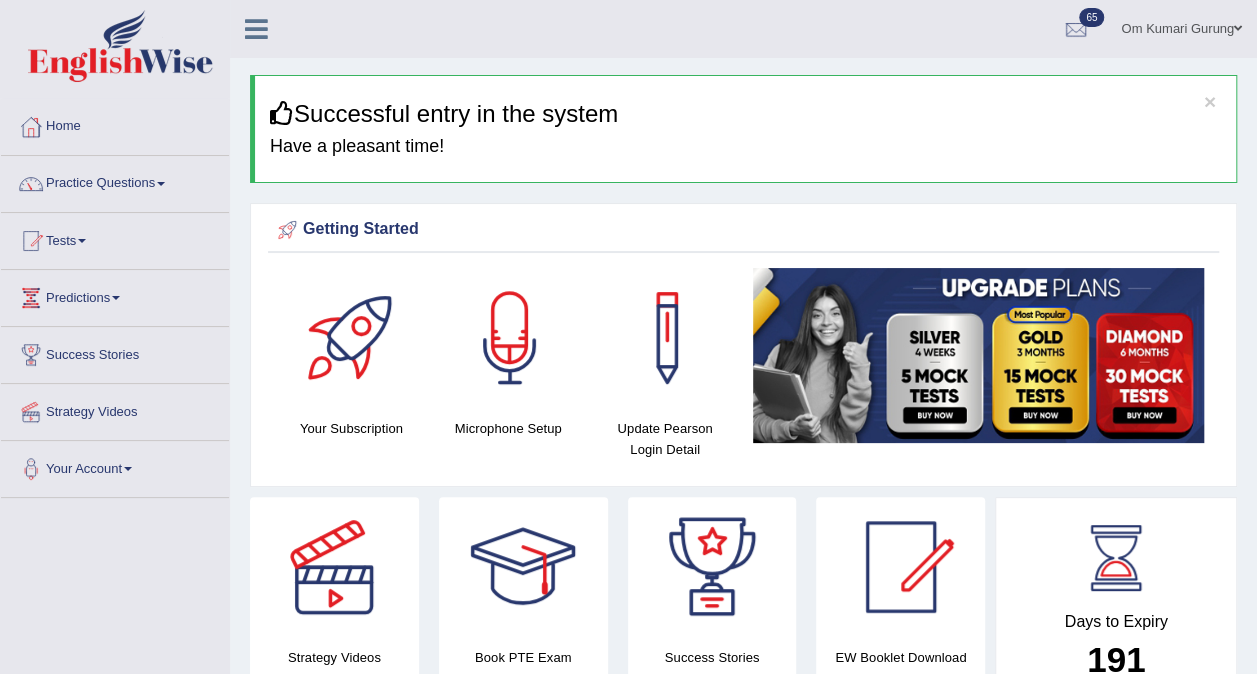 click on "Practice Questions" at bounding box center (115, 181) 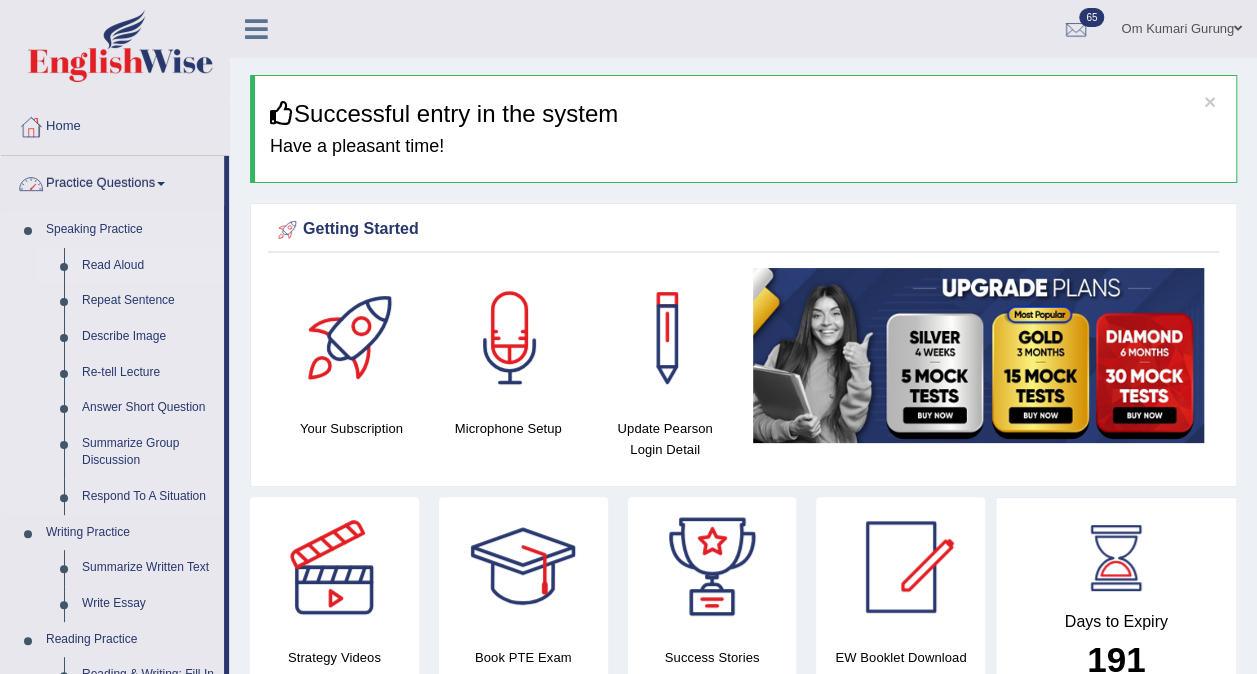 click on "Read Aloud" at bounding box center (148, 266) 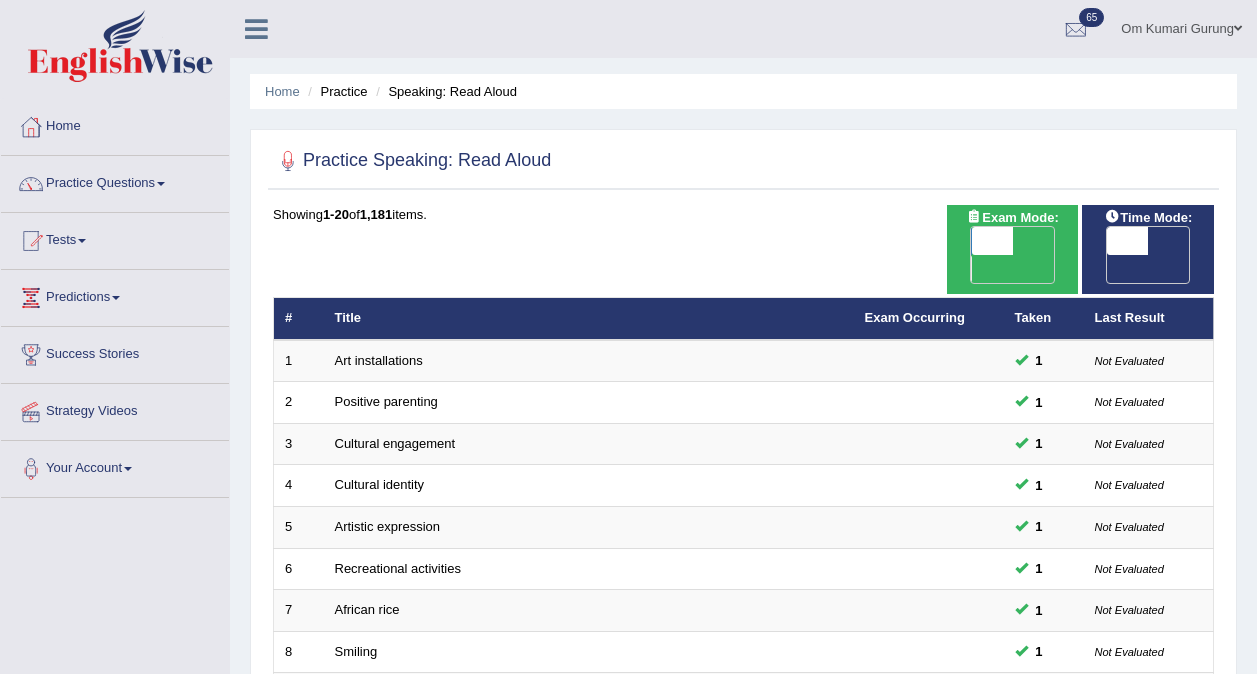 scroll, scrollTop: 0, scrollLeft: 0, axis: both 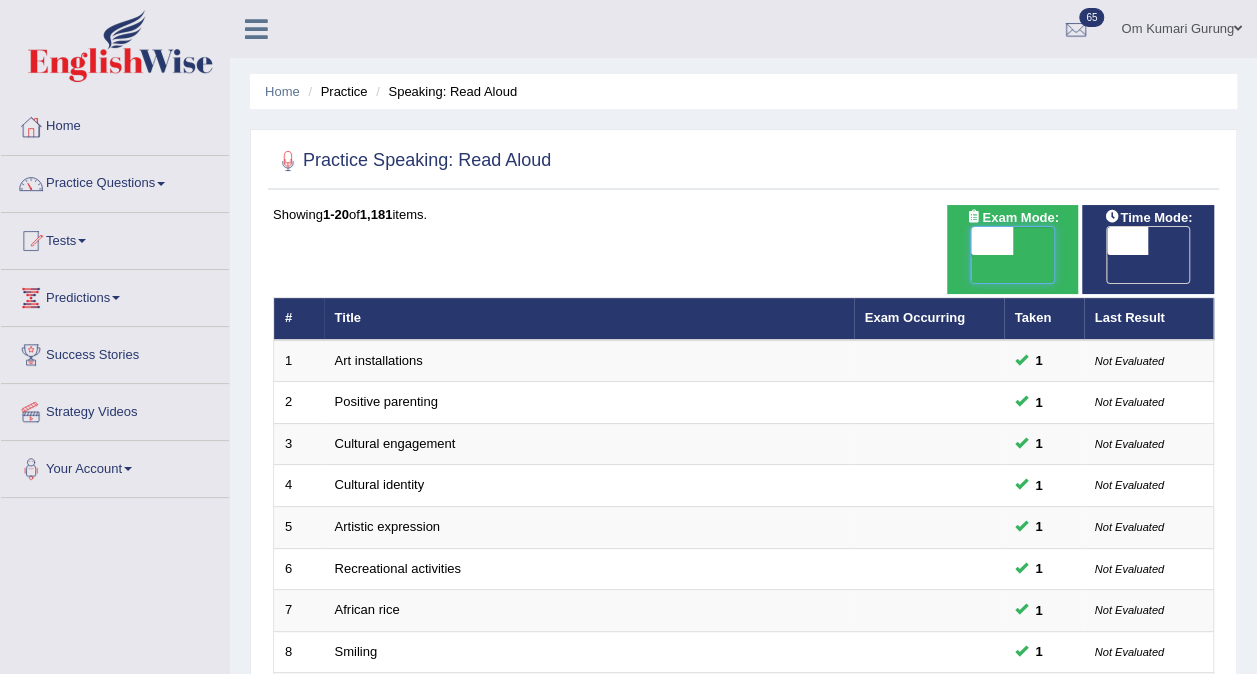 checkbox on "true" 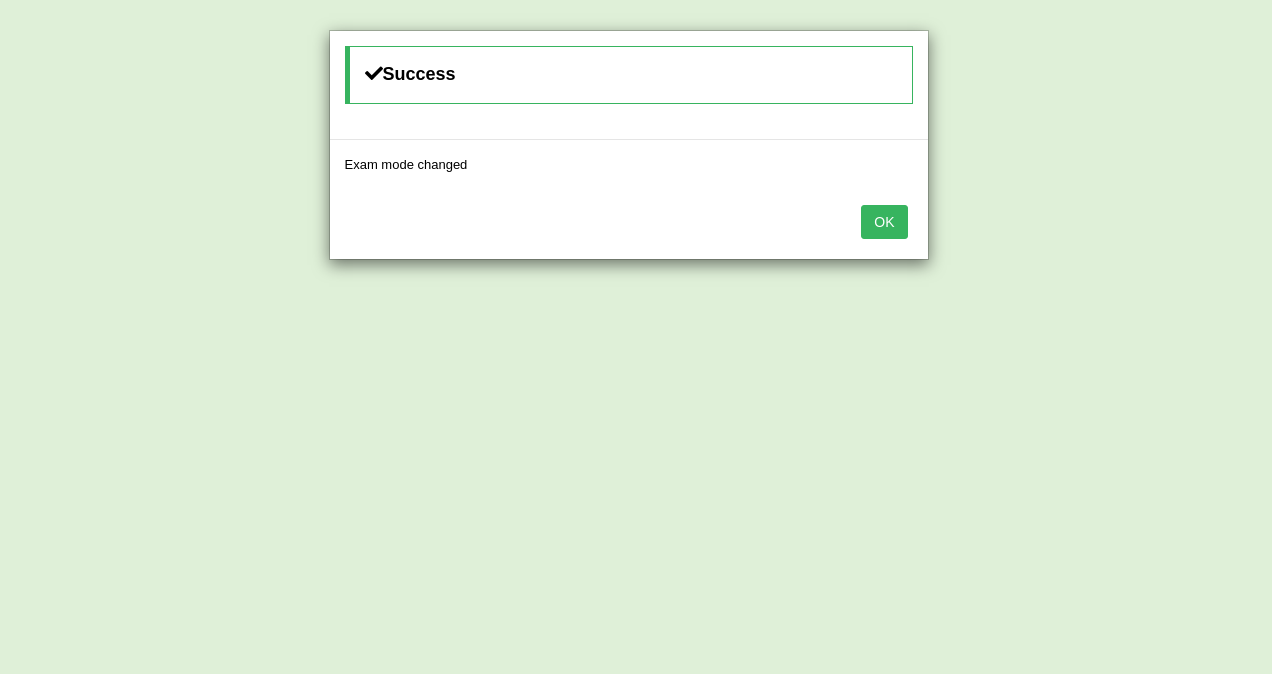 click on "OK" at bounding box center (884, 222) 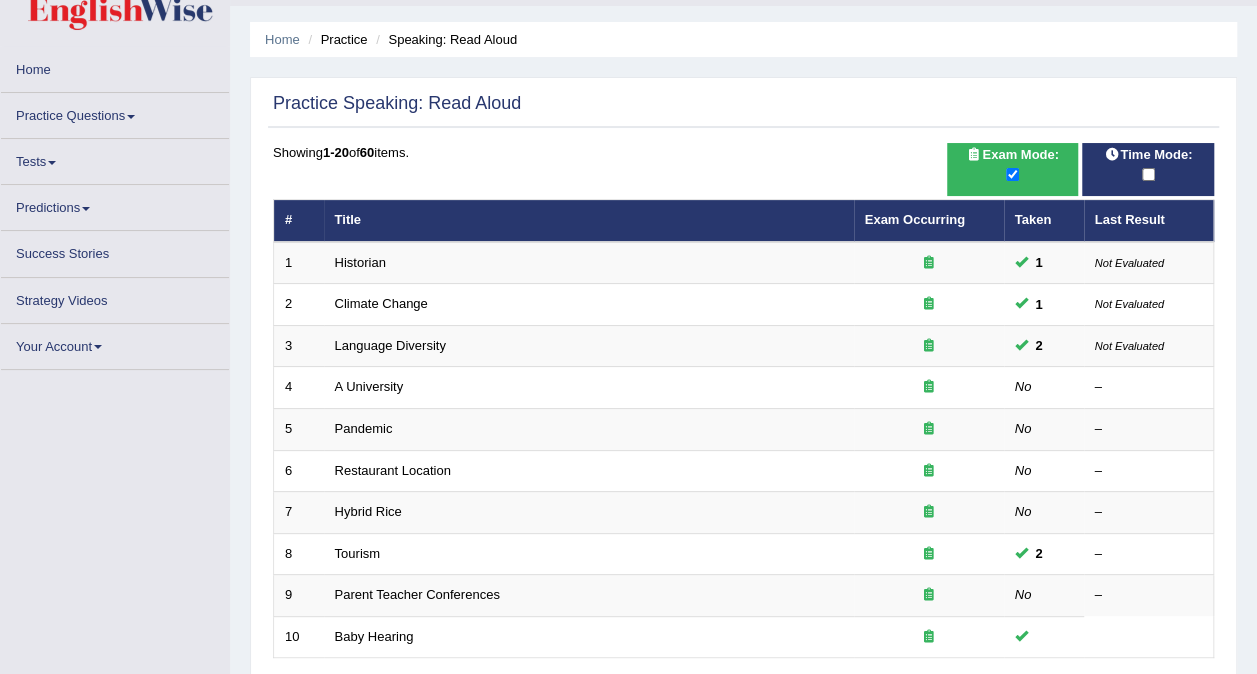 scroll, scrollTop: 0, scrollLeft: 0, axis: both 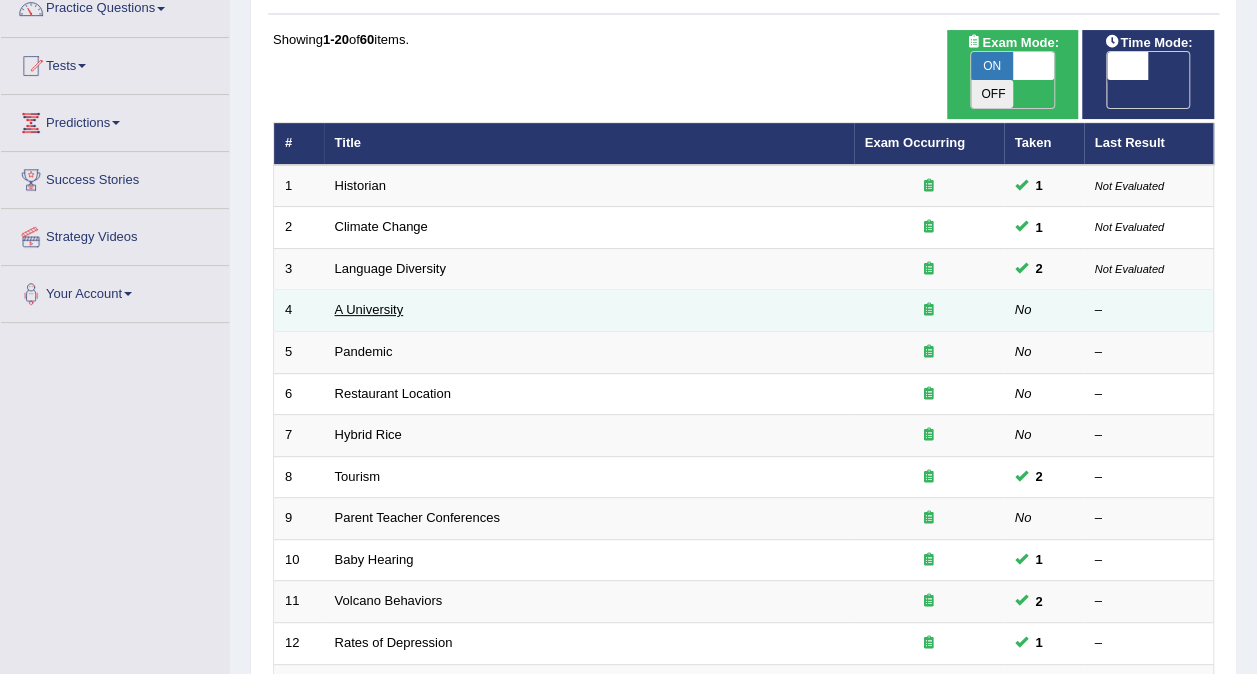 click on "A University" at bounding box center (369, 309) 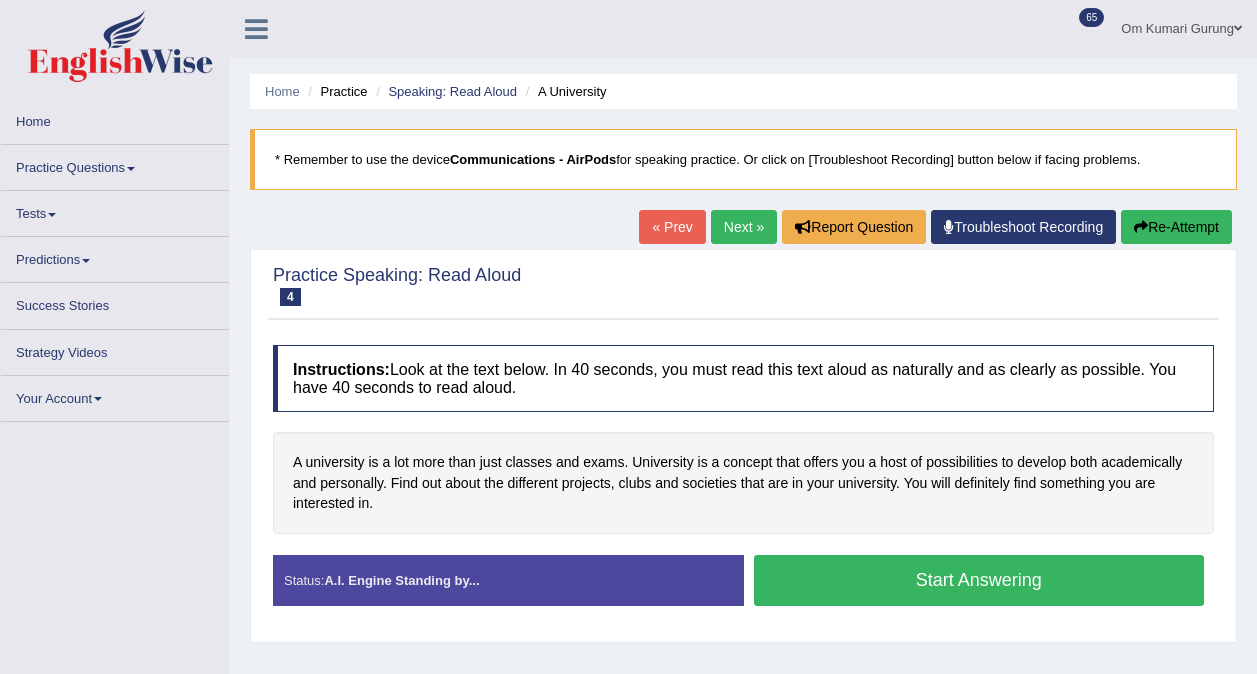 scroll, scrollTop: 0, scrollLeft: 0, axis: both 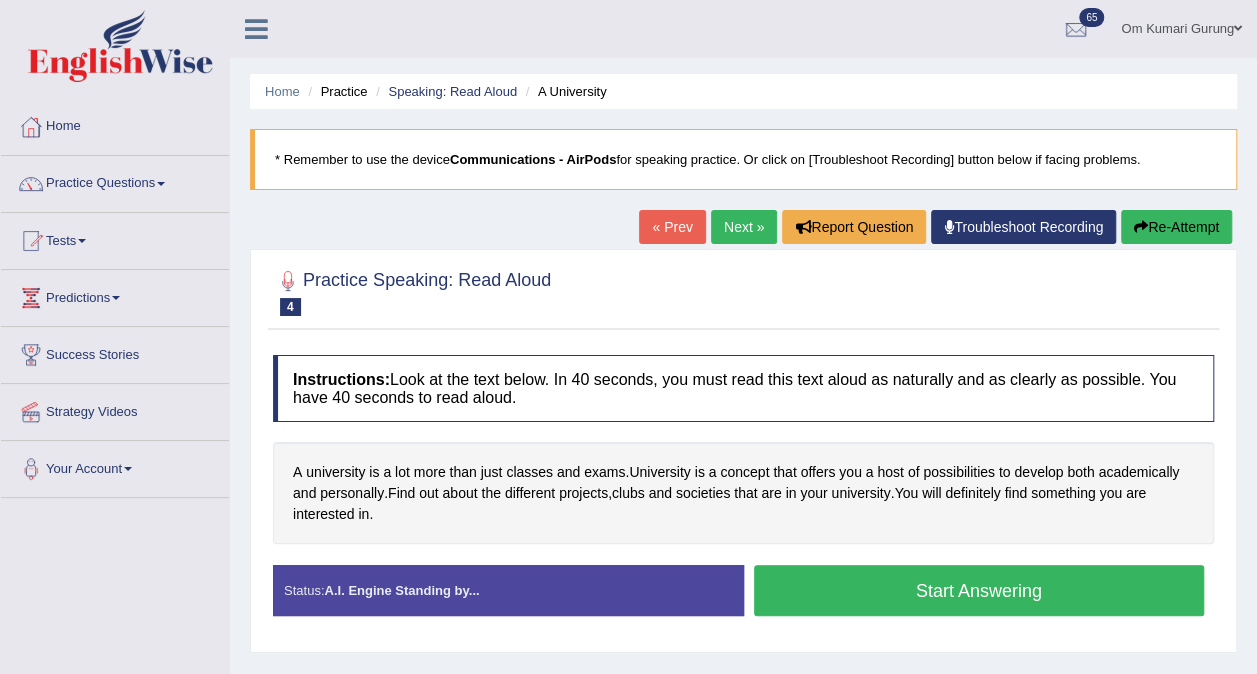 click on "Start Answering" at bounding box center [979, 590] 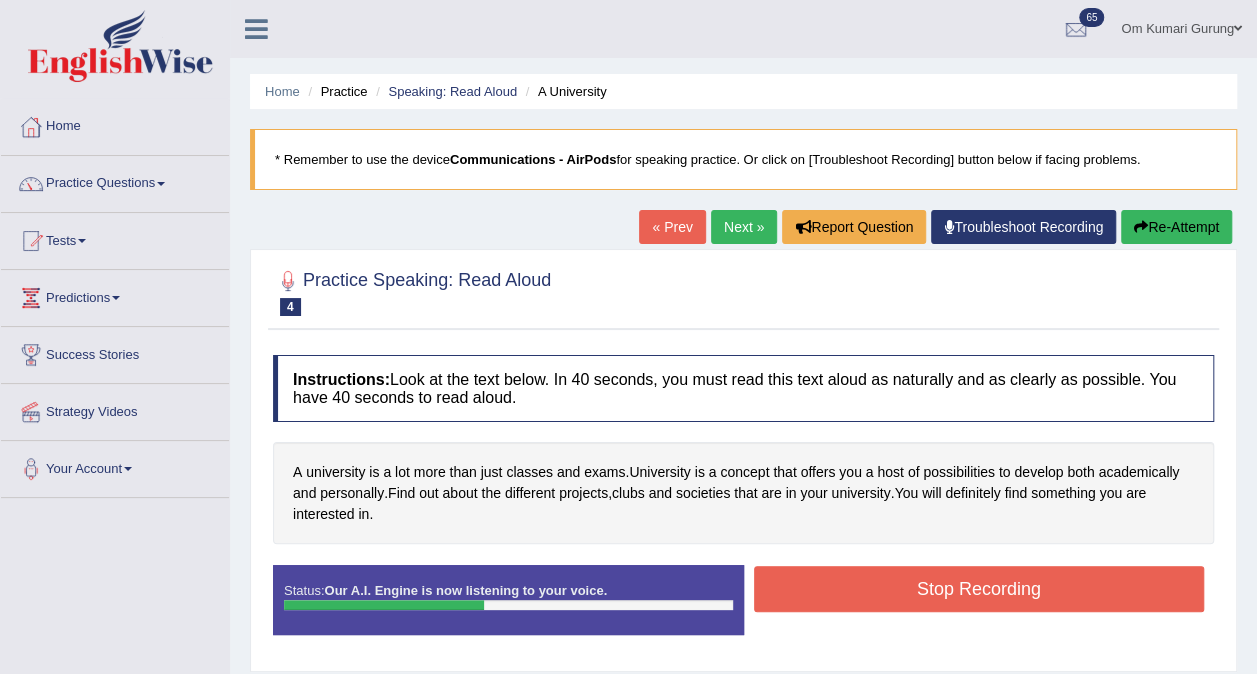 click on "Stop Recording" at bounding box center (979, 589) 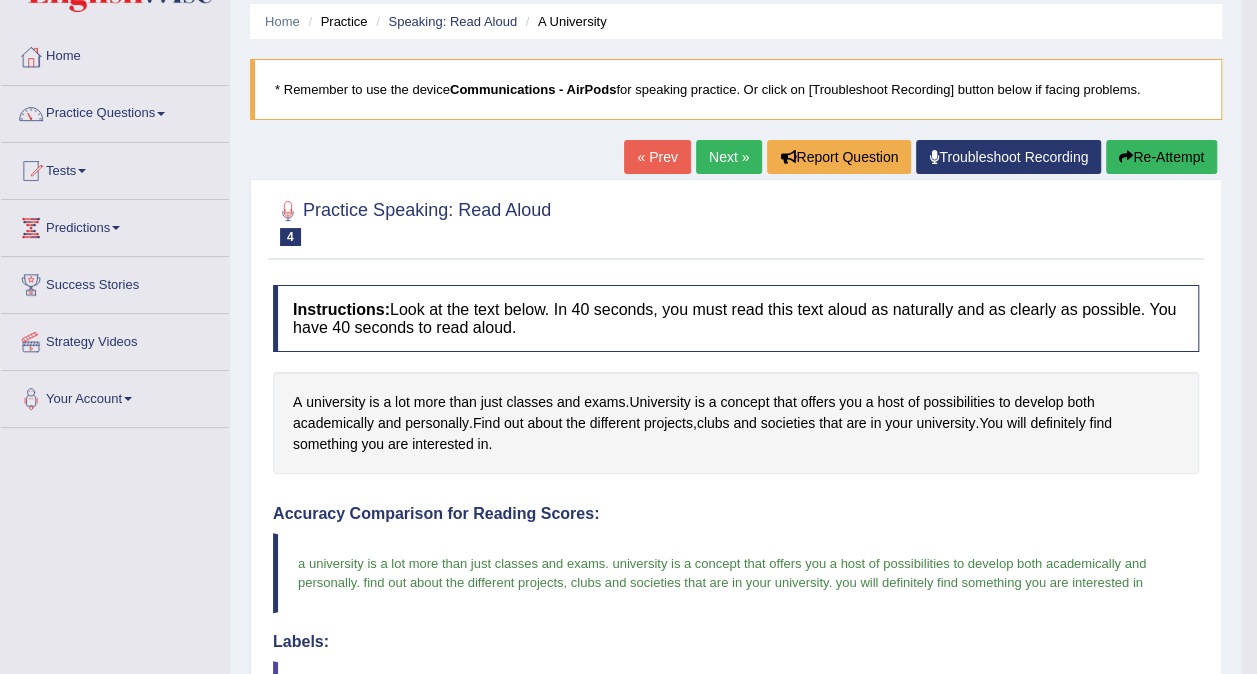 scroll, scrollTop: 0, scrollLeft: 0, axis: both 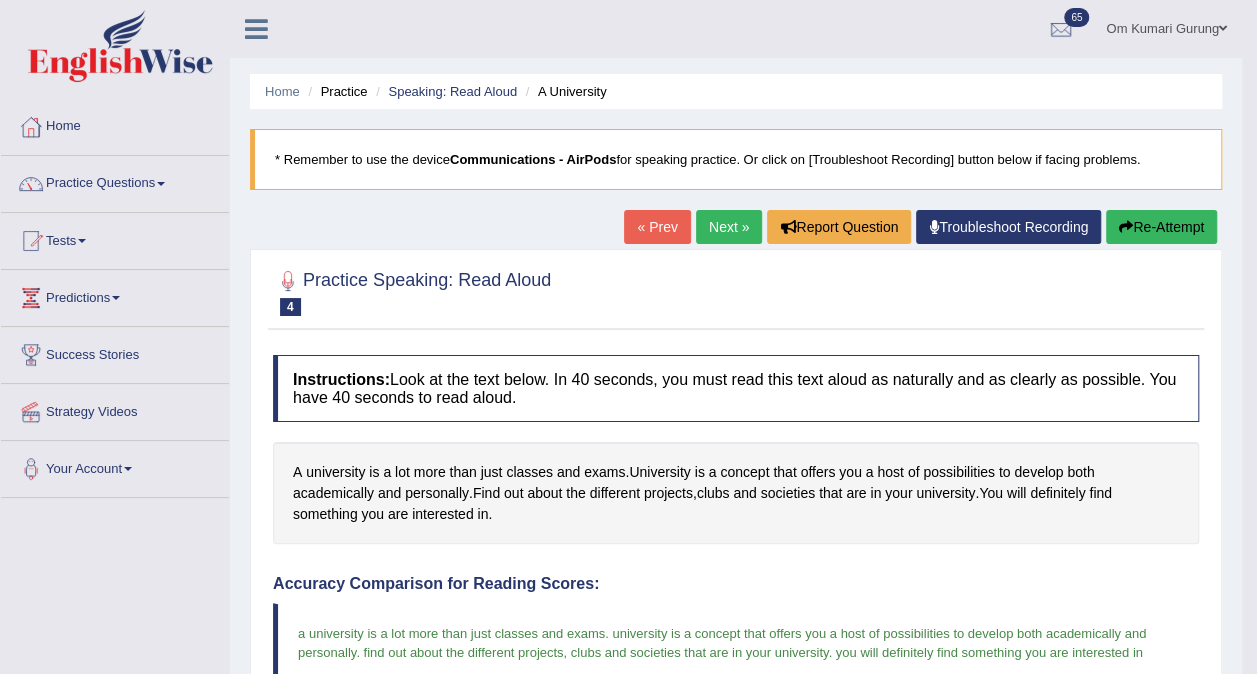click on "Next »" at bounding box center (729, 227) 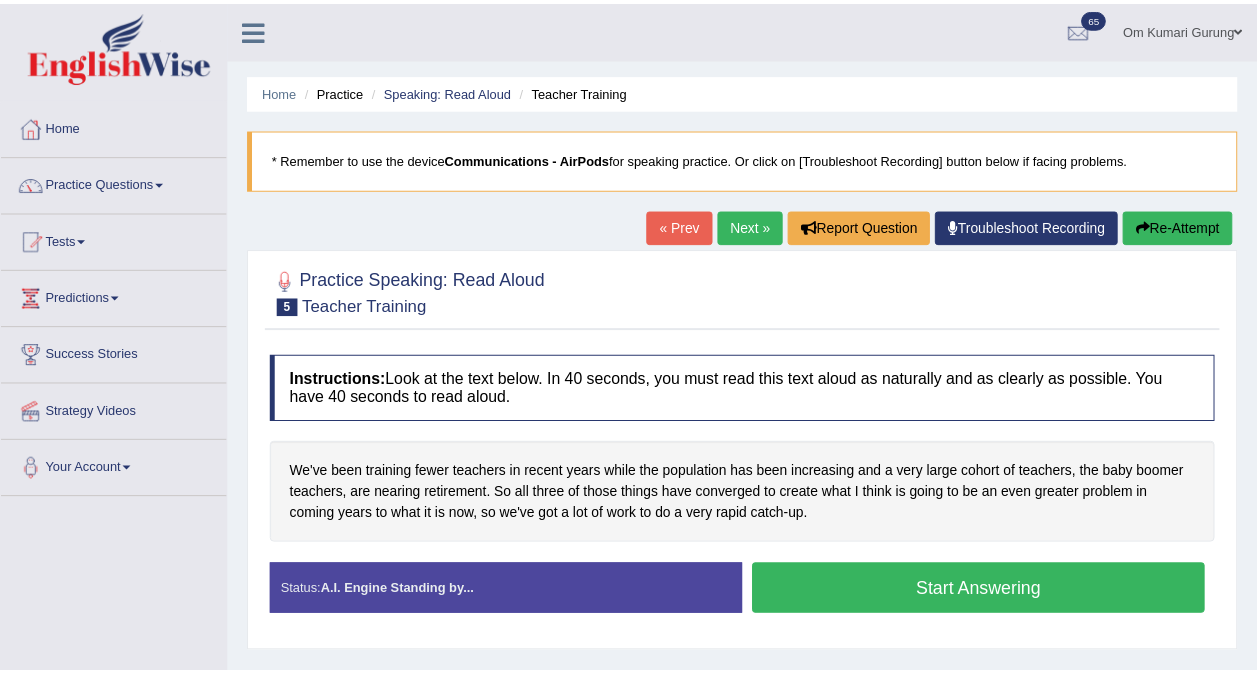 scroll, scrollTop: 0, scrollLeft: 0, axis: both 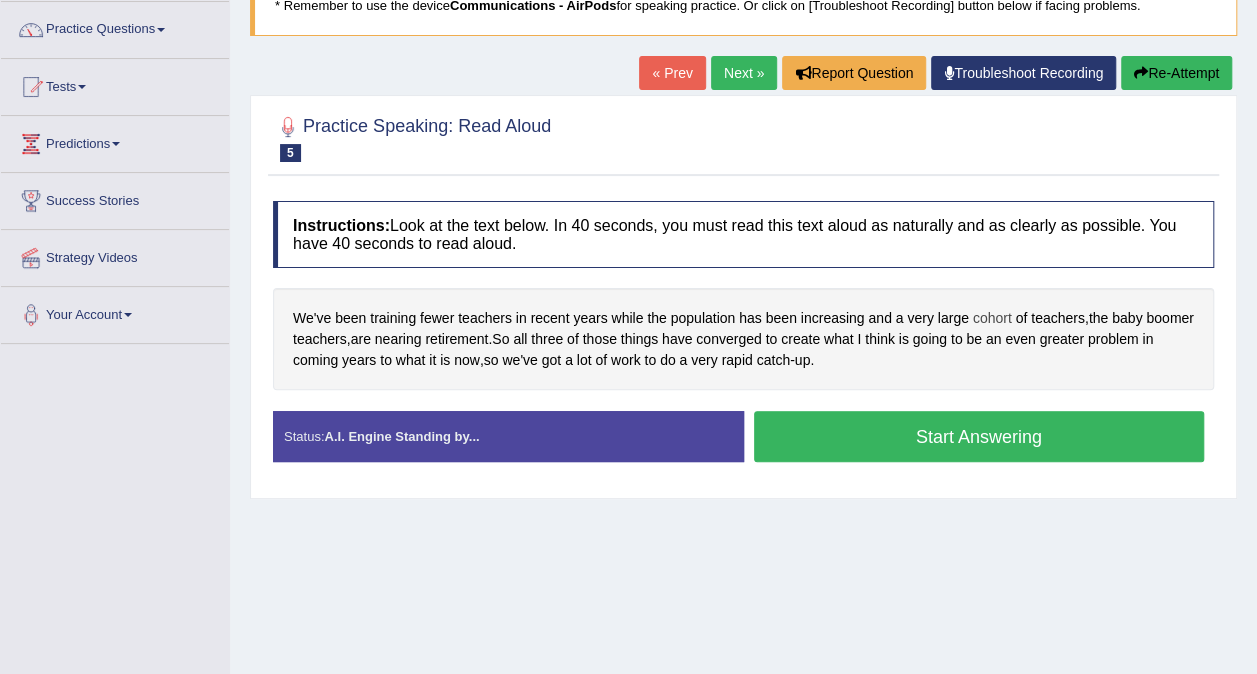 click on "cohort" at bounding box center (992, 318) 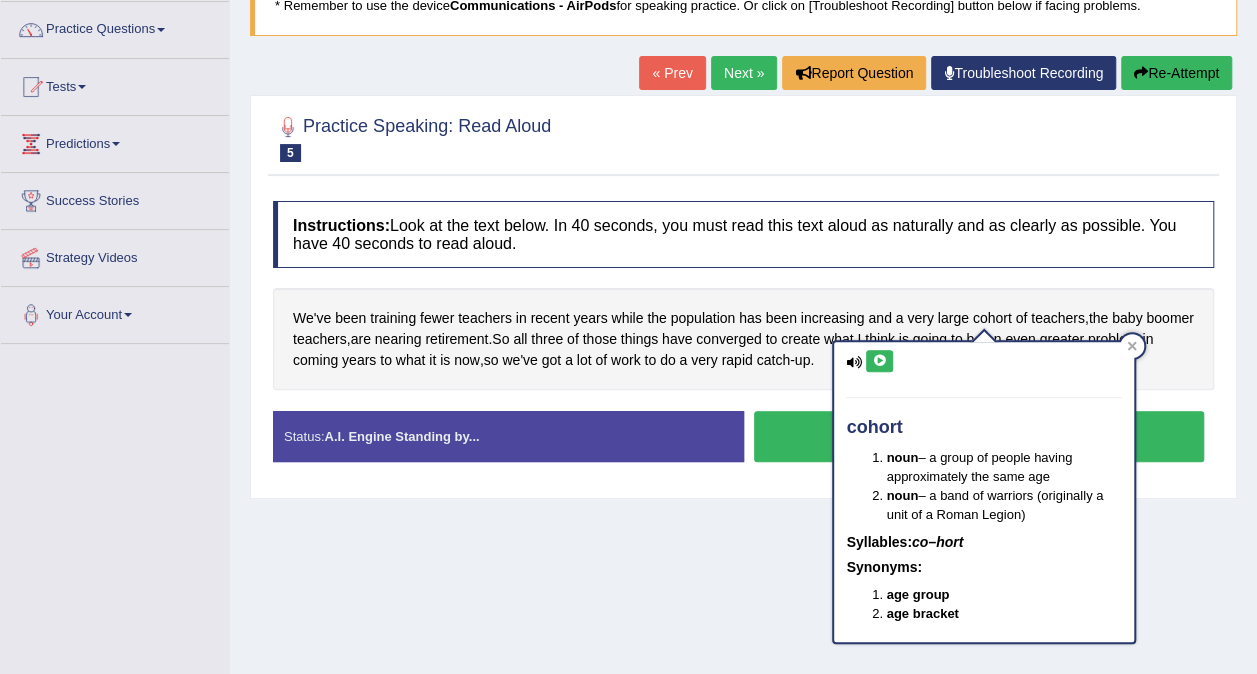 click at bounding box center (879, 361) 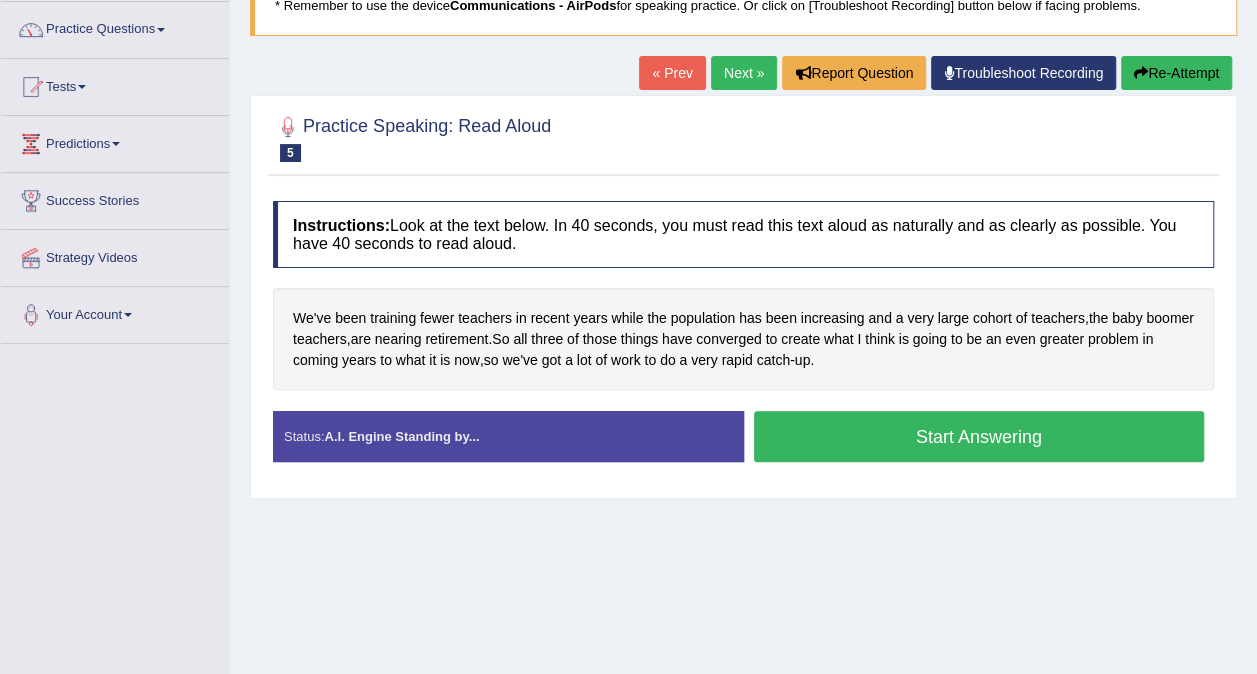 click on "Start Answering" at bounding box center (979, 436) 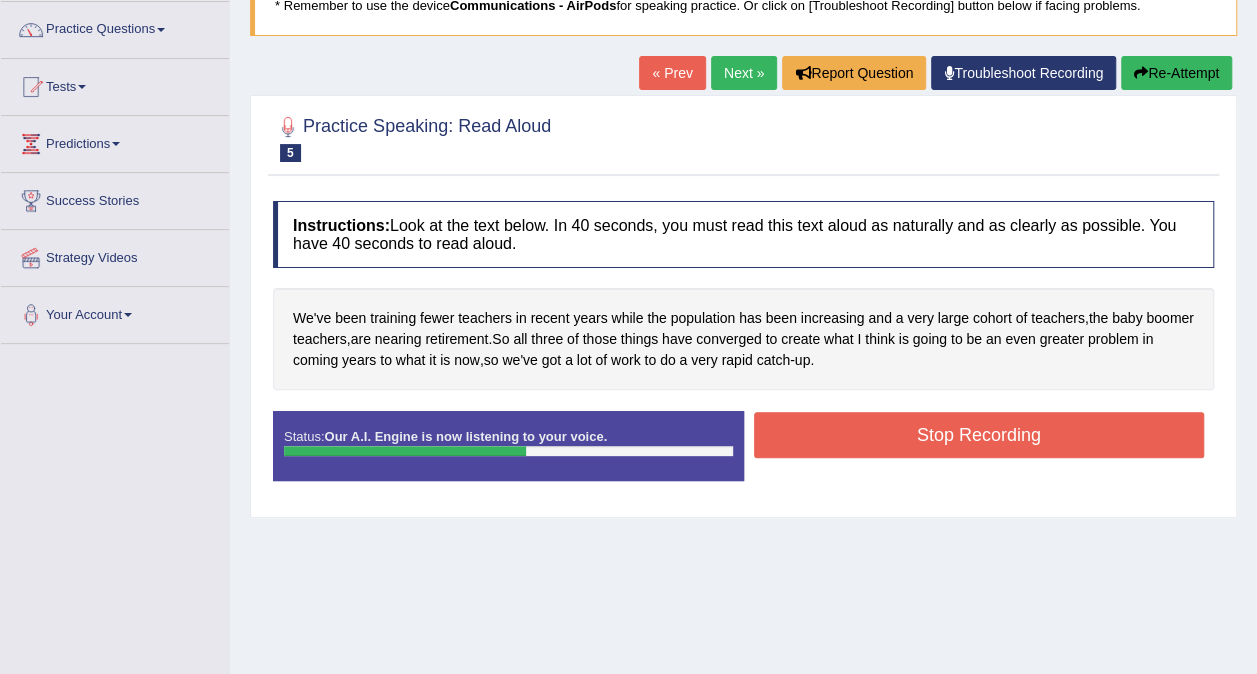 click on "Stop Recording" at bounding box center [979, 435] 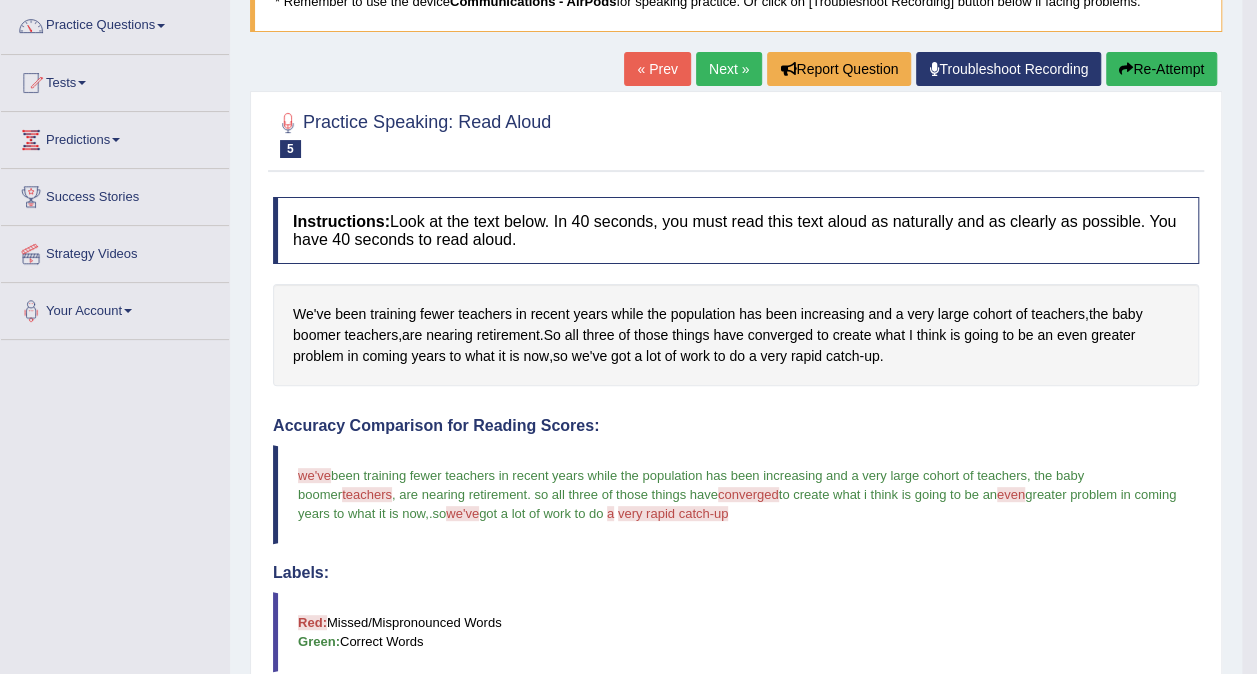 scroll, scrollTop: 0, scrollLeft: 0, axis: both 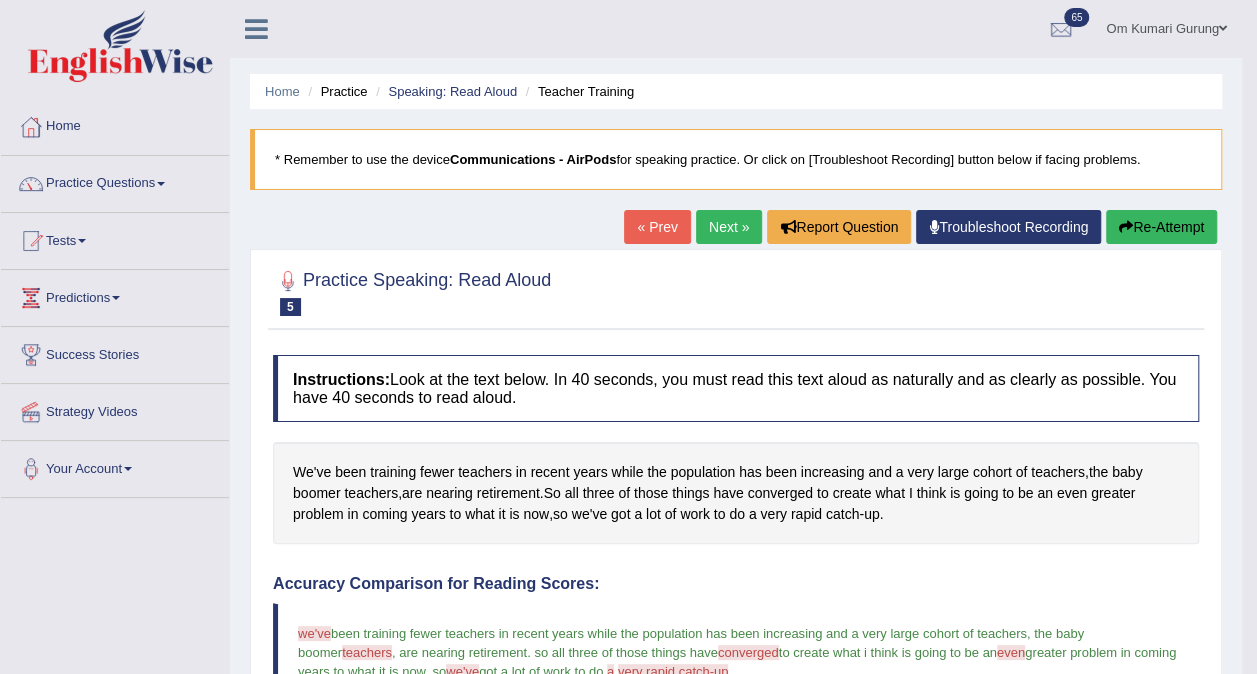 click on "Next »" at bounding box center (729, 227) 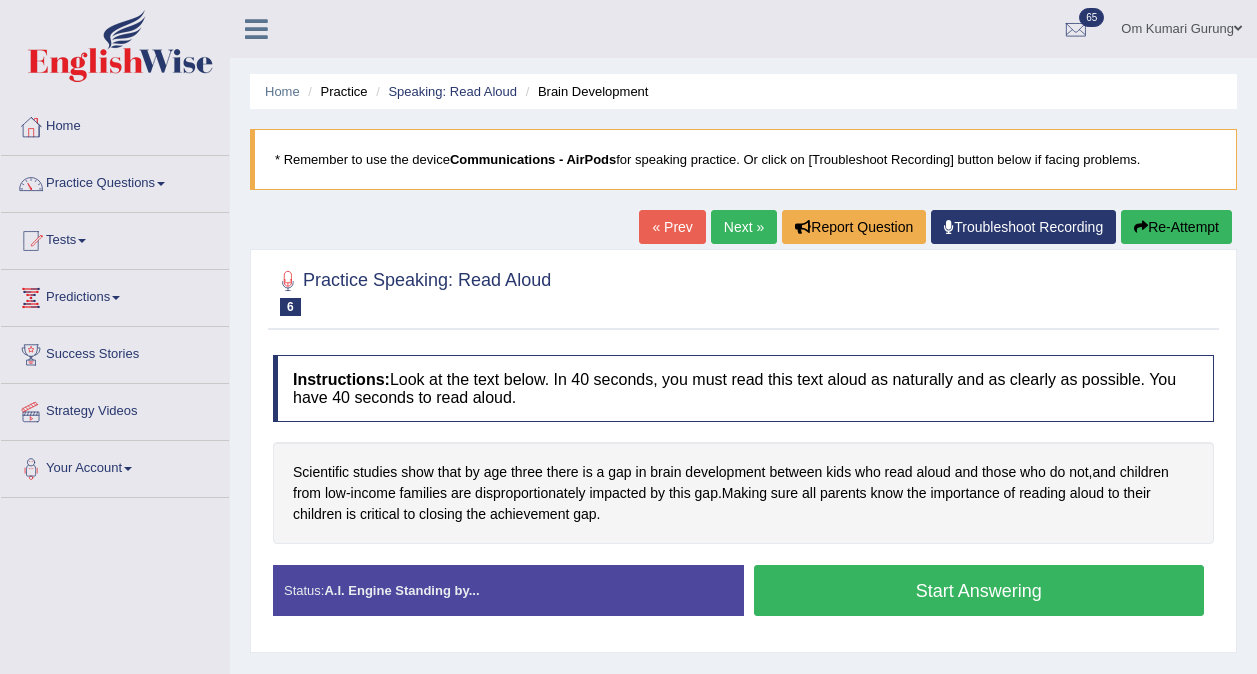 scroll, scrollTop: 194, scrollLeft: 0, axis: vertical 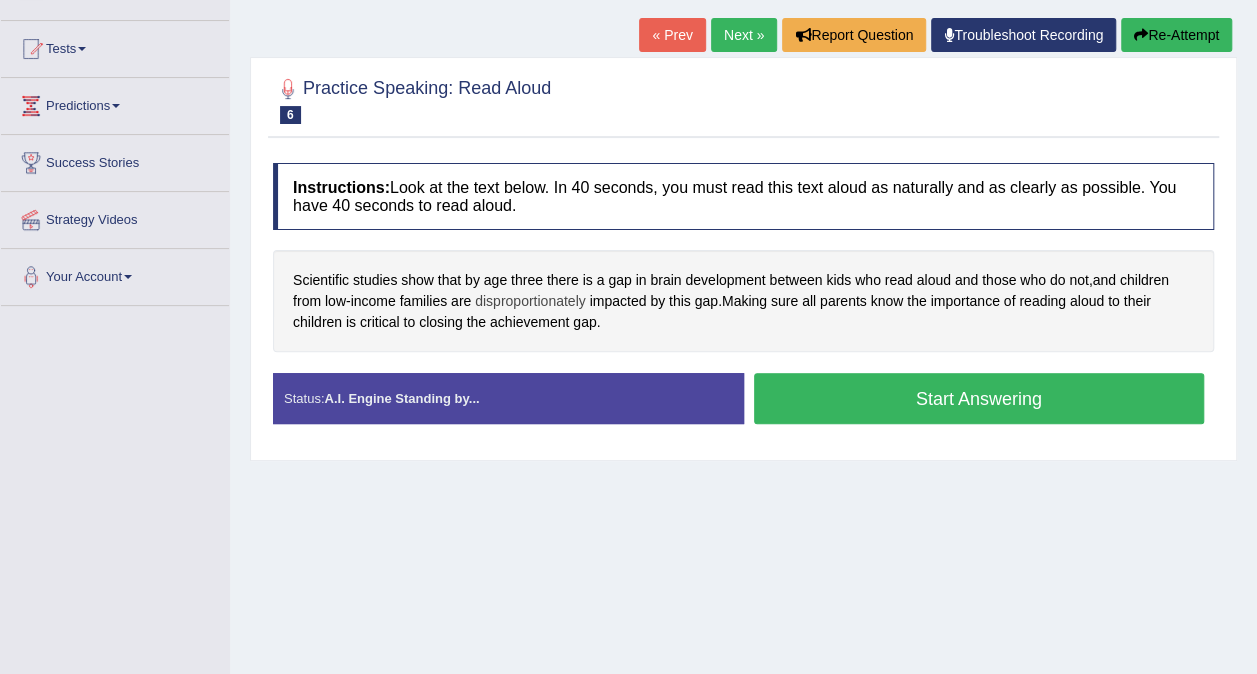 click on "disproportionately" at bounding box center (530, 301) 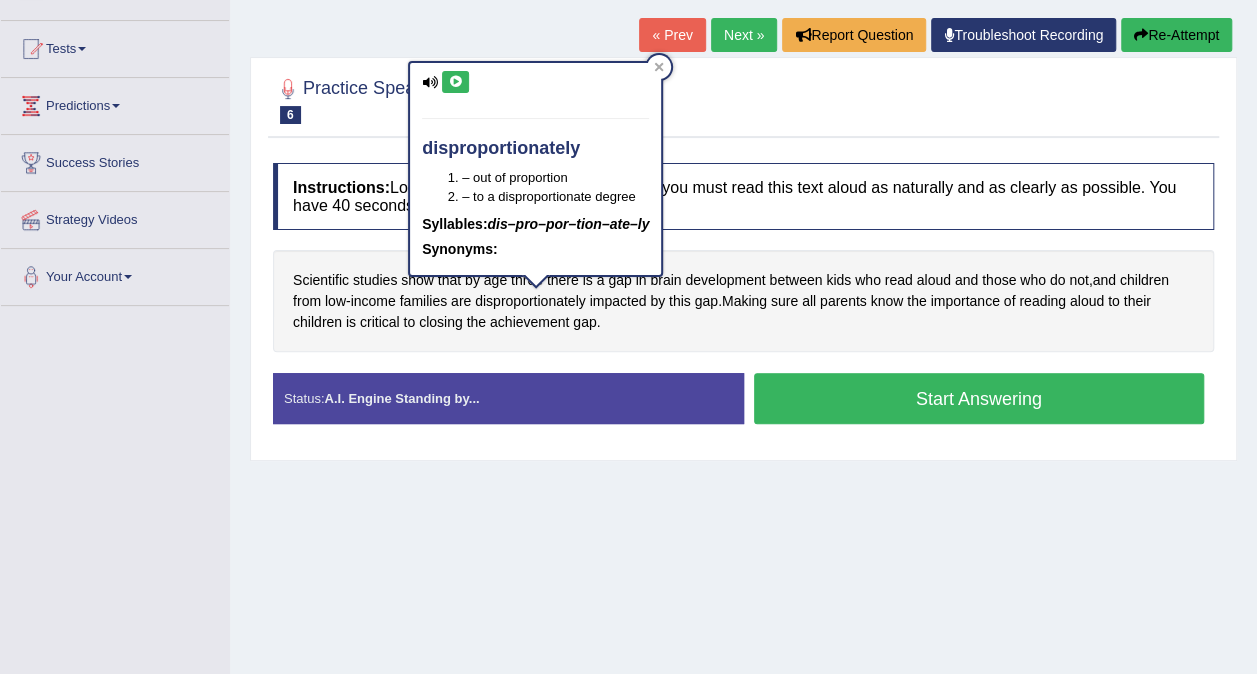 click at bounding box center (455, 82) 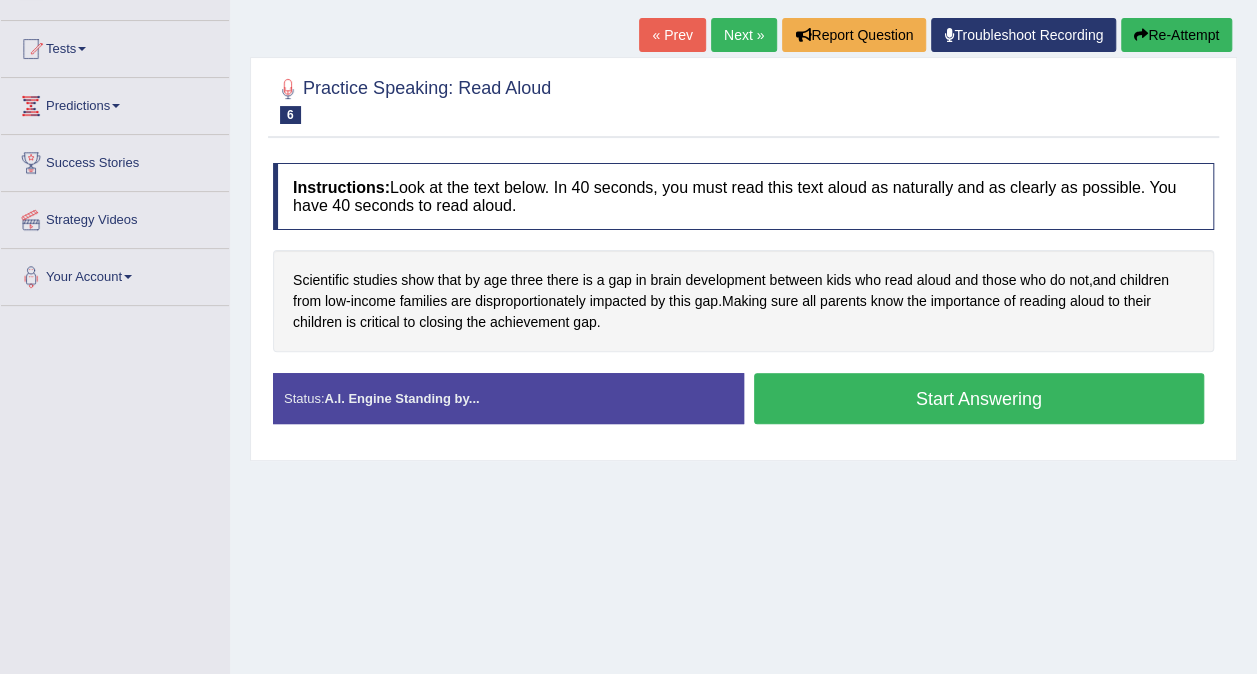 click on "Start Answering" at bounding box center (979, 398) 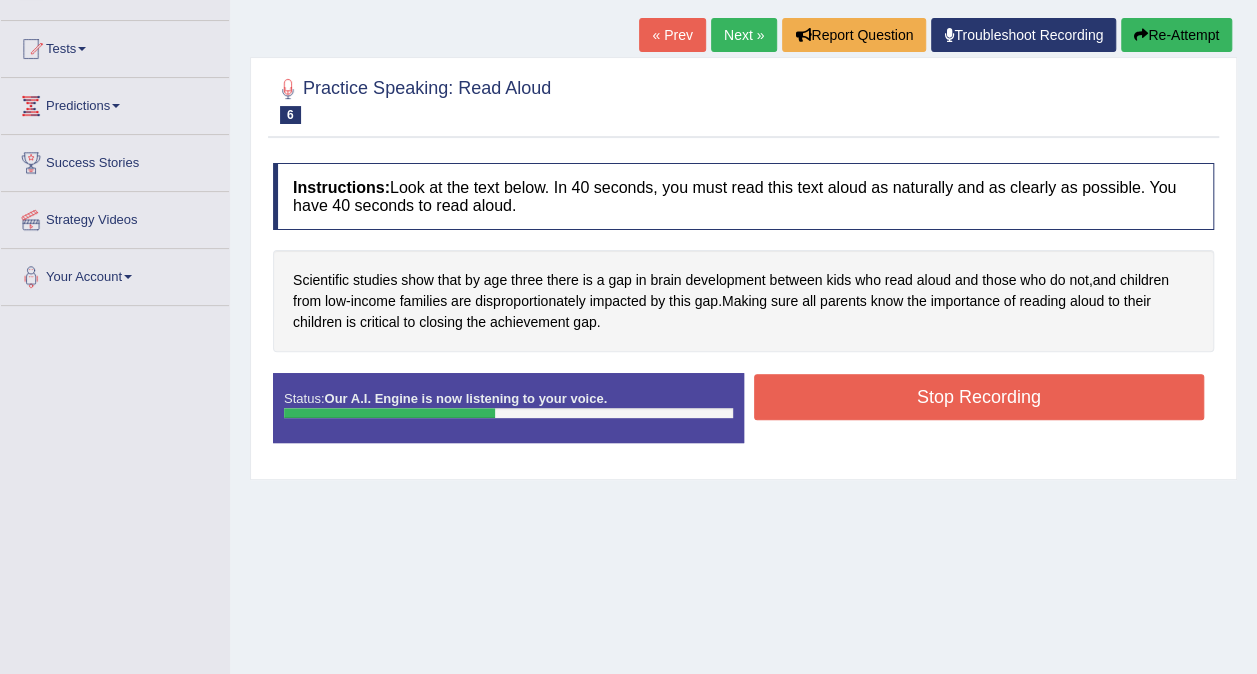 click on "Stop Recording" at bounding box center [979, 397] 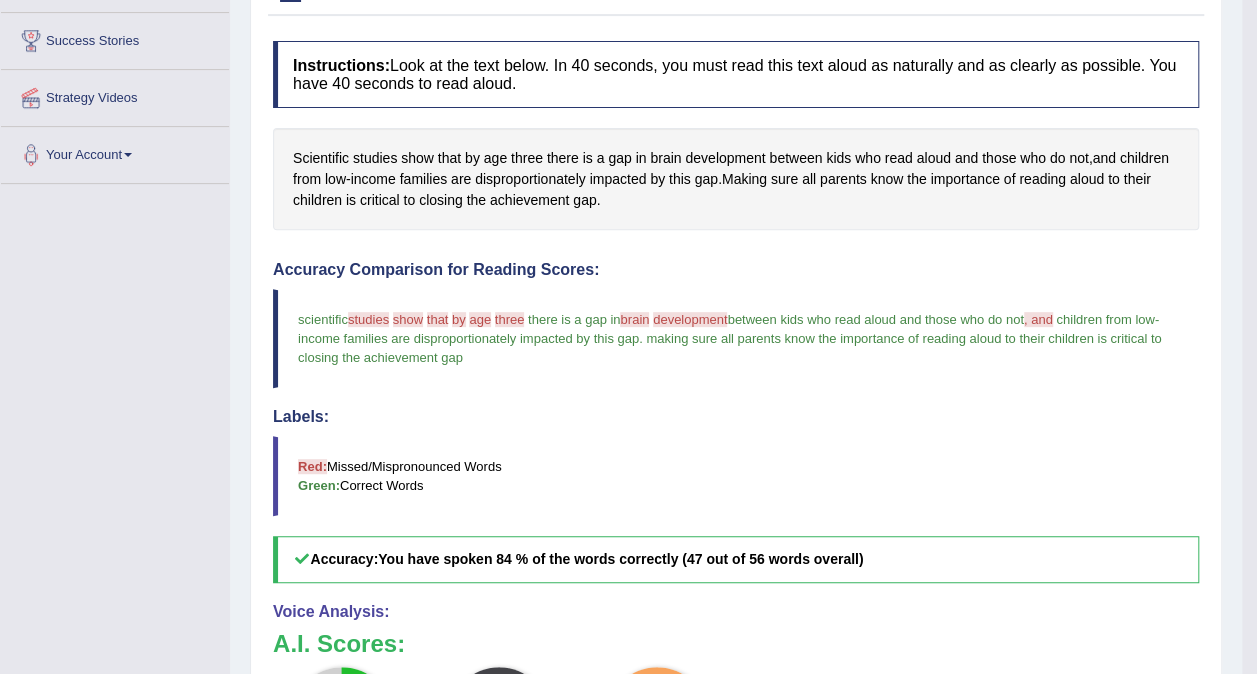 scroll, scrollTop: 0, scrollLeft: 0, axis: both 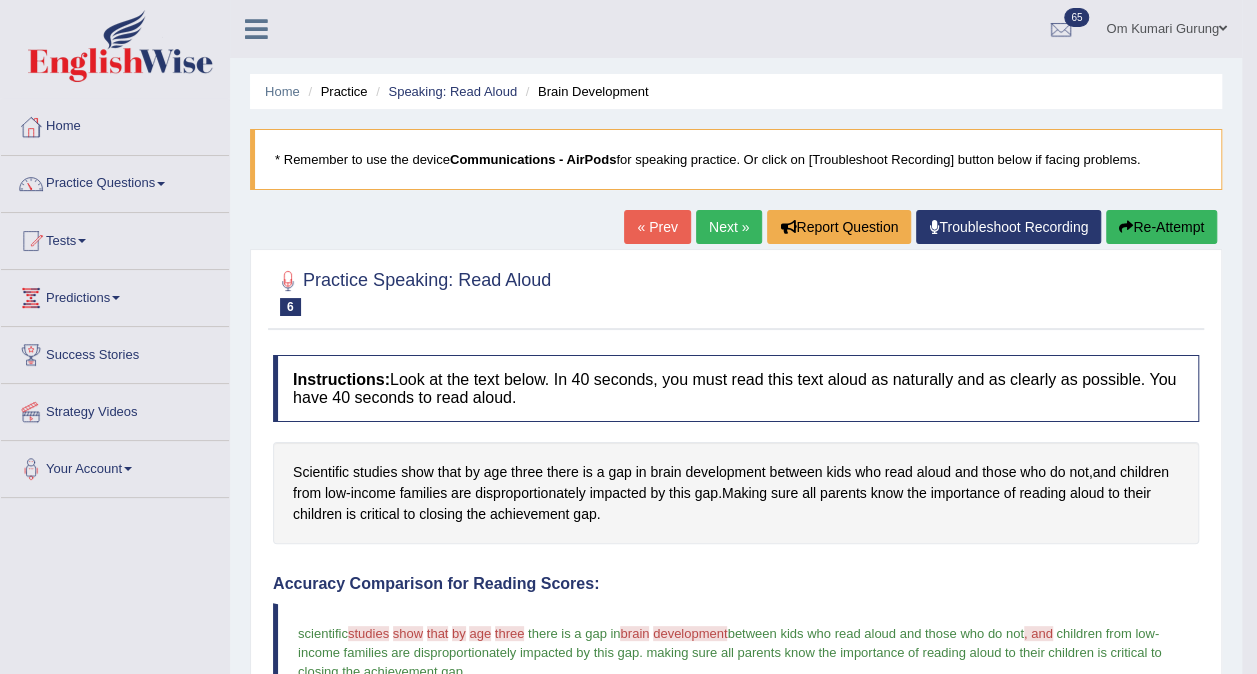 click at bounding box center (161, 184) 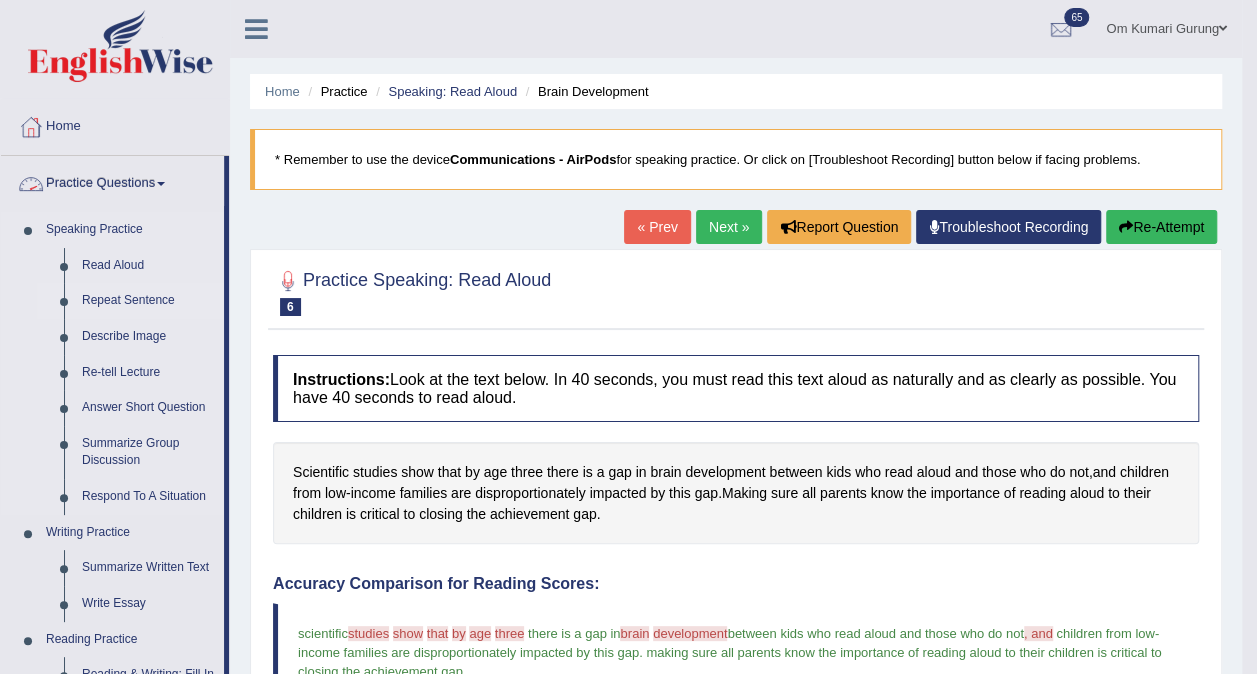 click on "Repeat Sentence" at bounding box center (148, 301) 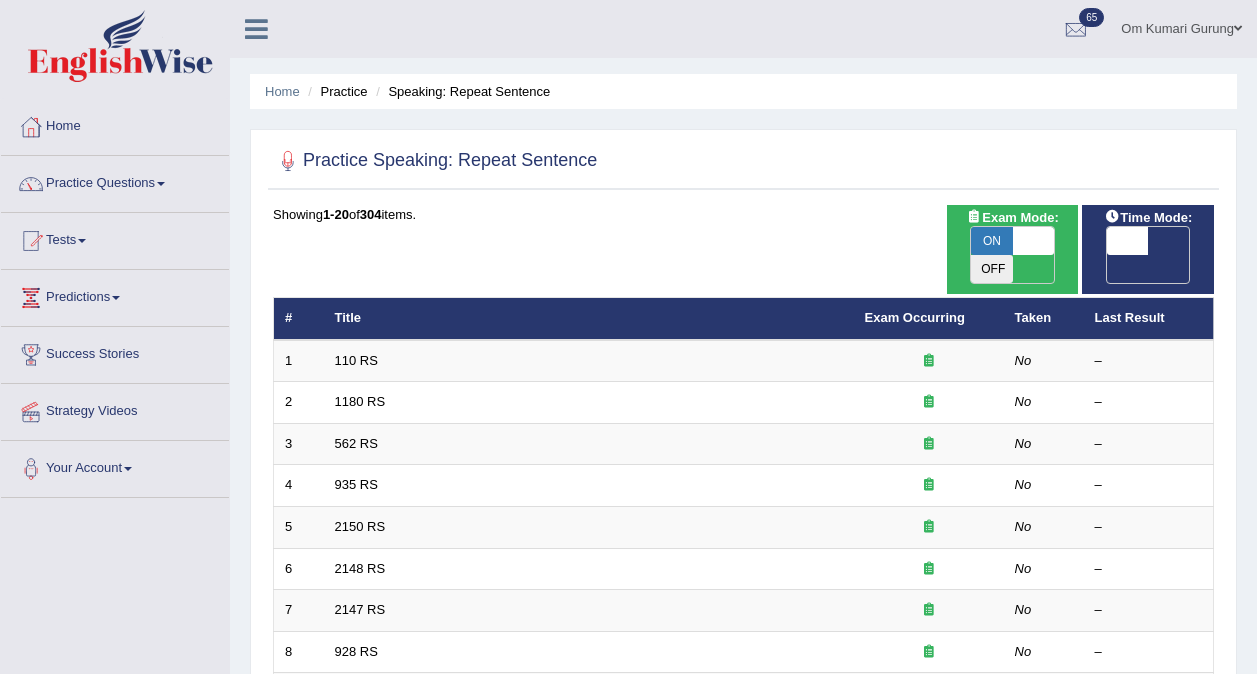 scroll, scrollTop: 0, scrollLeft: 0, axis: both 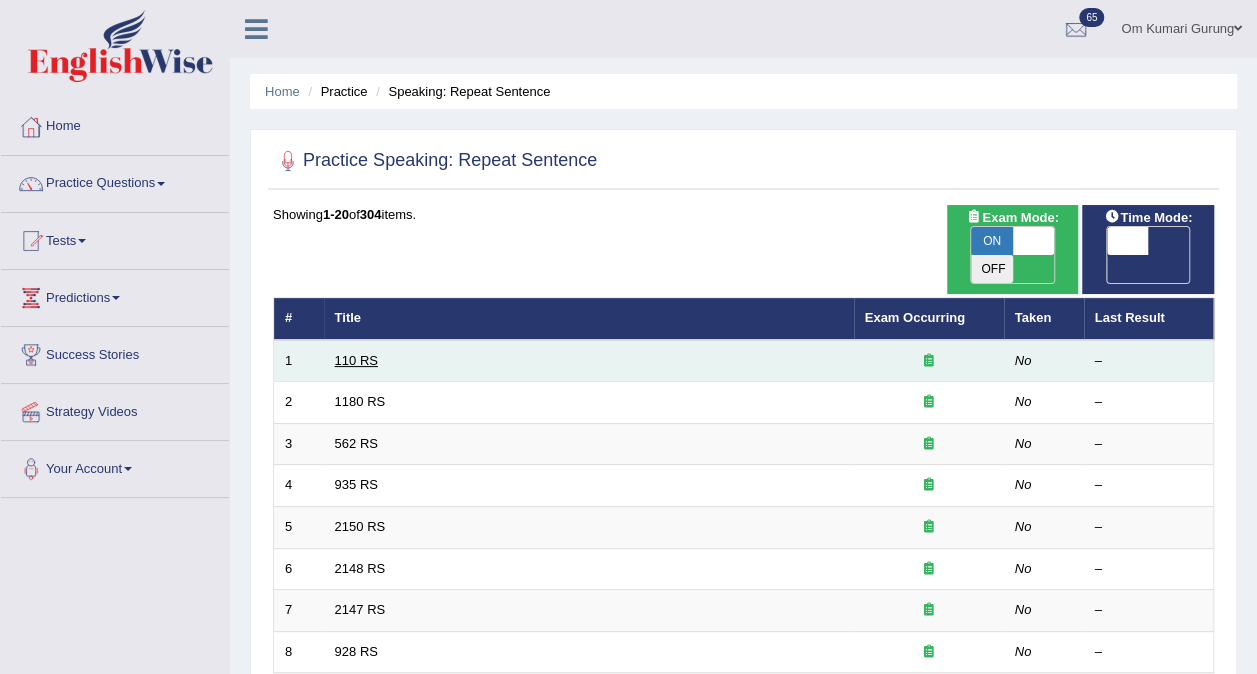 click on "110 RS" at bounding box center [356, 360] 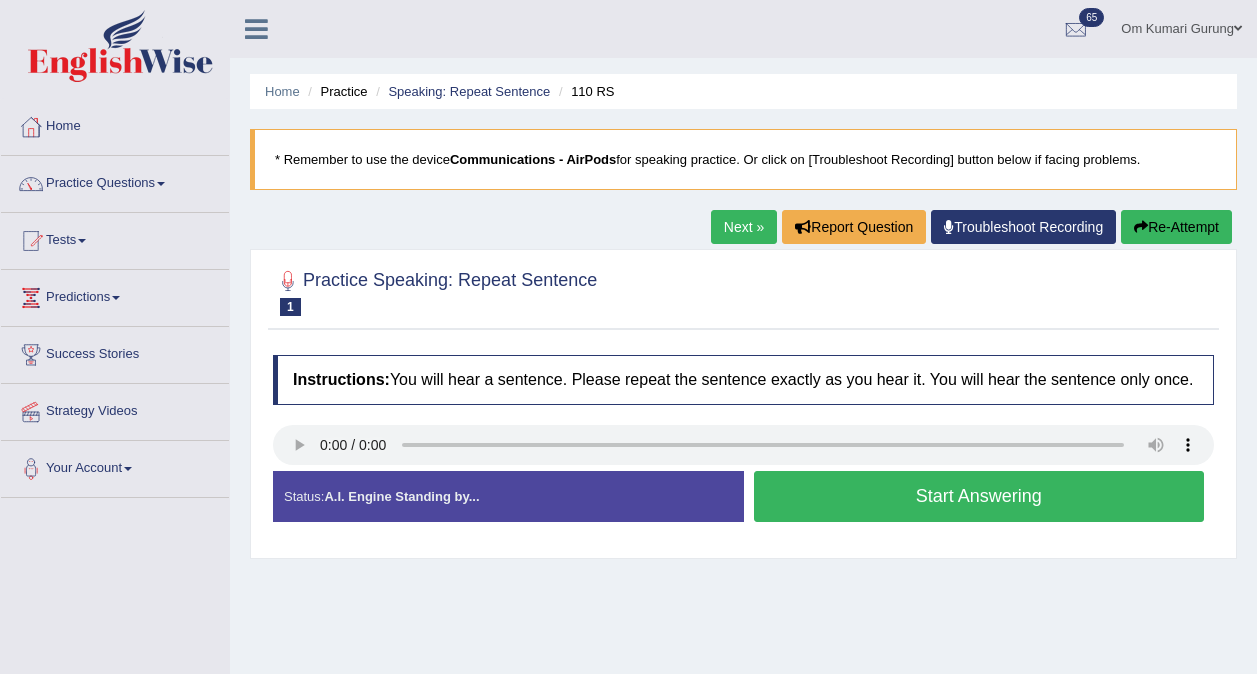 scroll, scrollTop: 0, scrollLeft: 0, axis: both 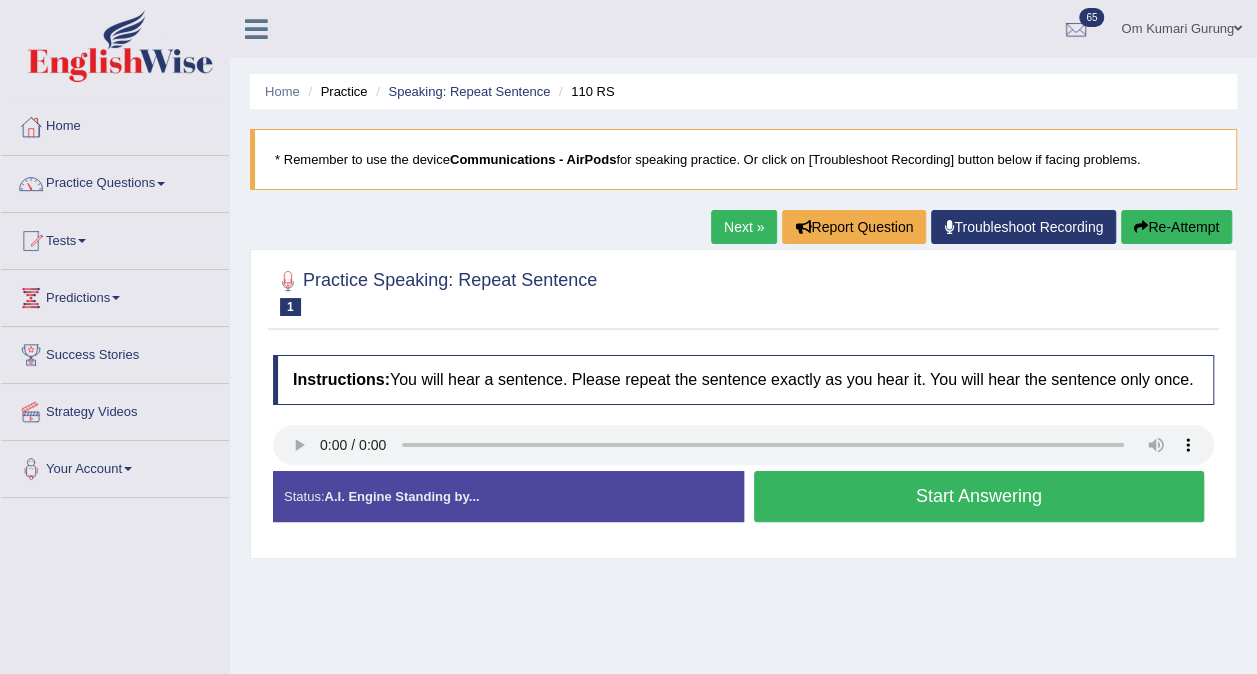 click on "Start Answering" at bounding box center (979, 496) 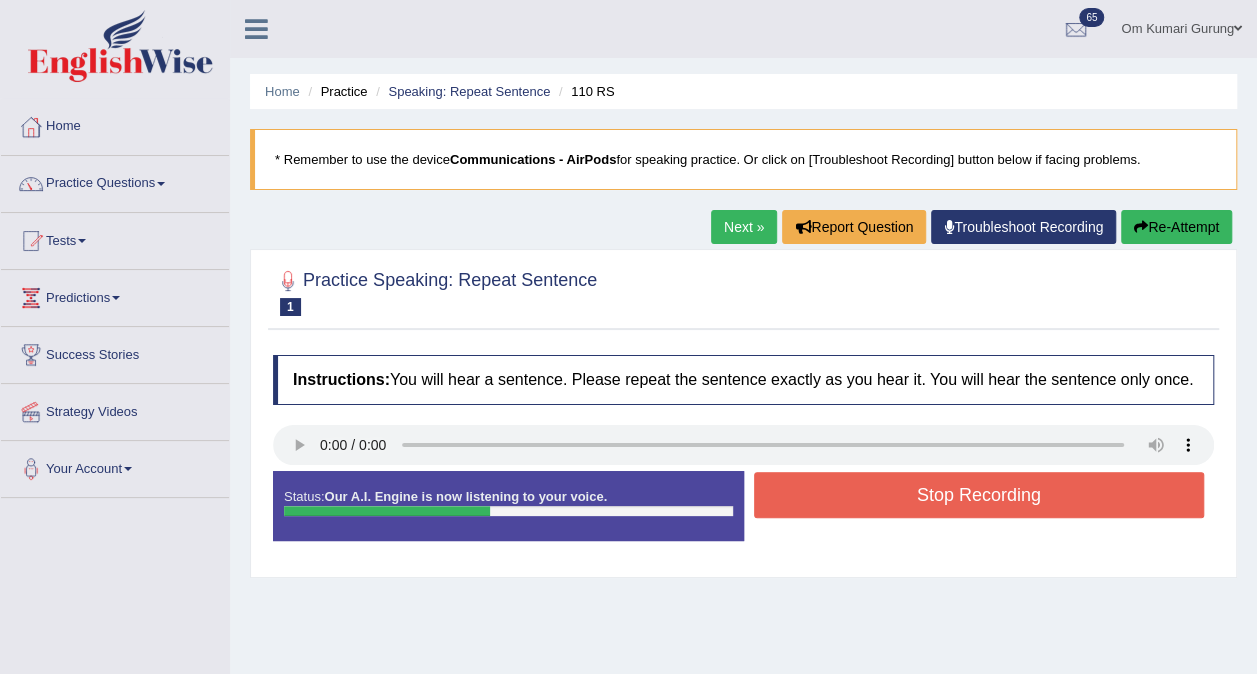 click on "Stop Recording" at bounding box center [979, 495] 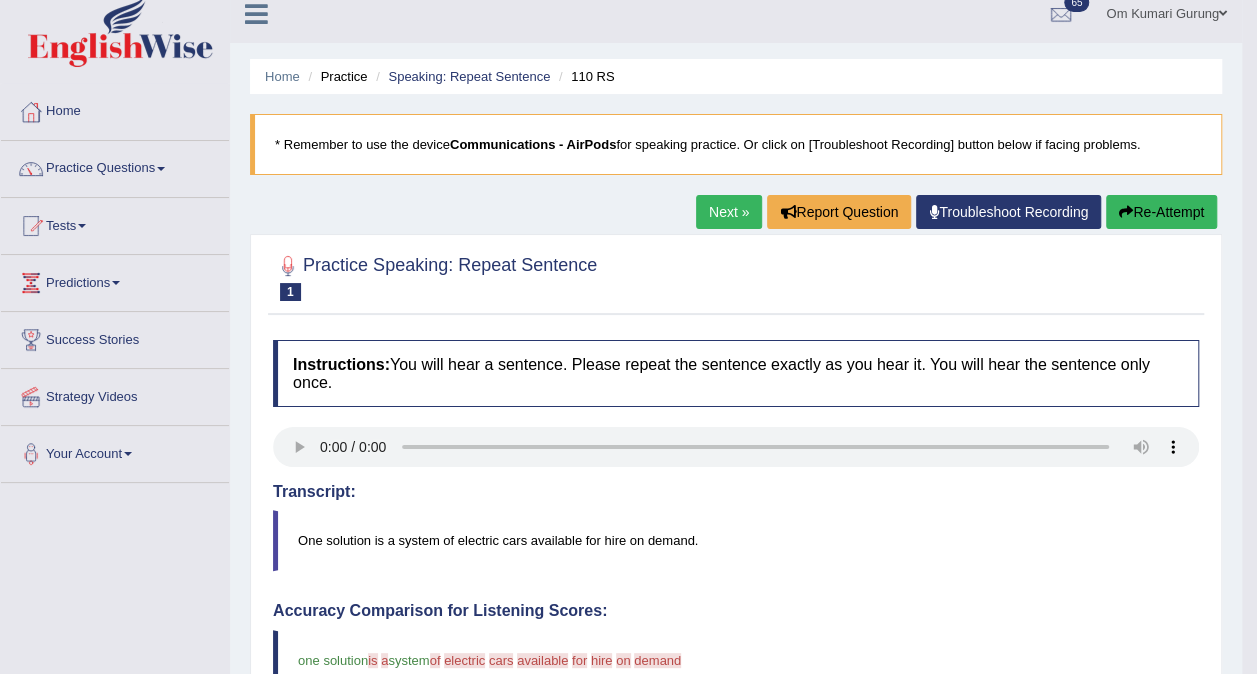 scroll, scrollTop: 0, scrollLeft: 0, axis: both 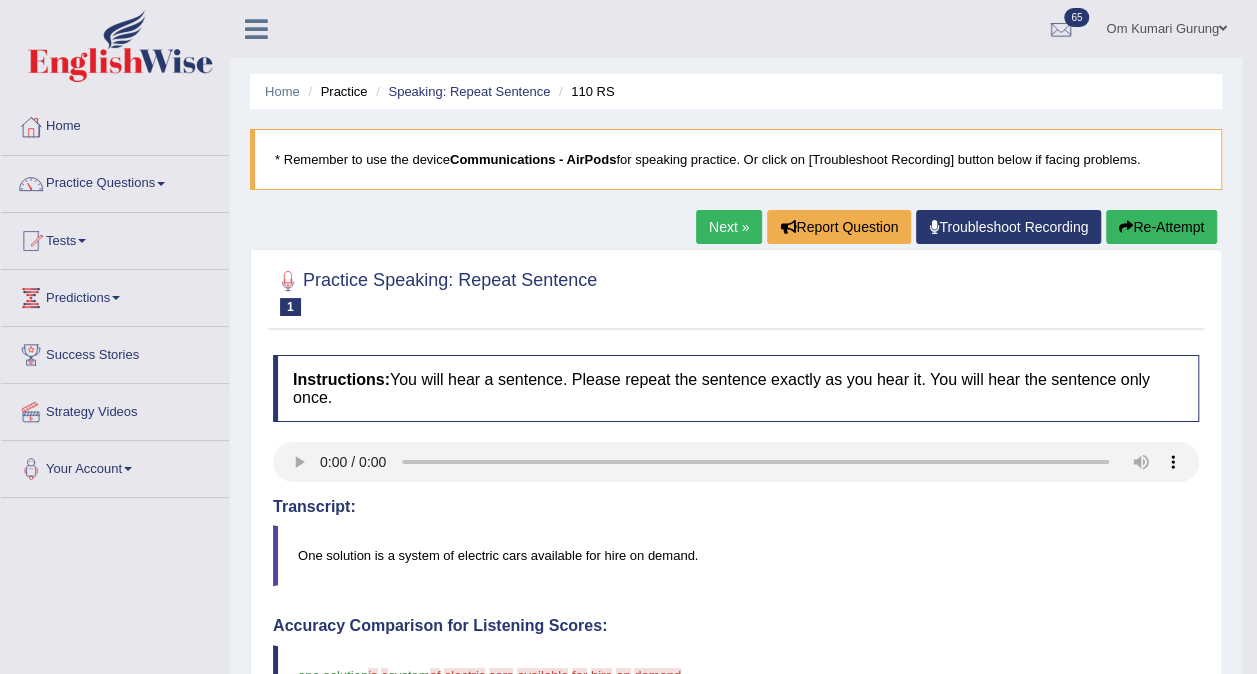 click on "Next »" at bounding box center (729, 227) 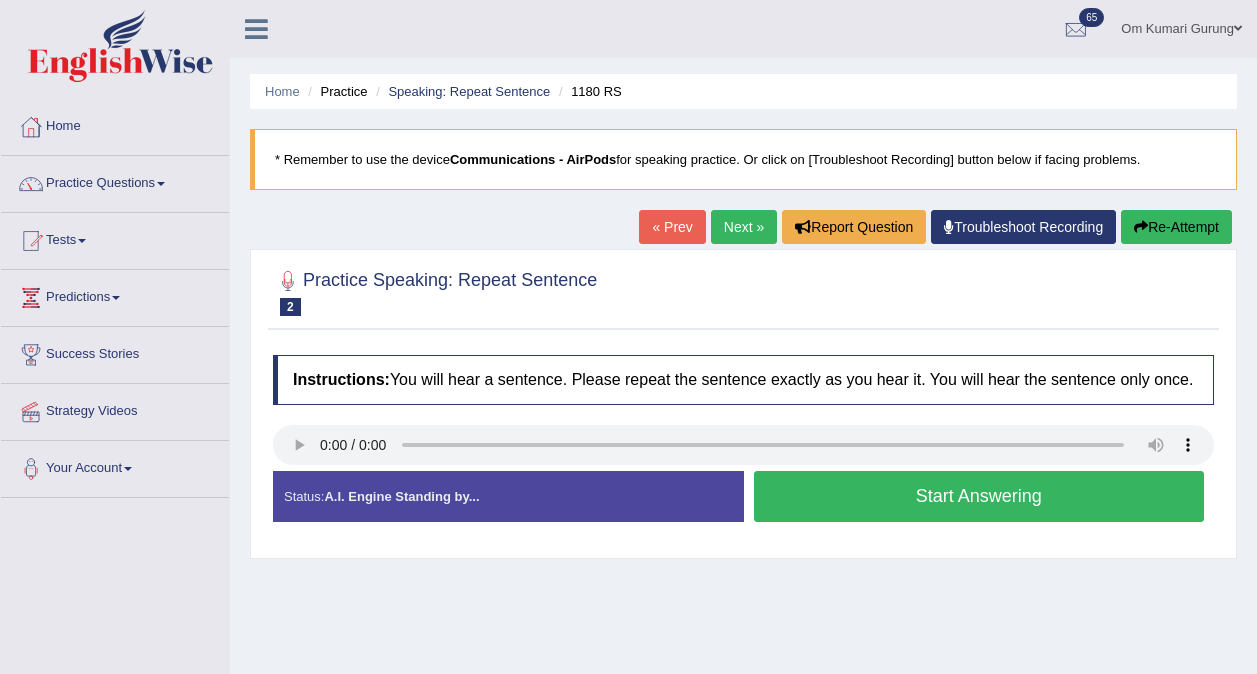 scroll, scrollTop: 0, scrollLeft: 0, axis: both 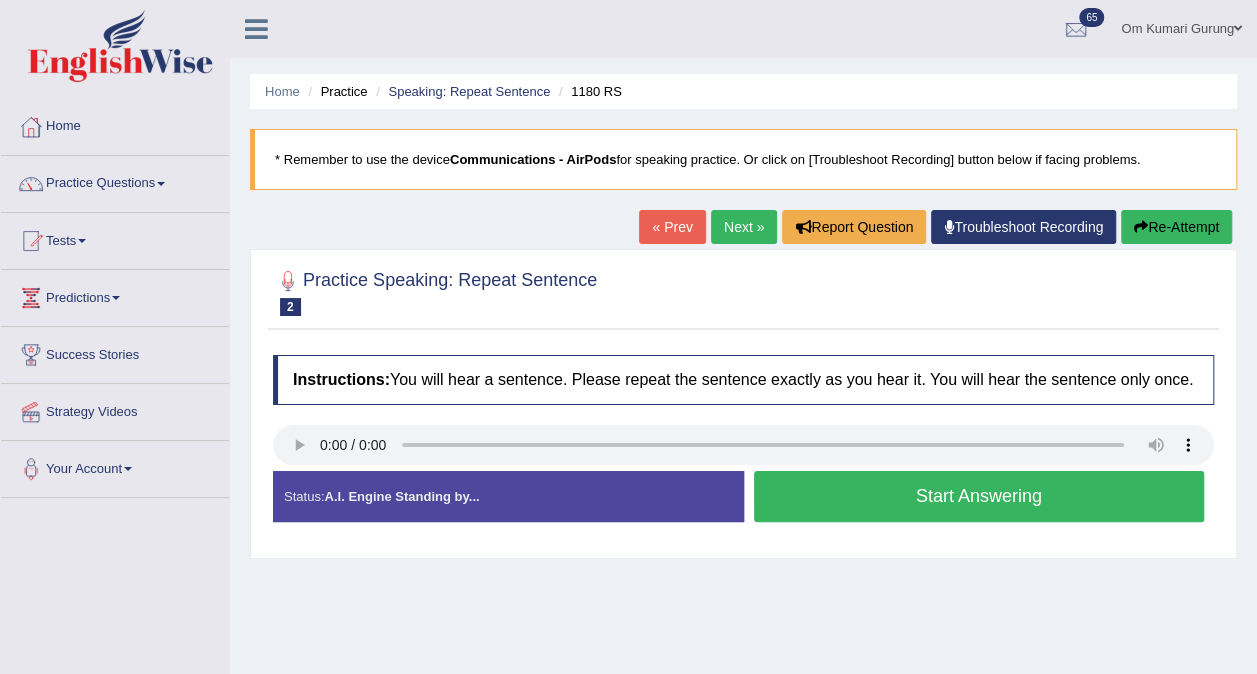 click on "Start Answering" at bounding box center (979, 496) 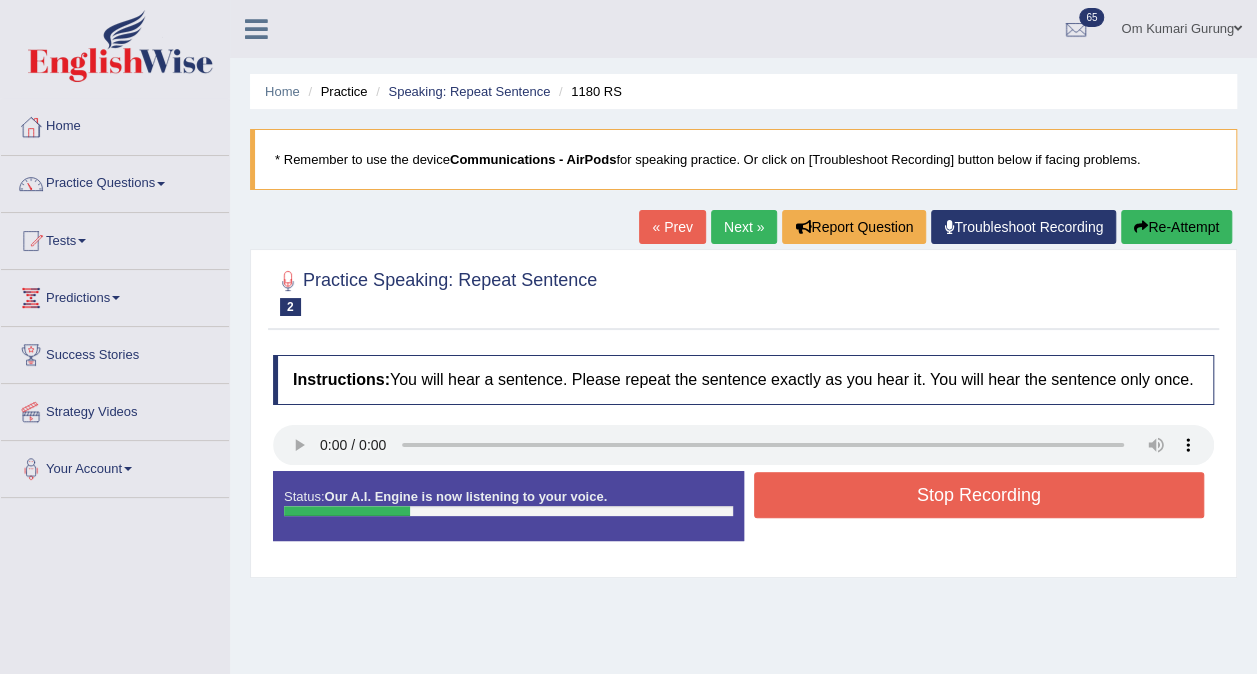 click on "Stop Recording" at bounding box center [979, 495] 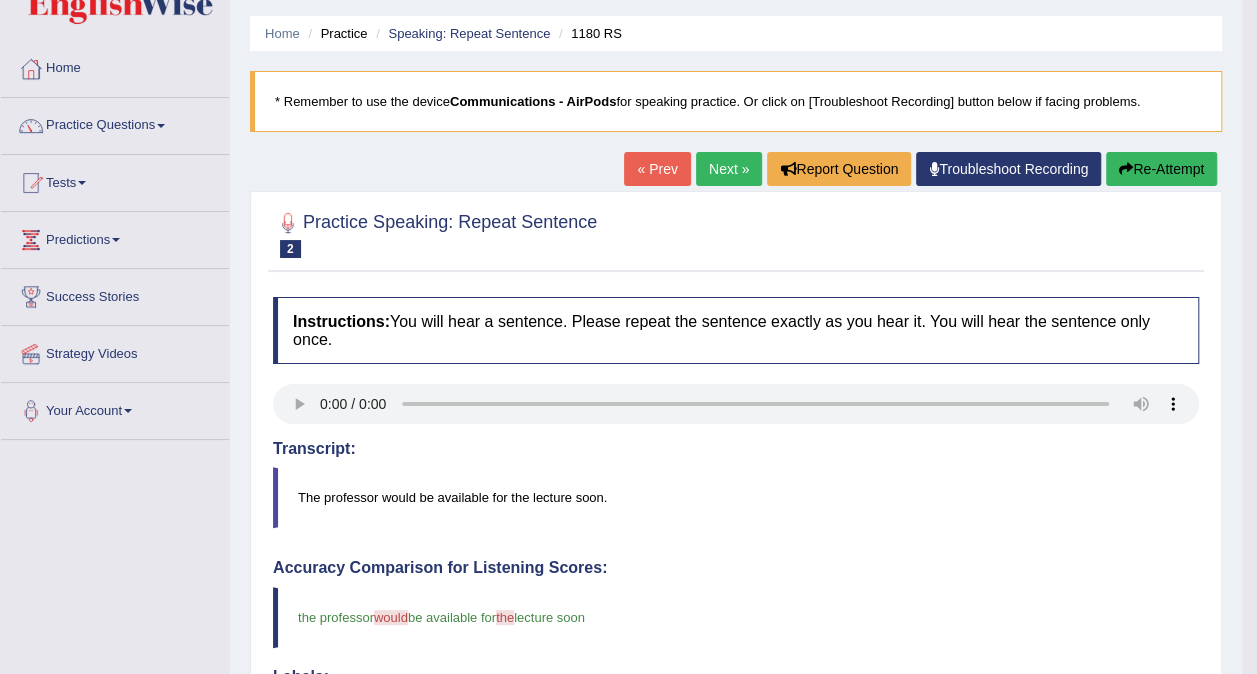 scroll, scrollTop: 57, scrollLeft: 0, axis: vertical 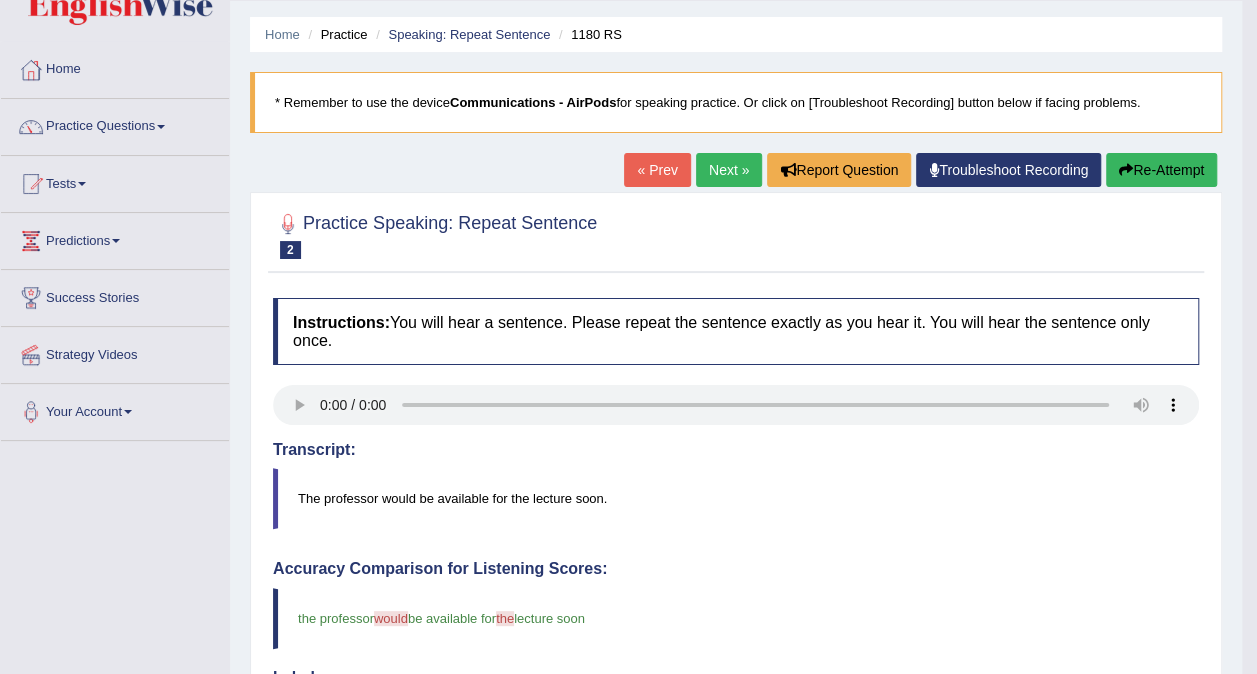 click on "Next »" at bounding box center [729, 170] 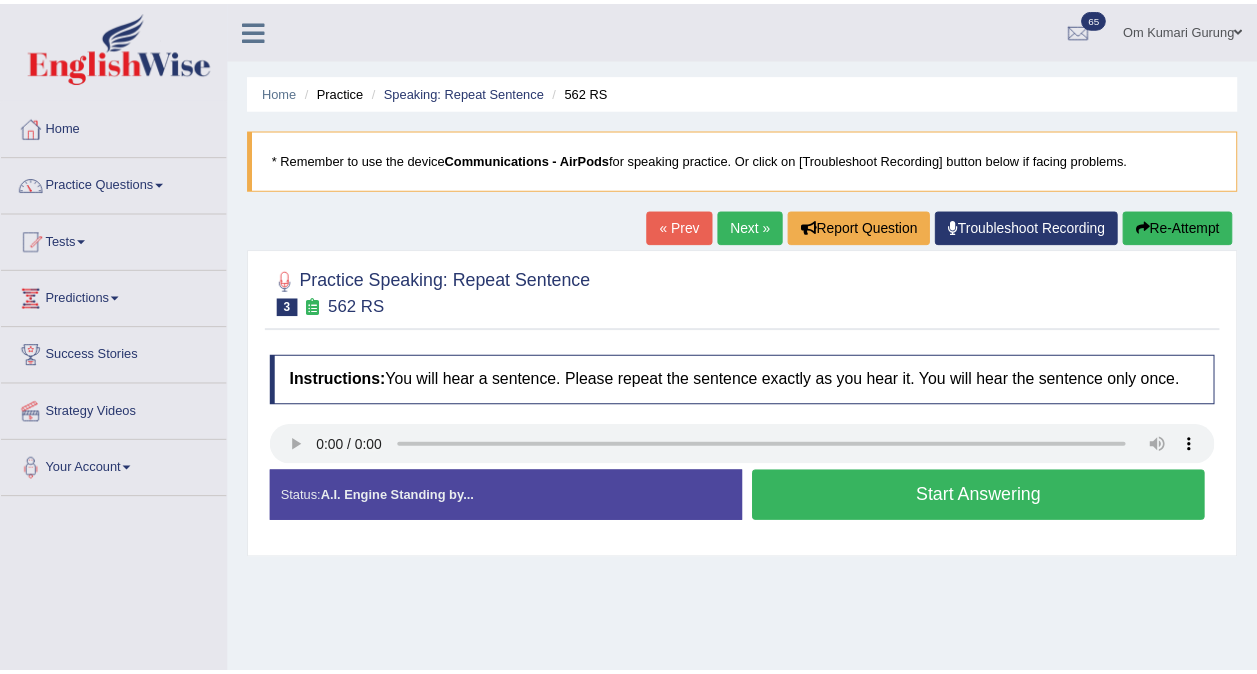 scroll, scrollTop: 0, scrollLeft: 0, axis: both 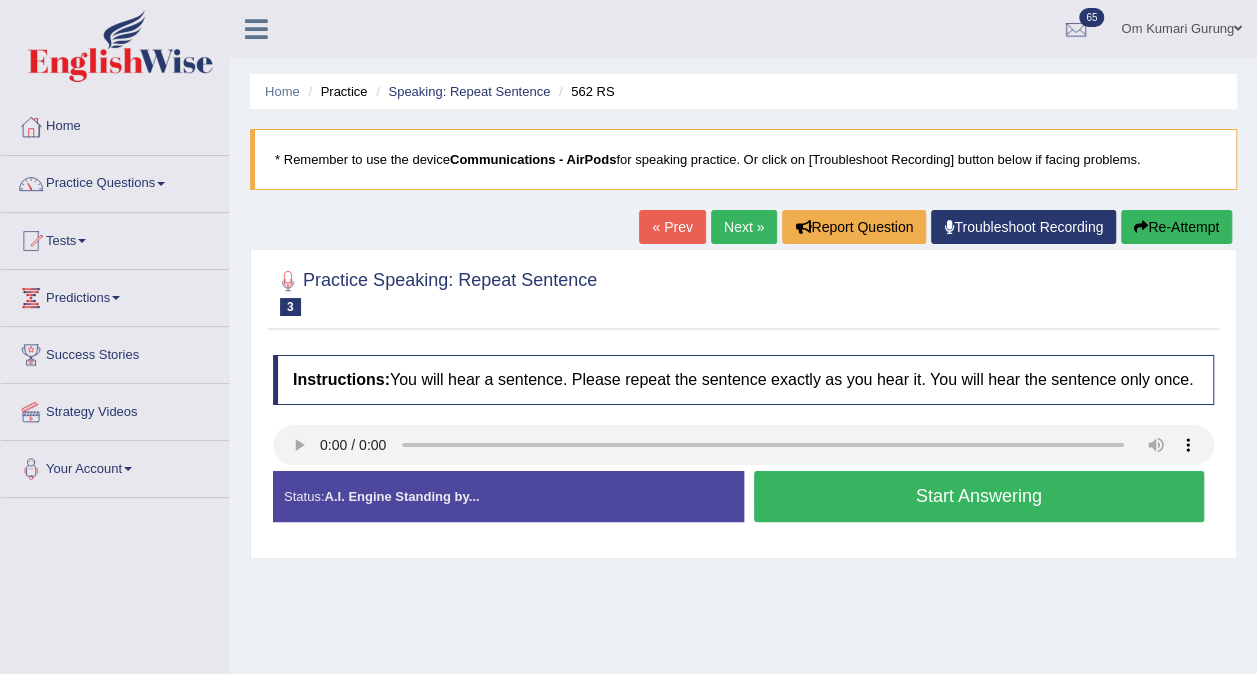 click on "Start Answering" at bounding box center [979, 496] 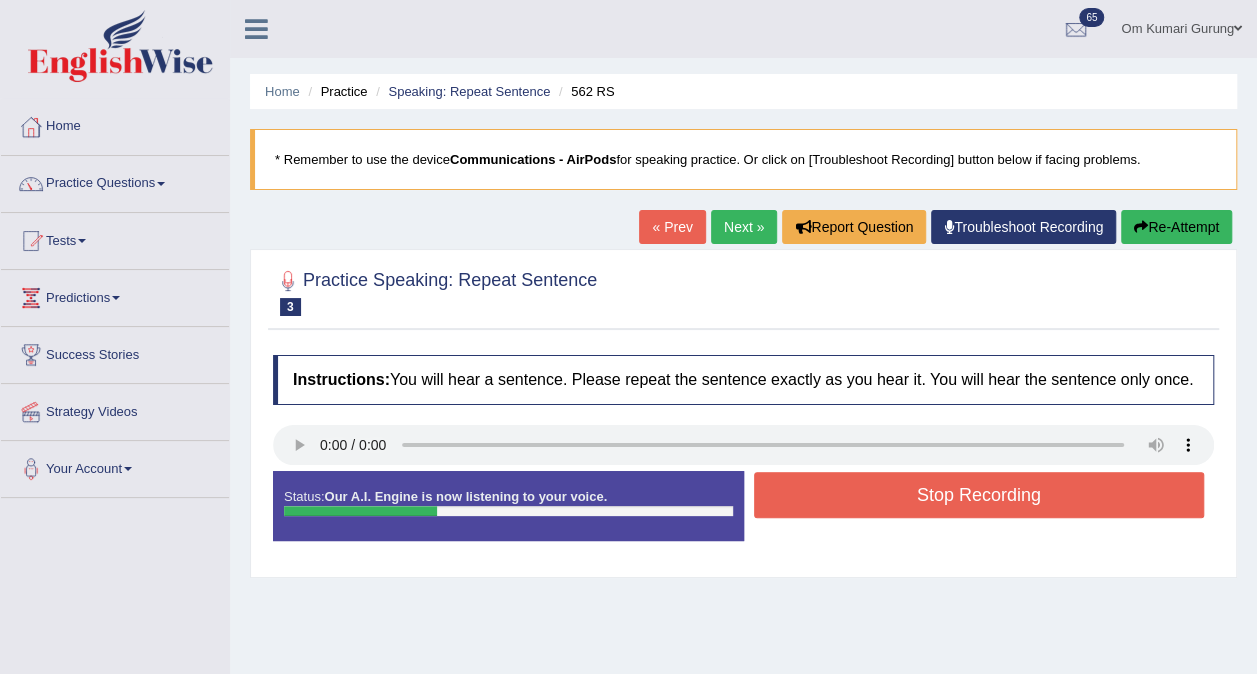 click on "Stop Recording" at bounding box center [979, 495] 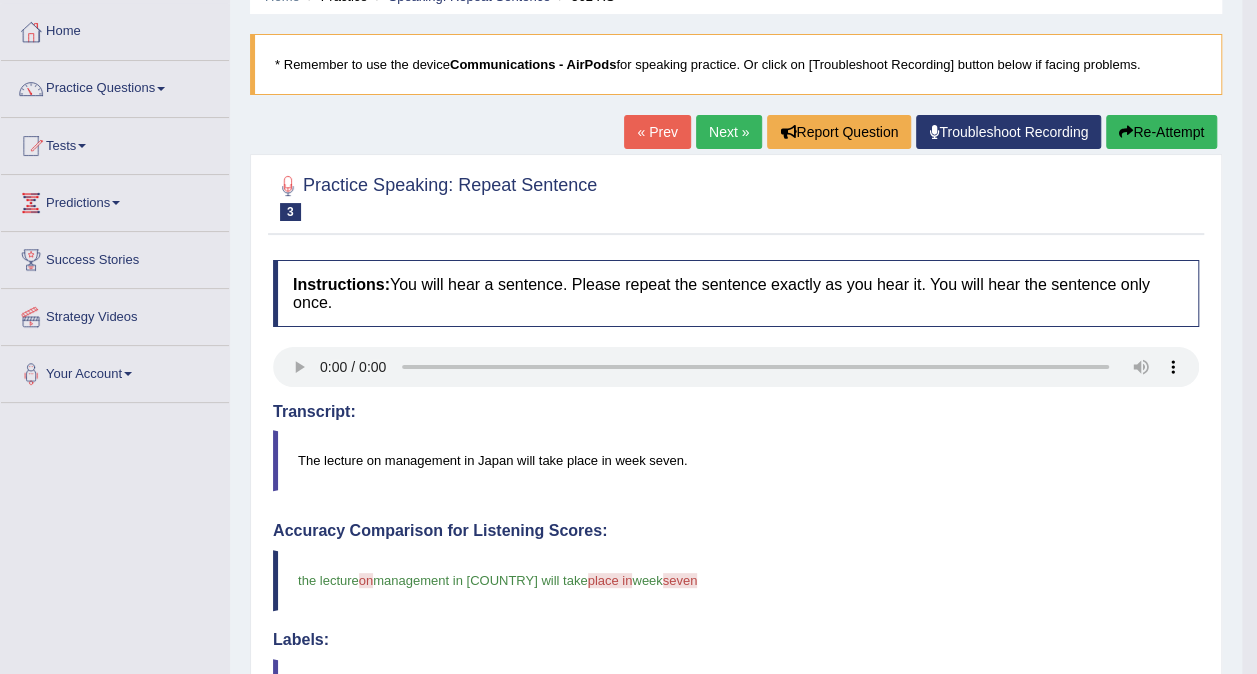 scroll, scrollTop: 94, scrollLeft: 0, axis: vertical 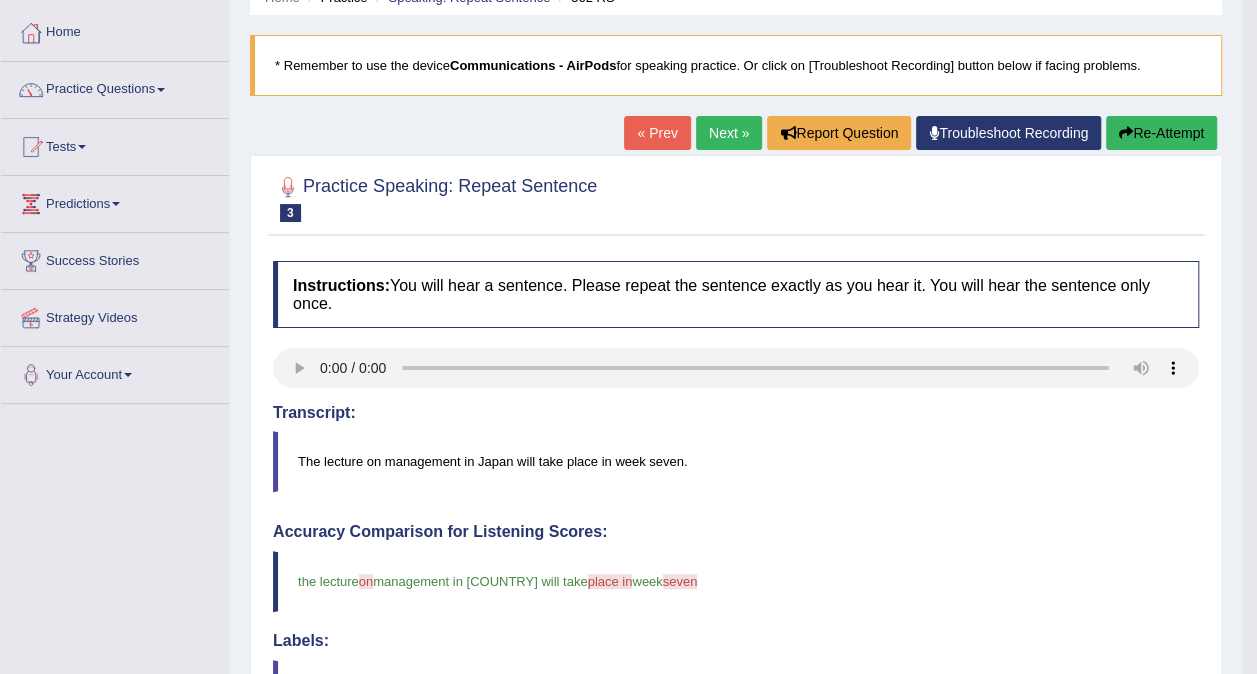 click on "Next »" at bounding box center [729, 133] 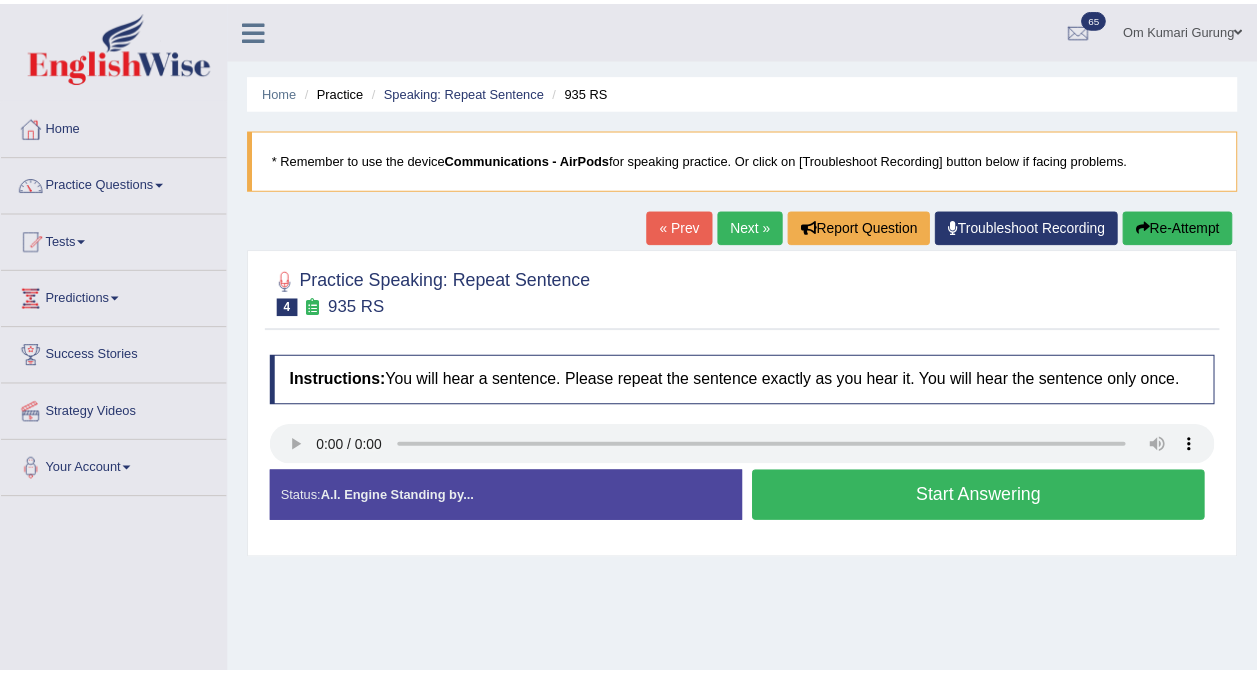 scroll, scrollTop: 0, scrollLeft: 0, axis: both 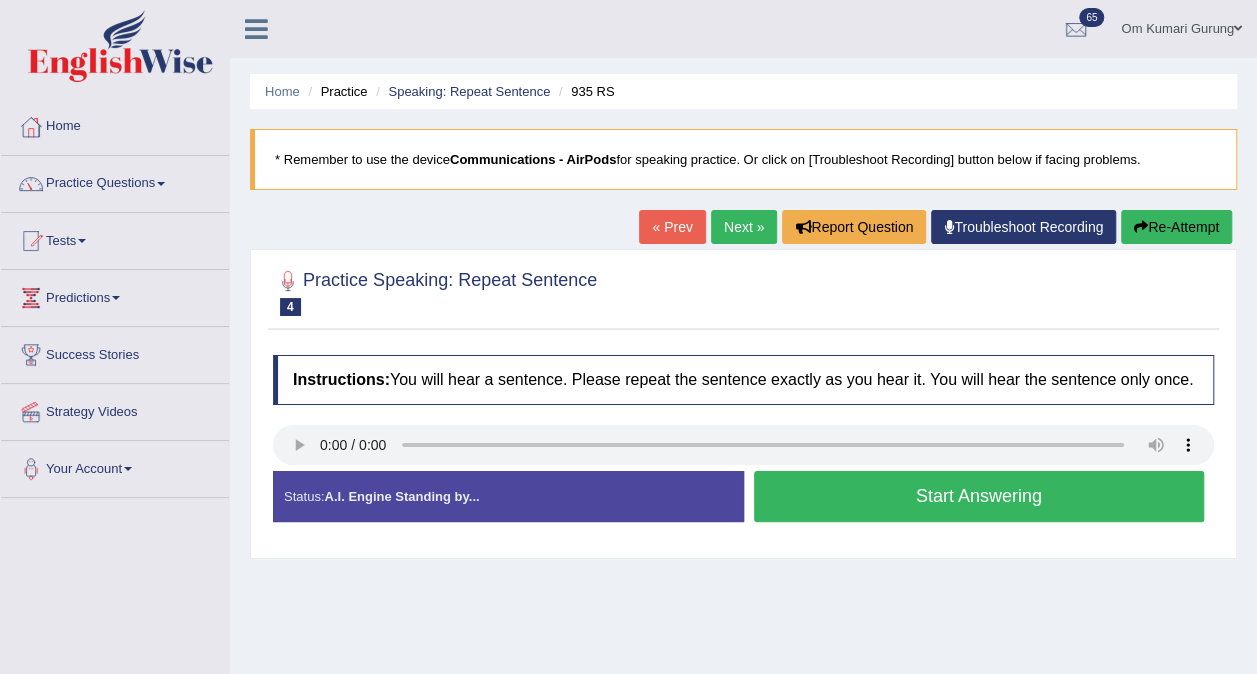 click on "Start Answering" at bounding box center (979, 496) 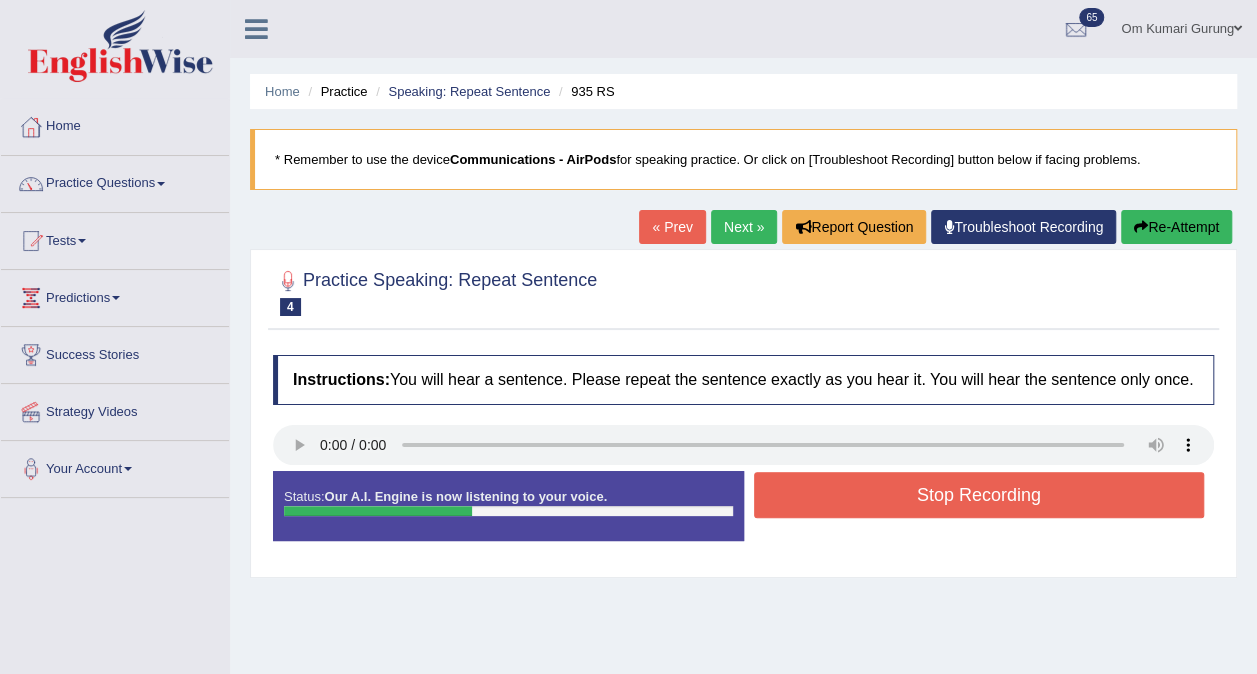 click on "Stop Recording" at bounding box center [979, 495] 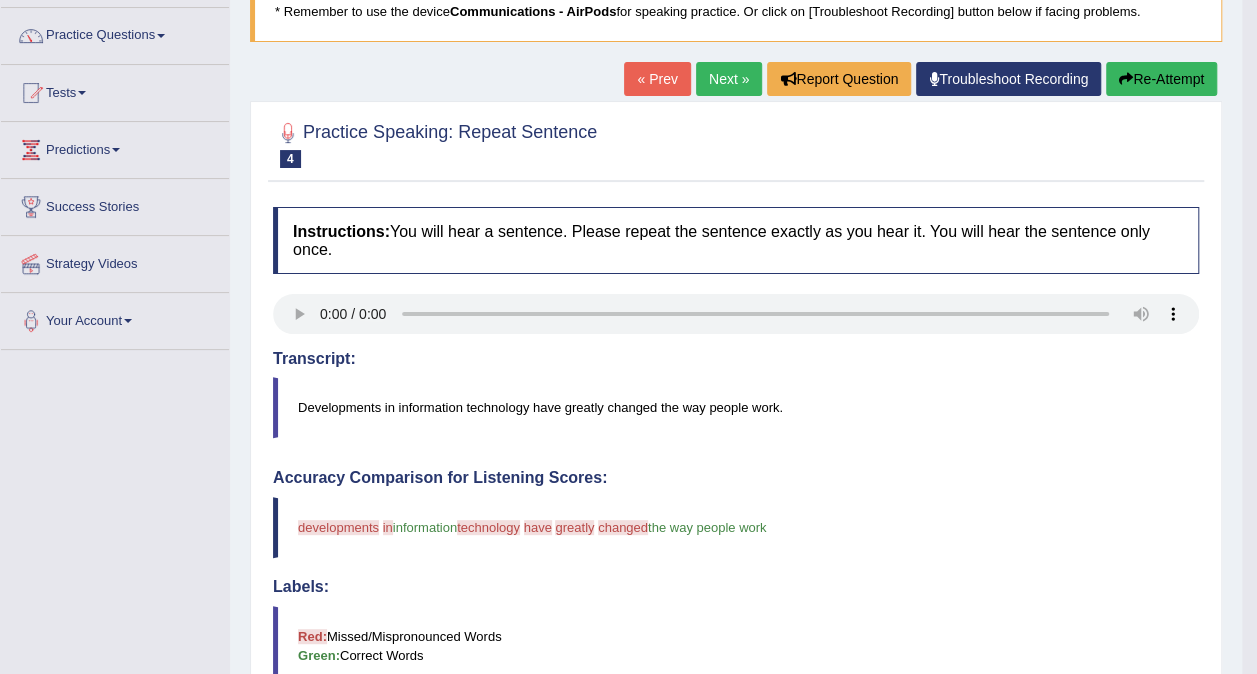 scroll, scrollTop: 149, scrollLeft: 0, axis: vertical 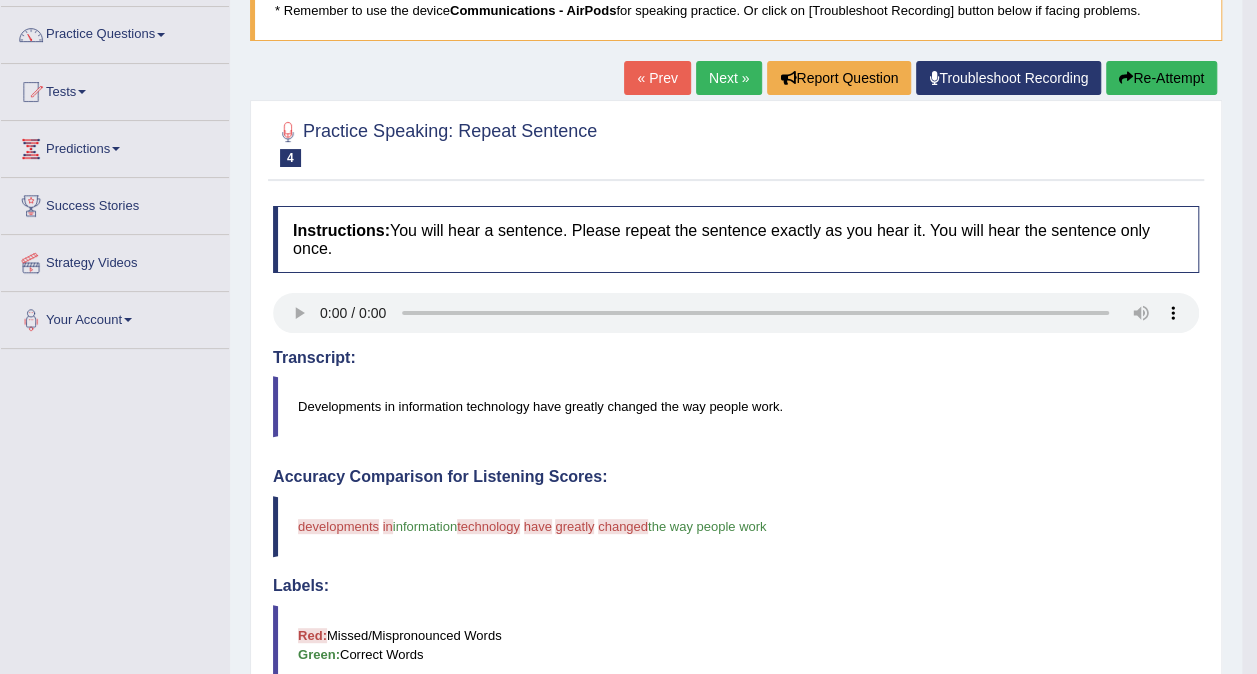 click on "Next »" at bounding box center (729, 78) 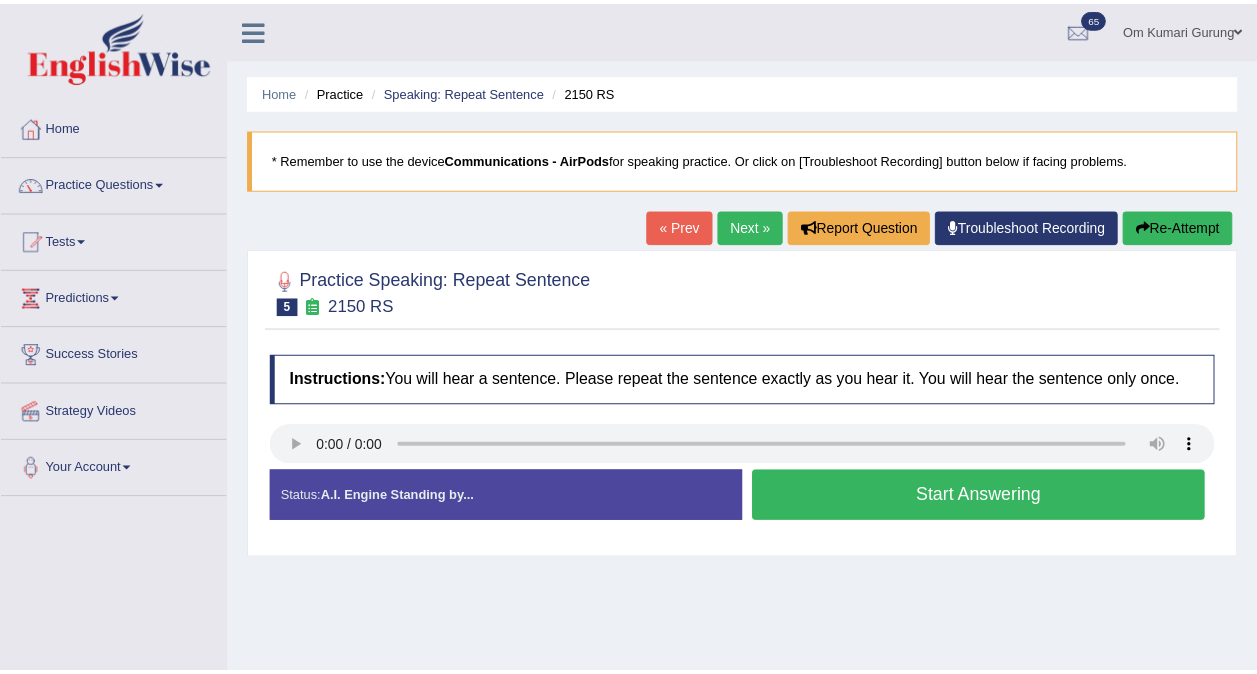 scroll, scrollTop: 0, scrollLeft: 0, axis: both 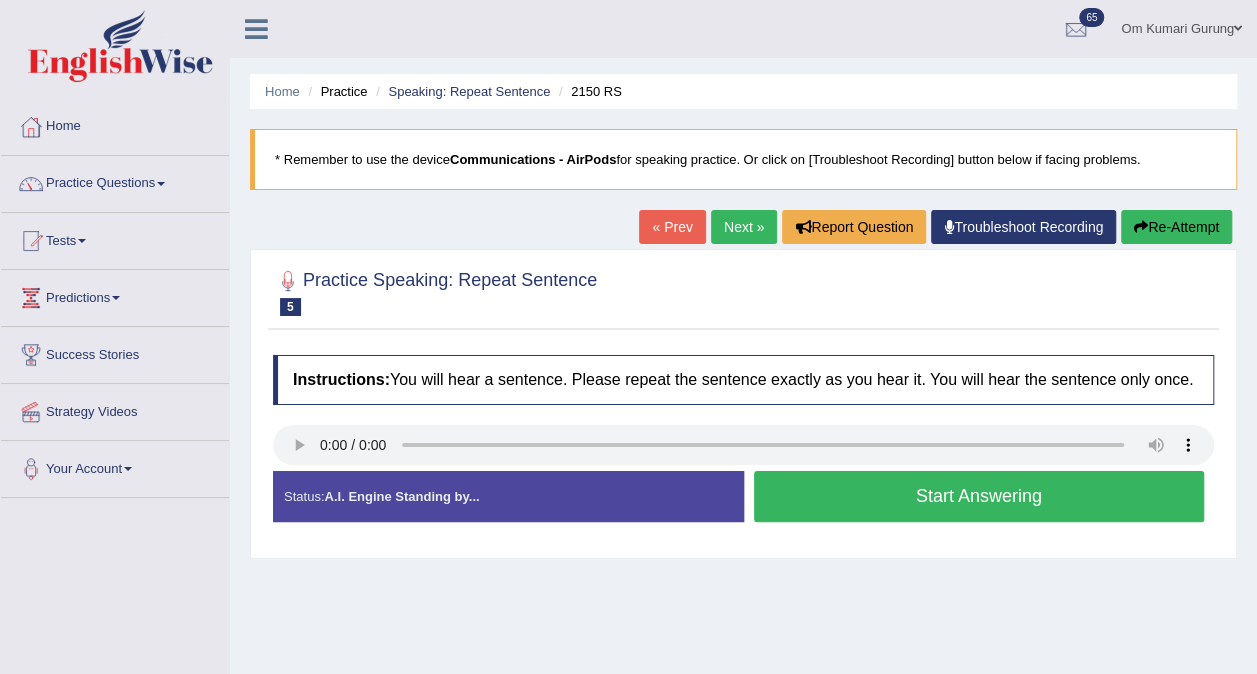 click on "Created with Highcharts 7.1.2 Too low Too high Time Pitch meter: 0 2.5 5 7.5 10" at bounding box center [503, 470] 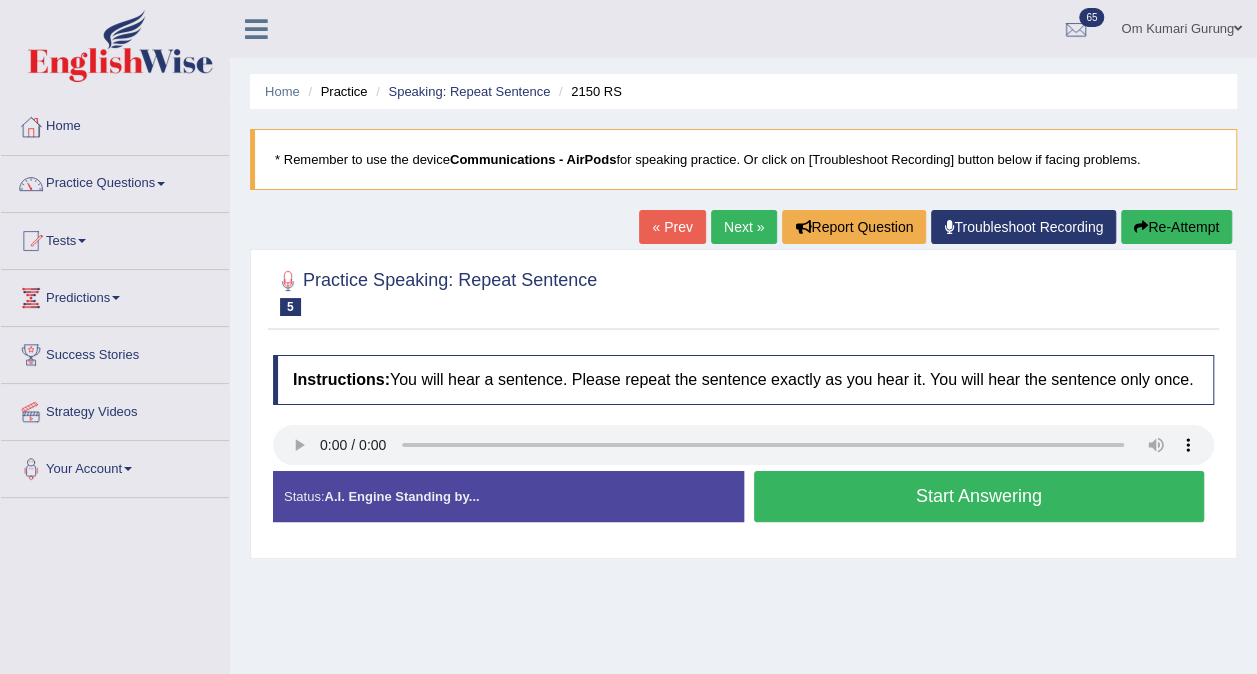 click on "Created with Highcharts 7.1.2 Too low Too high Time Pitch meter: 0 2.5 5 7.5 10" at bounding box center (503, 470) 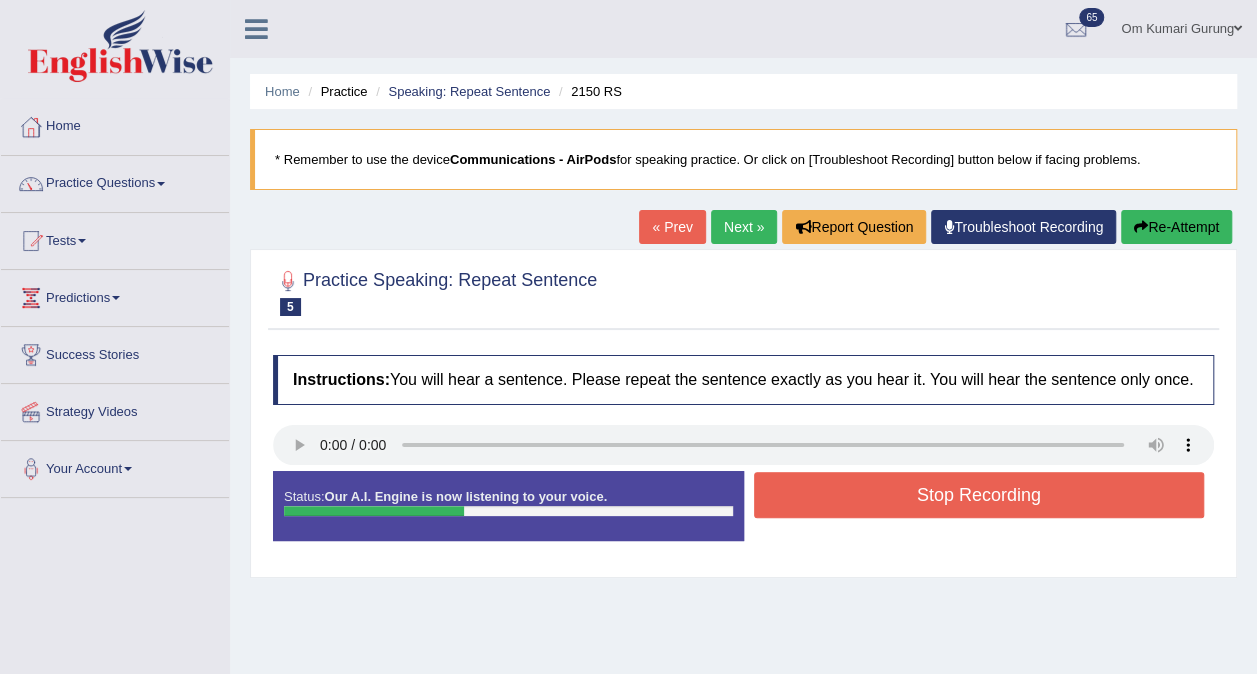 click on "Stop Recording" at bounding box center [979, 495] 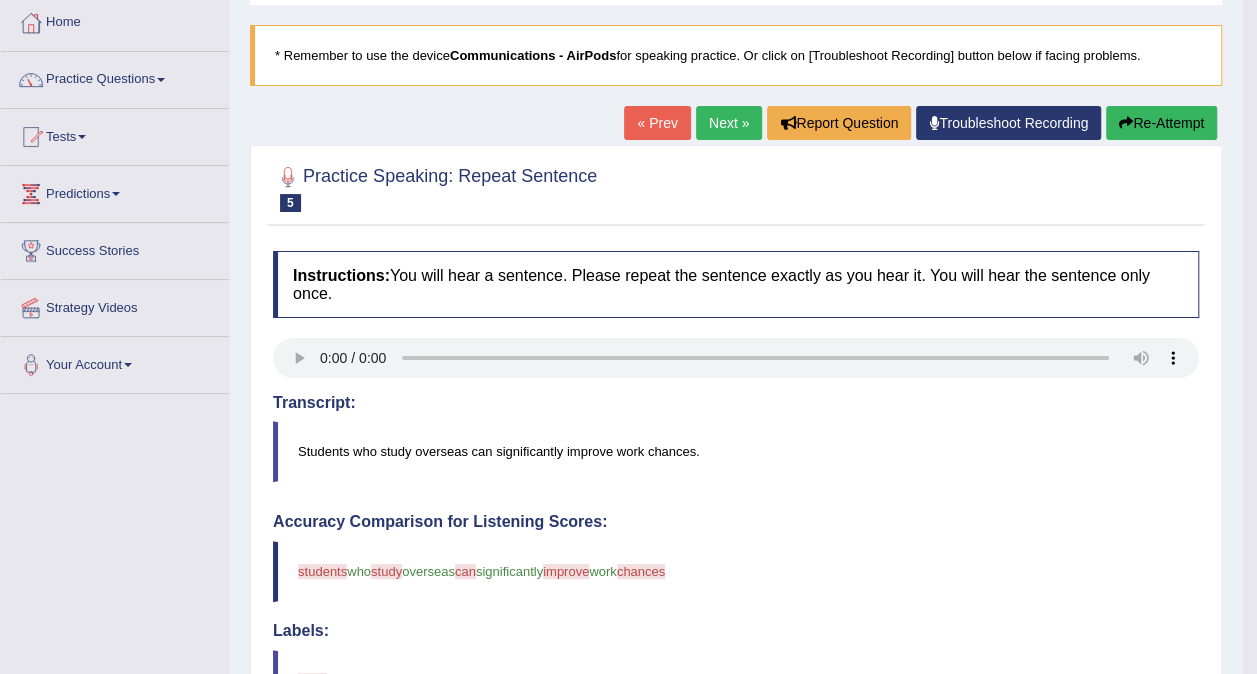 scroll, scrollTop: 93, scrollLeft: 0, axis: vertical 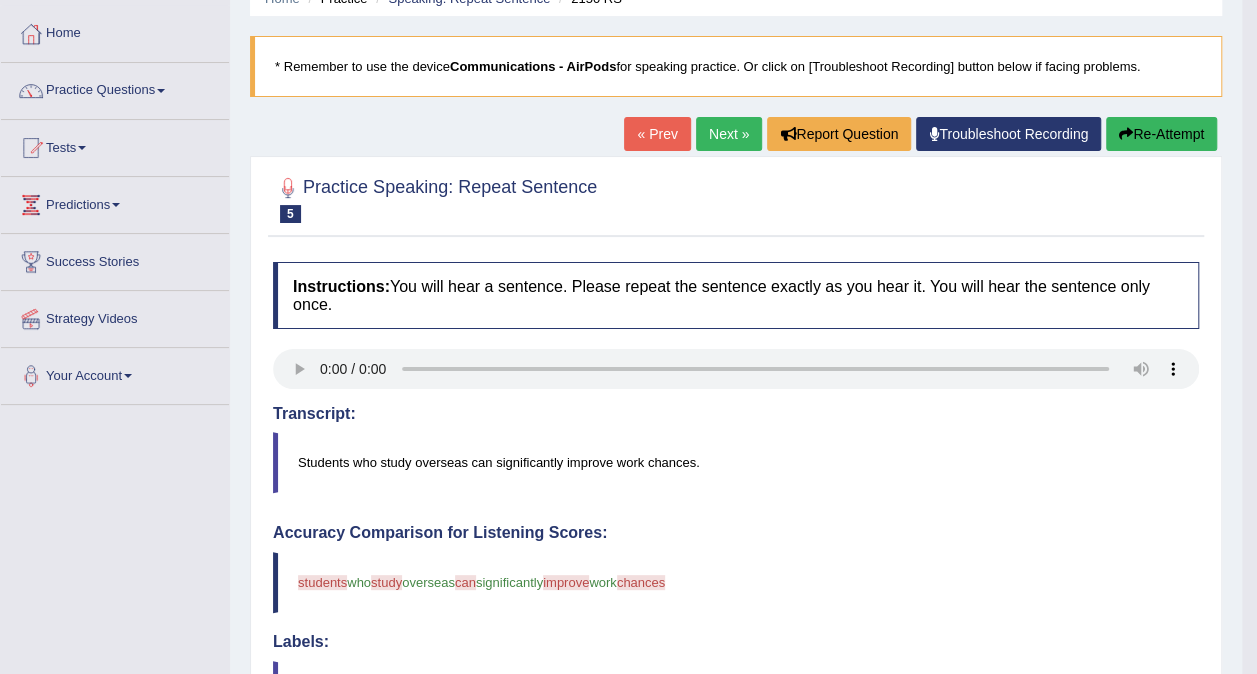 click on "Next »" at bounding box center (729, 134) 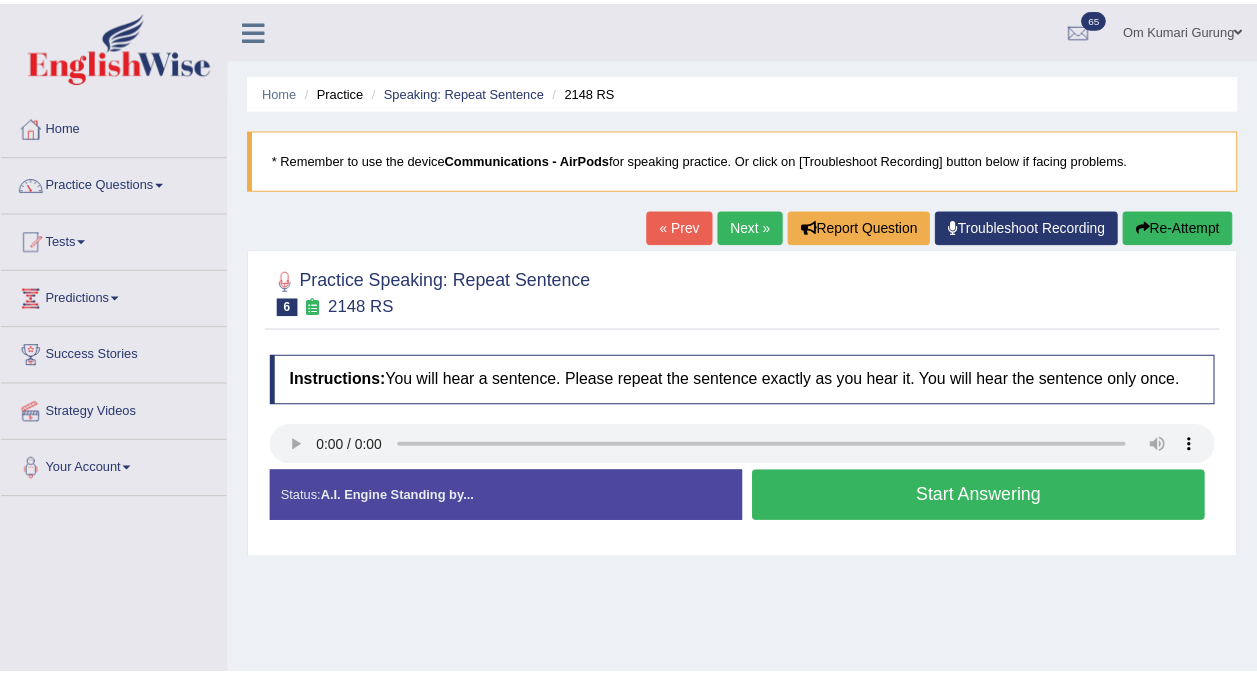 scroll, scrollTop: 0, scrollLeft: 0, axis: both 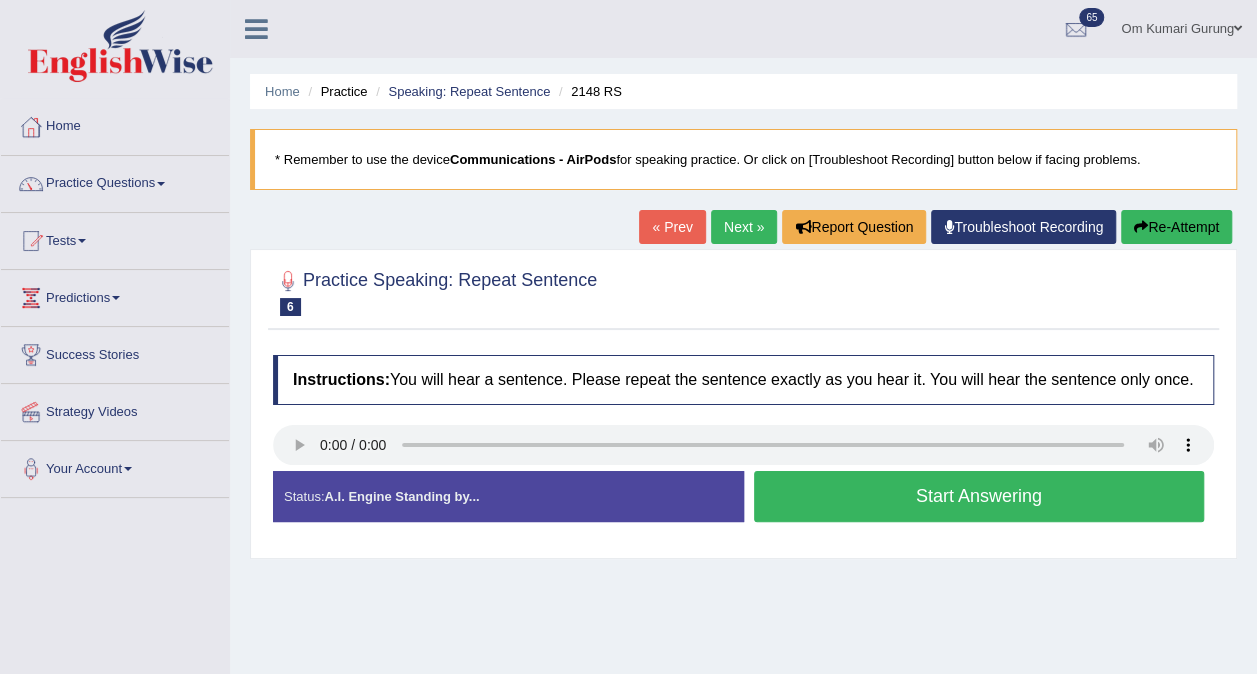 click on "Start Answering" at bounding box center (979, 496) 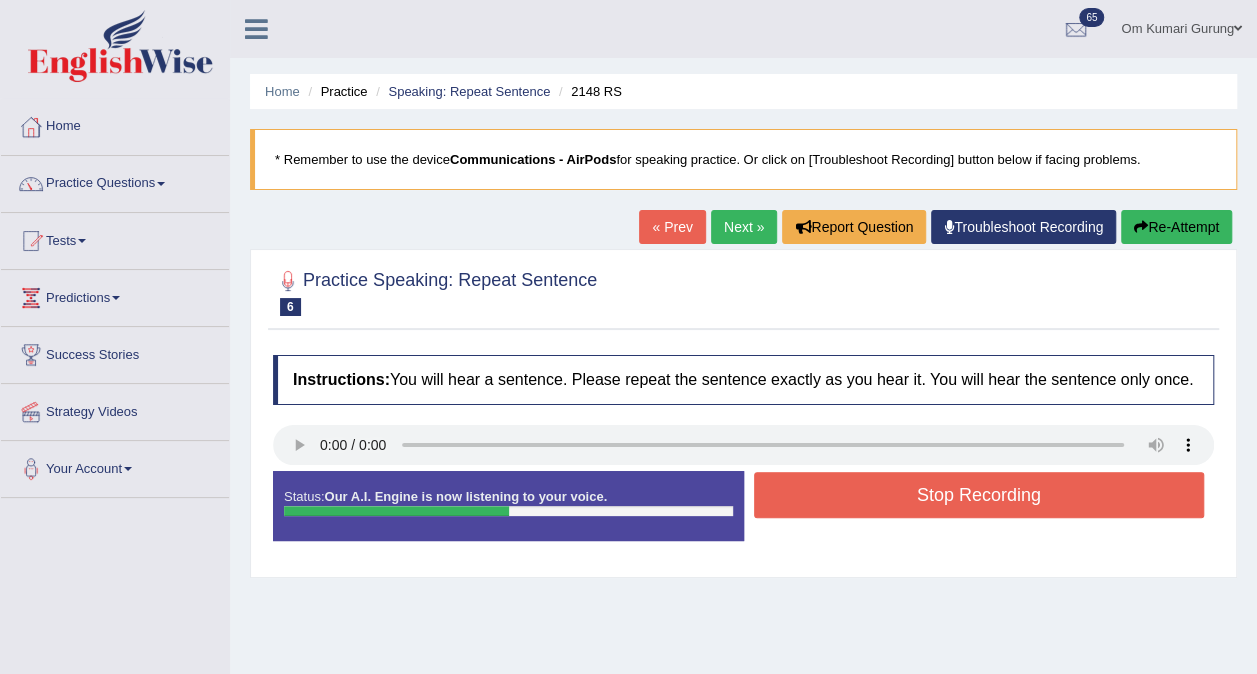 click on "Stop Recording" at bounding box center (979, 495) 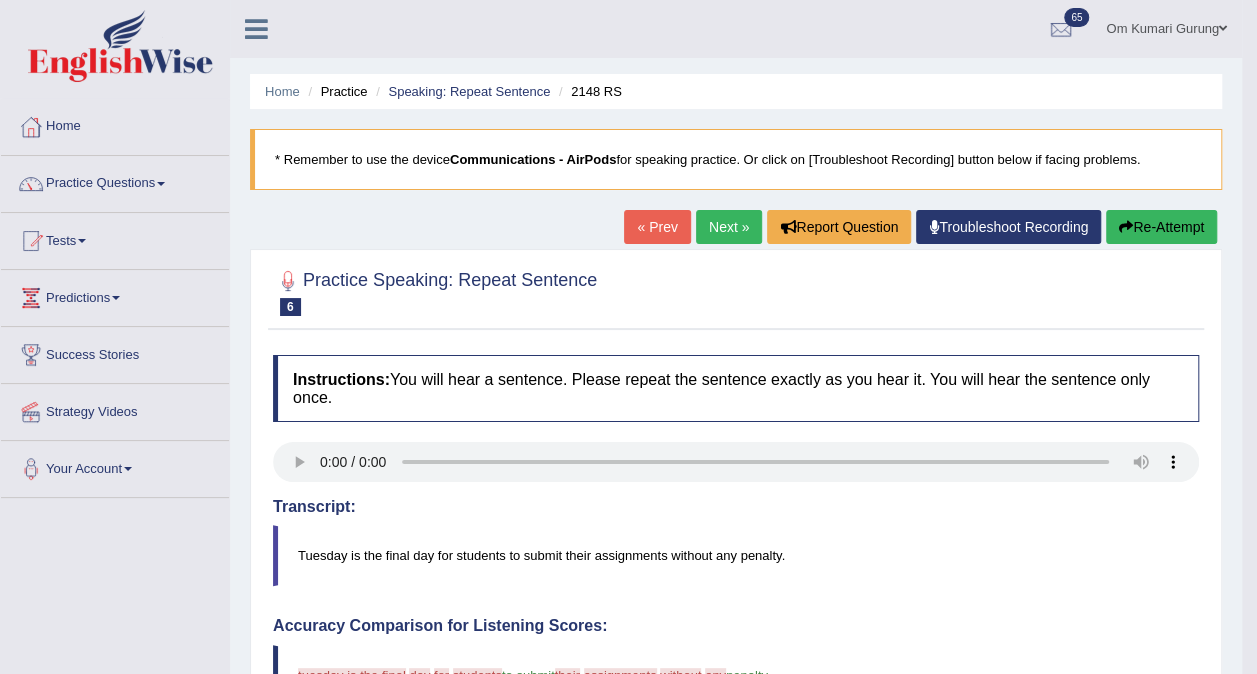 scroll, scrollTop: 7, scrollLeft: 0, axis: vertical 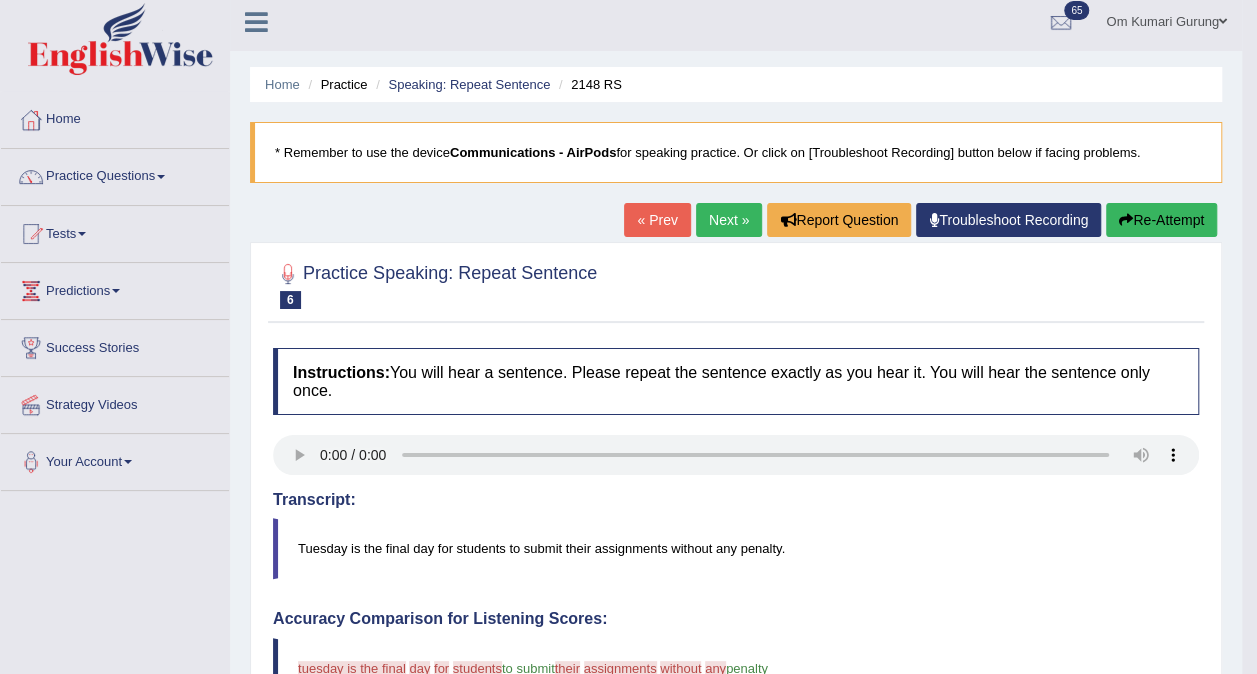 click on "Next »" at bounding box center [729, 220] 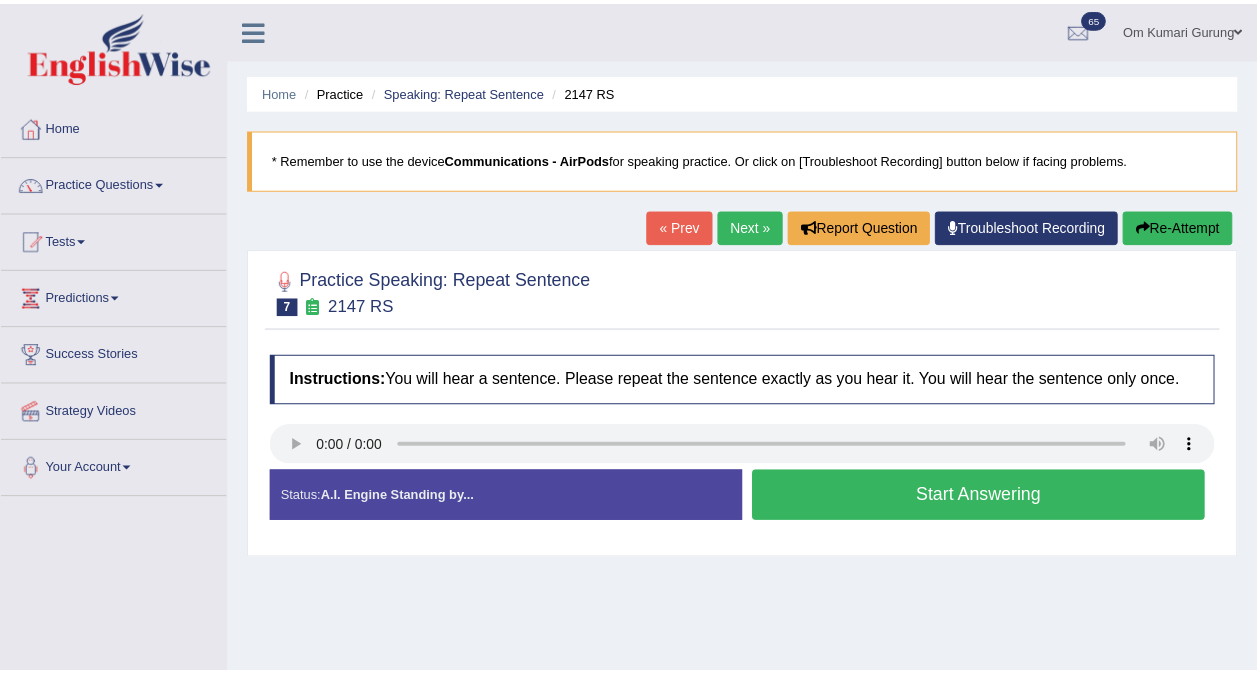 scroll, scrollTop: 0, scrollLeft: 0, axis: both 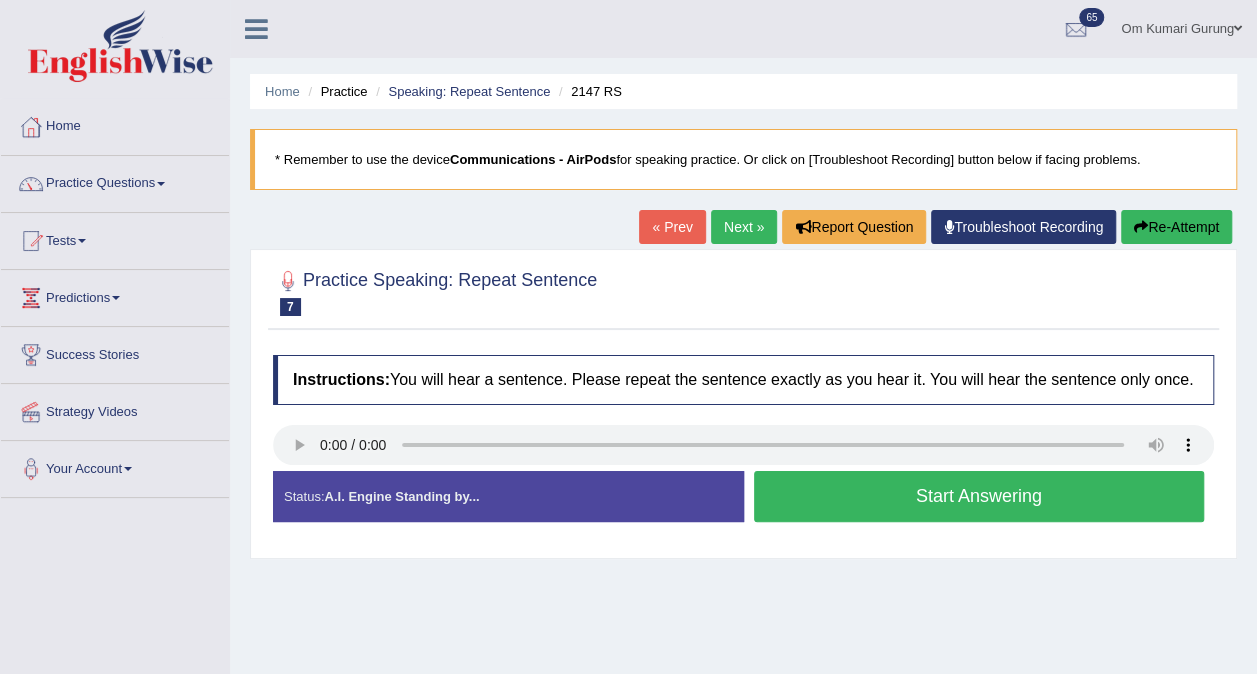 click on "Start Answering" at bounding box center (979, 496) 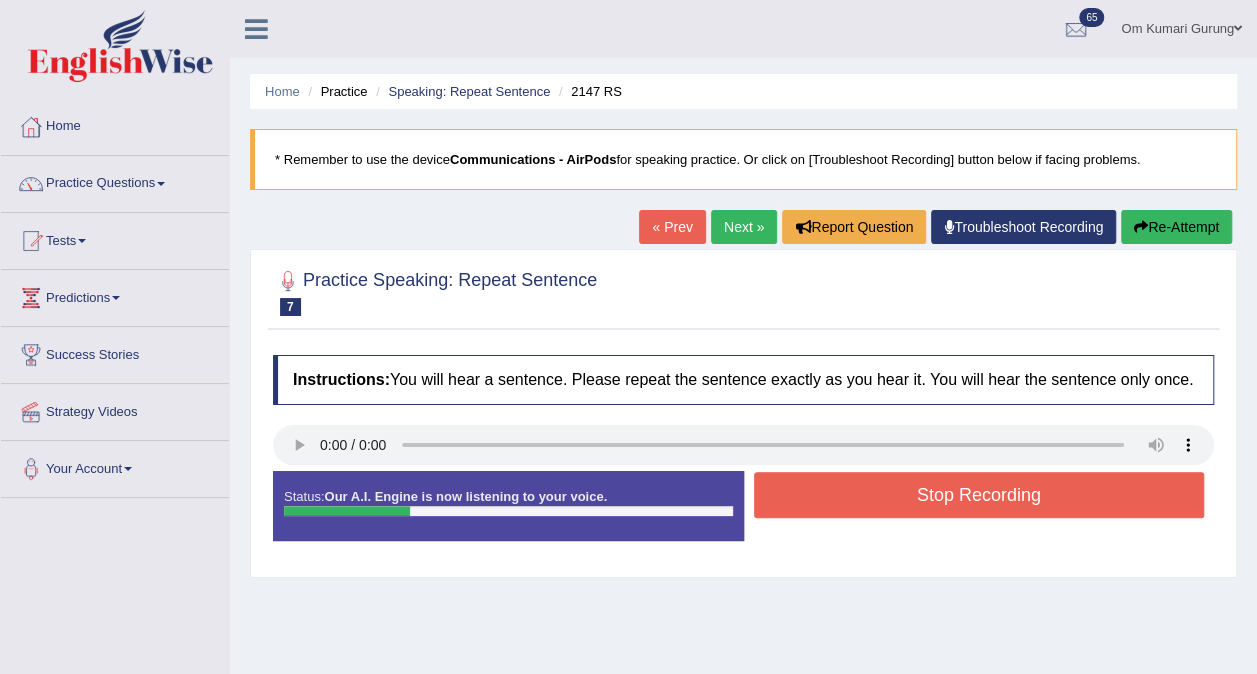 click on "Stop Recording" at bounding box center [979, 495] 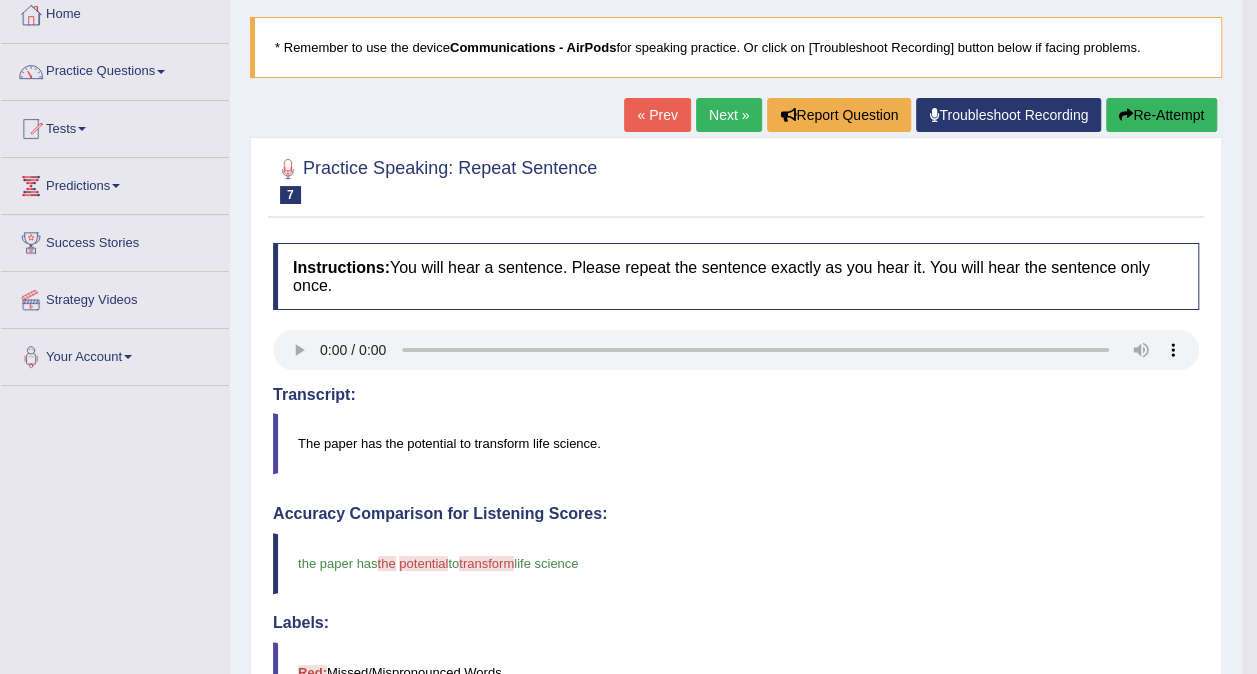 scroll, scrollTop: 16, scrollLeft: 0, axis: vertical 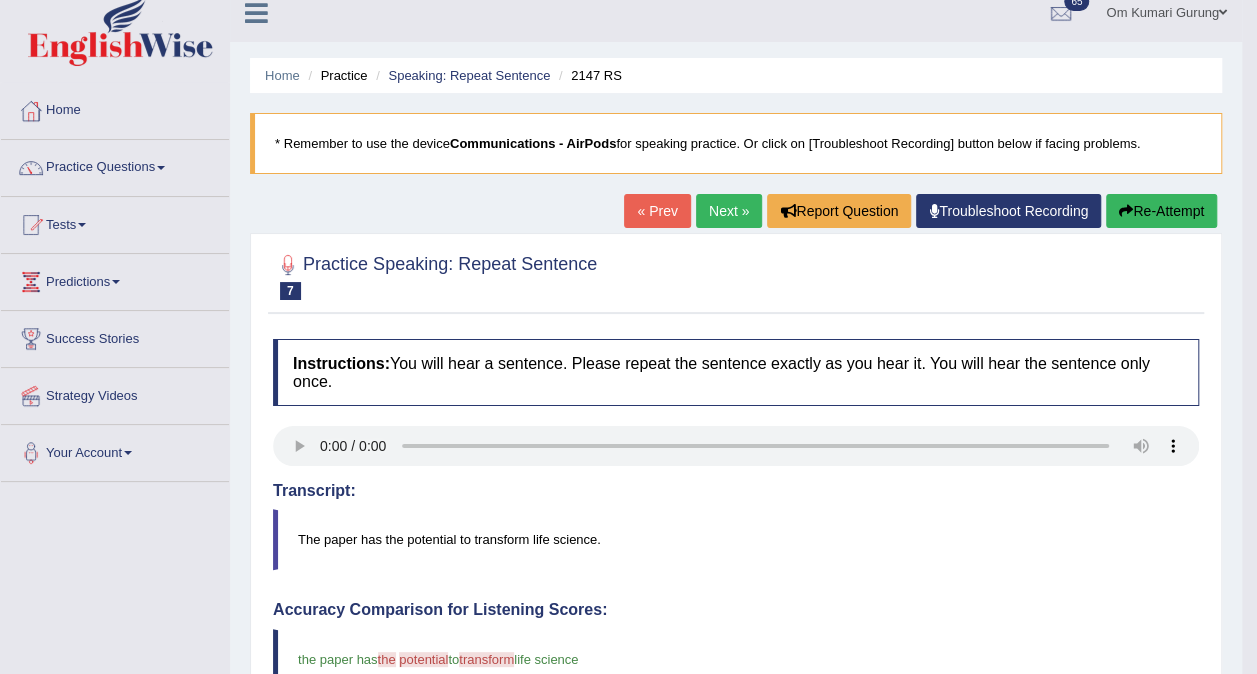 click on "Next »" at bounding box center [729, 211] 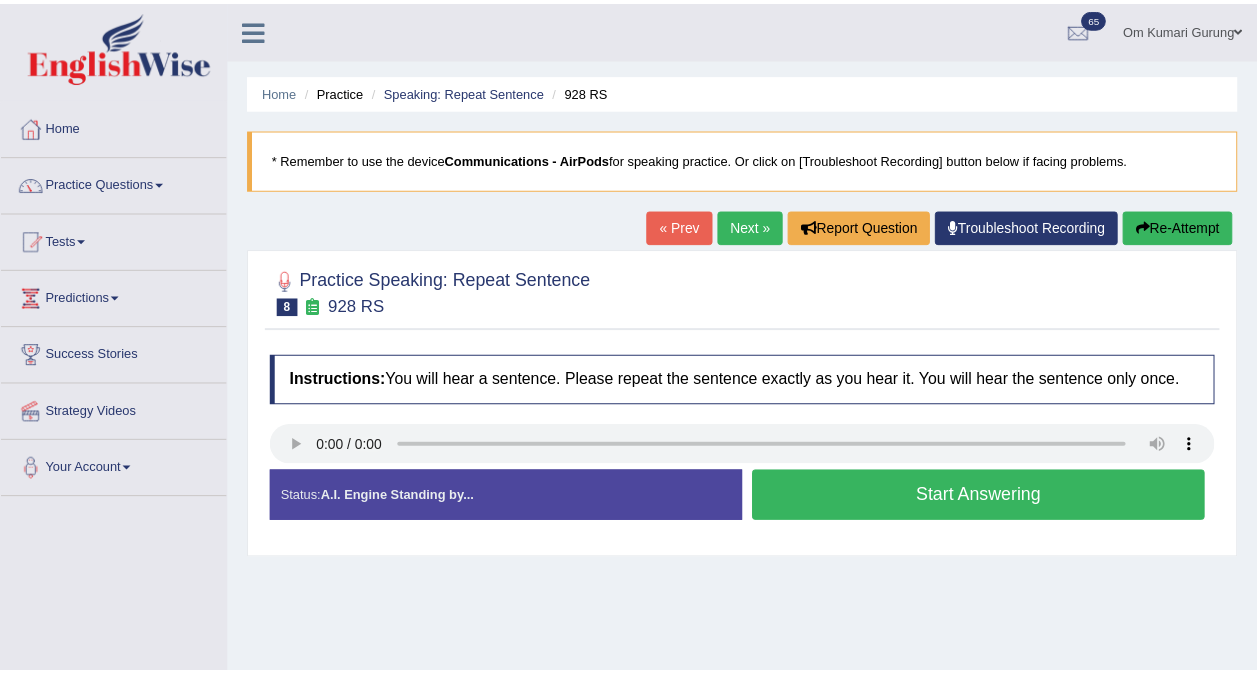 scroll, scrollTop: 0, scrollLeft: 0, axis: both 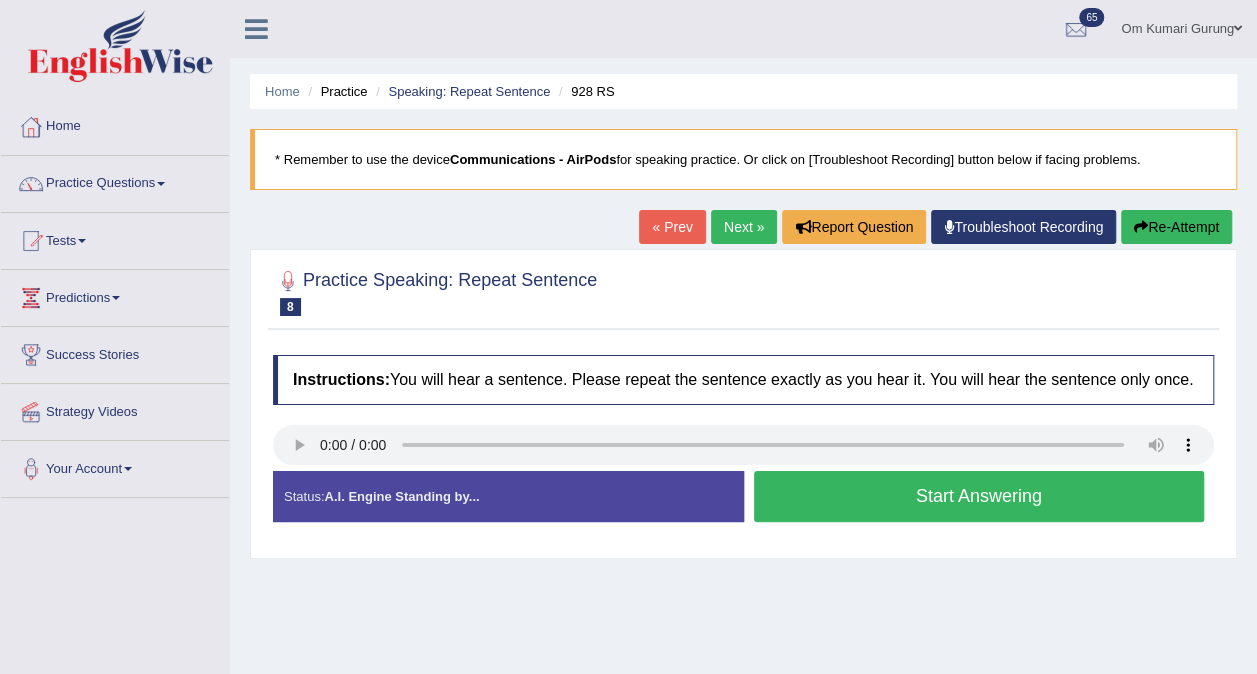 click on "Start Answering" at bounding box center [979, 496] 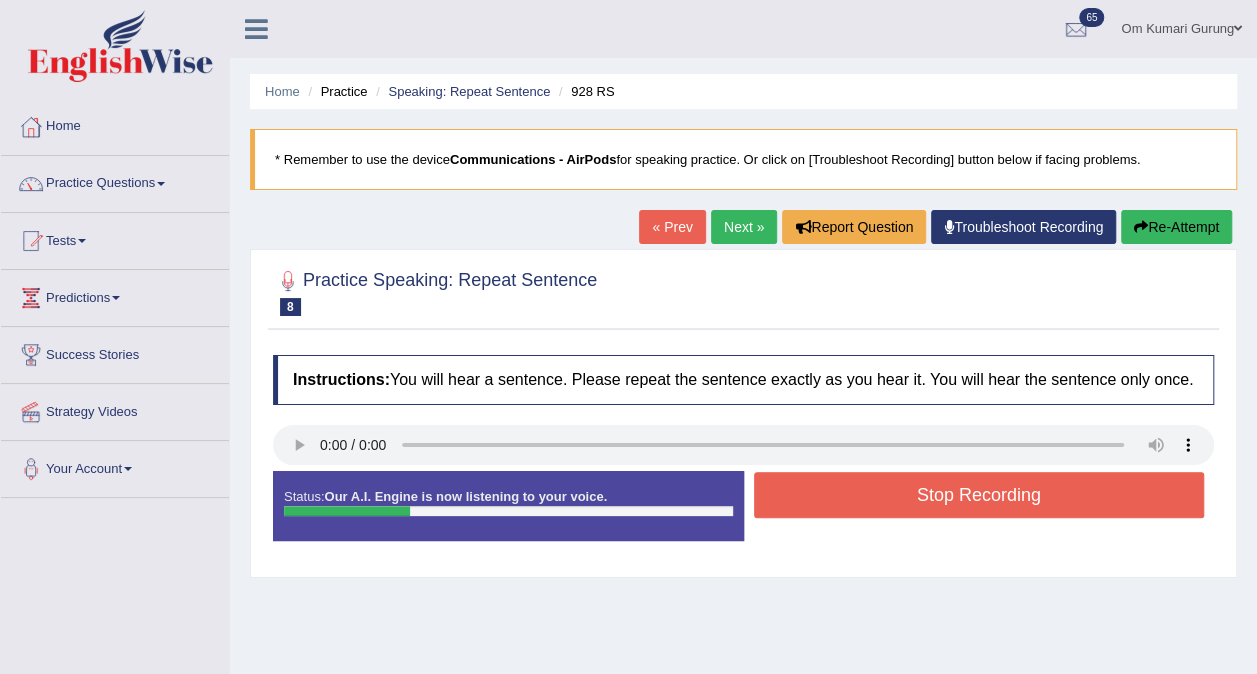 click on "Stop Recording" at bounding box center [979, 495] 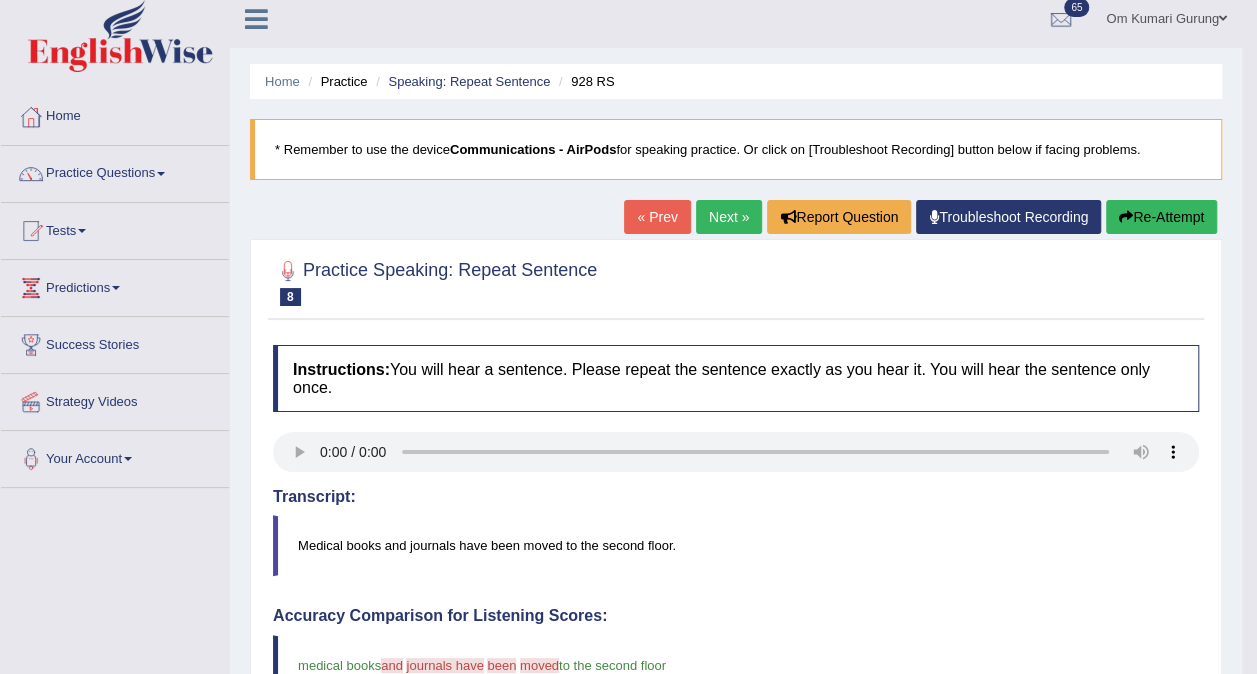 scroll, scrollTop: 2, scrollLeft: 0, axis: vertical 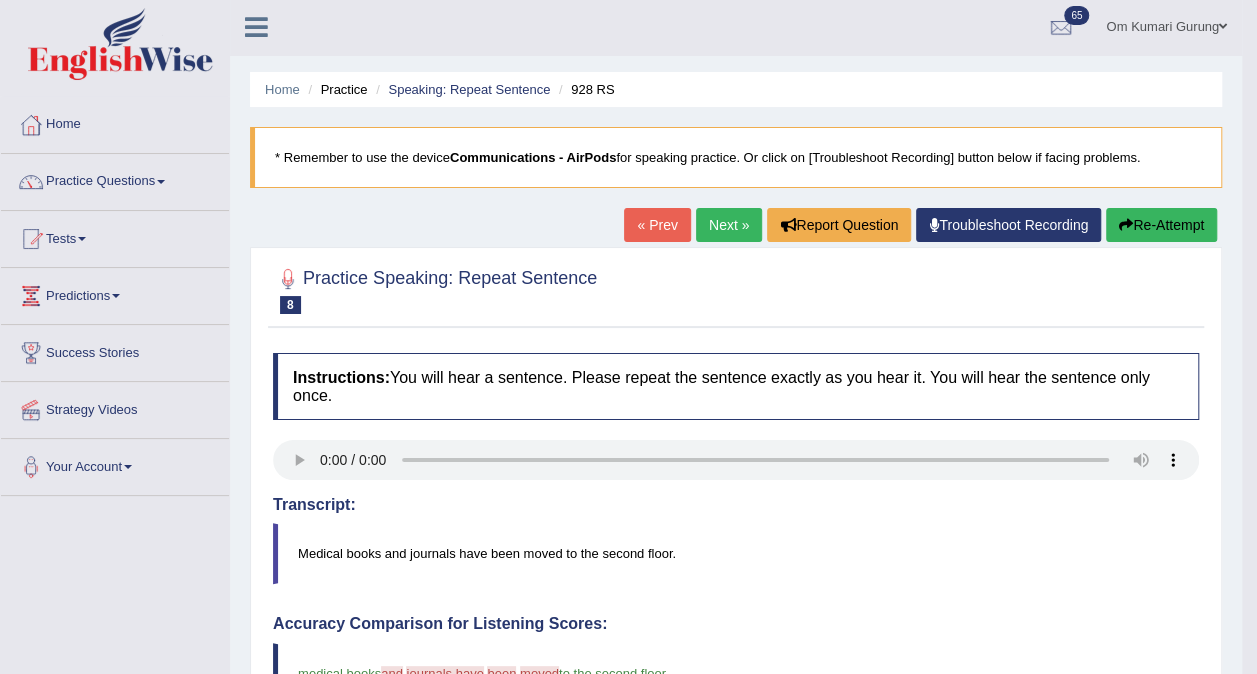 click on "Next »" at bounding box center (729, 225) 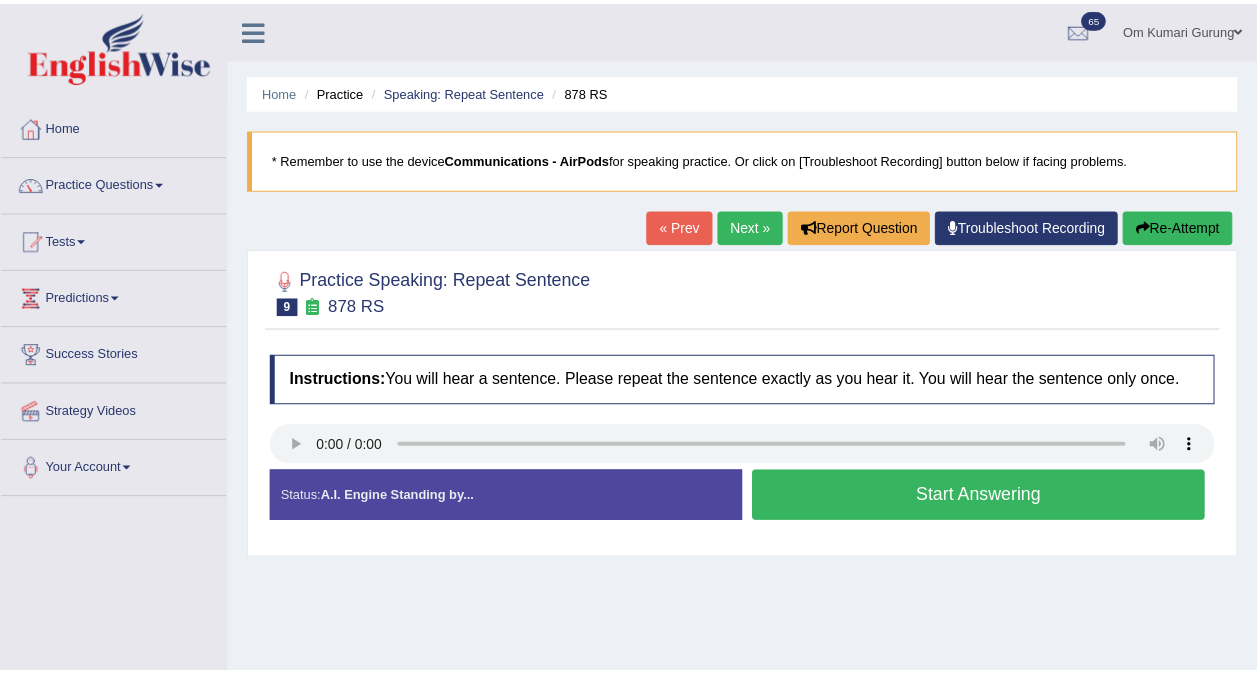 scroll, scrollTop: 0, scrollLeft: 0, axis: both 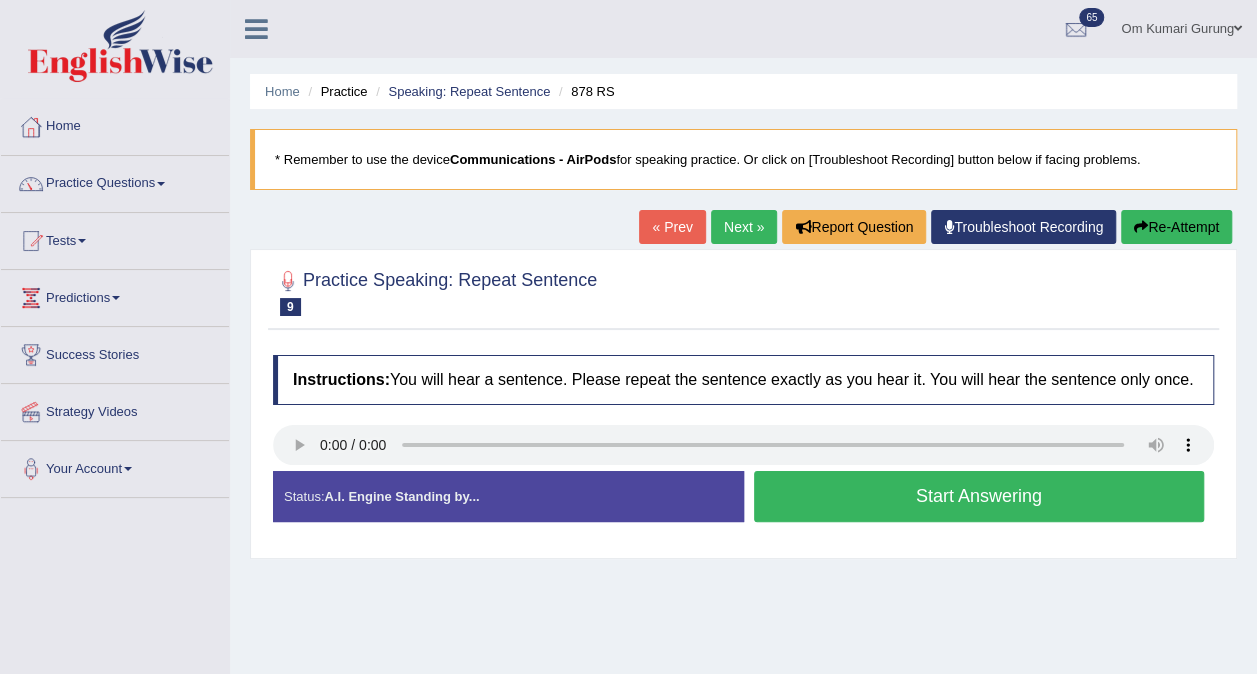 click on "Start Answering" at bounding box center (979, 496) 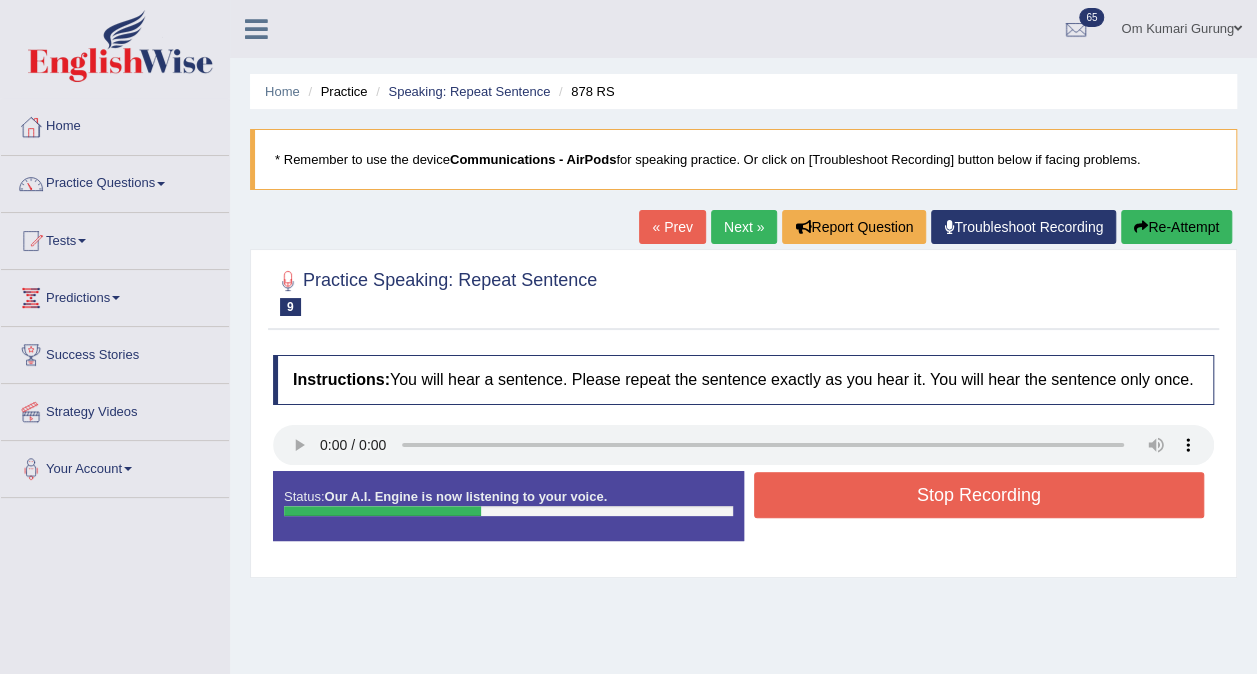 click on "Stop Recording" at bounding box center [979, 495] 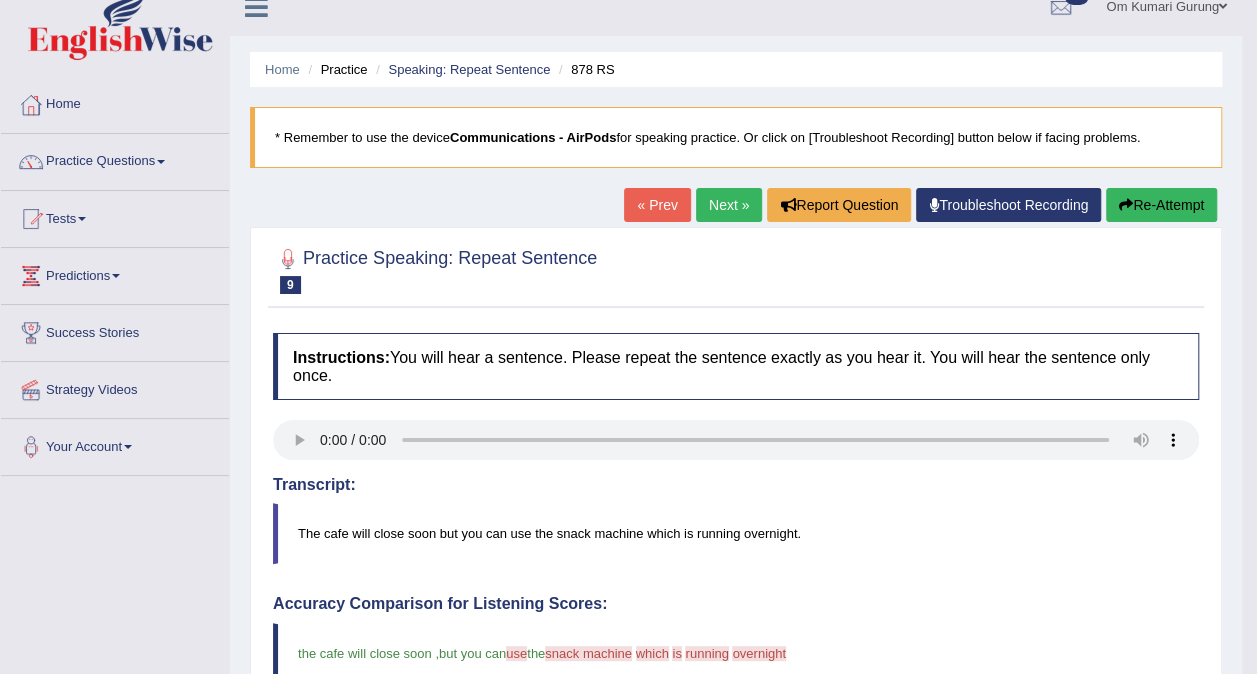 scroll, scrollTop: 21, scrollLeft: 0, axis: vertical 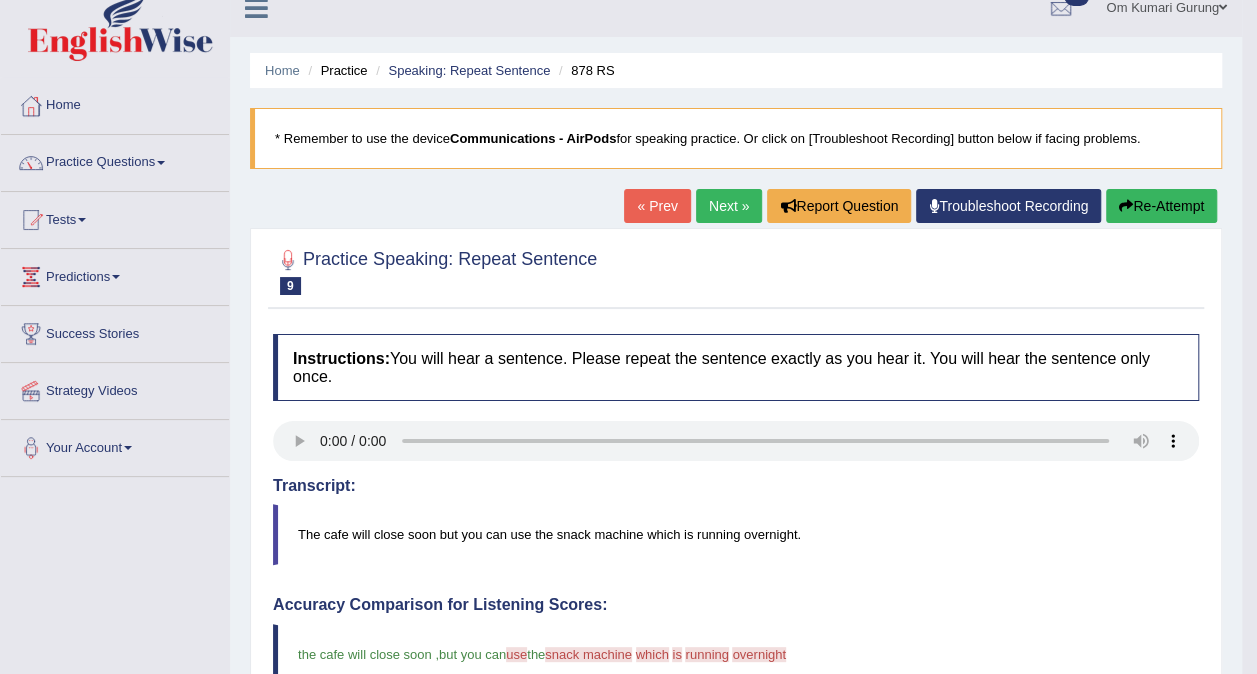 click on "Next »" at bounding box center (729, 206) 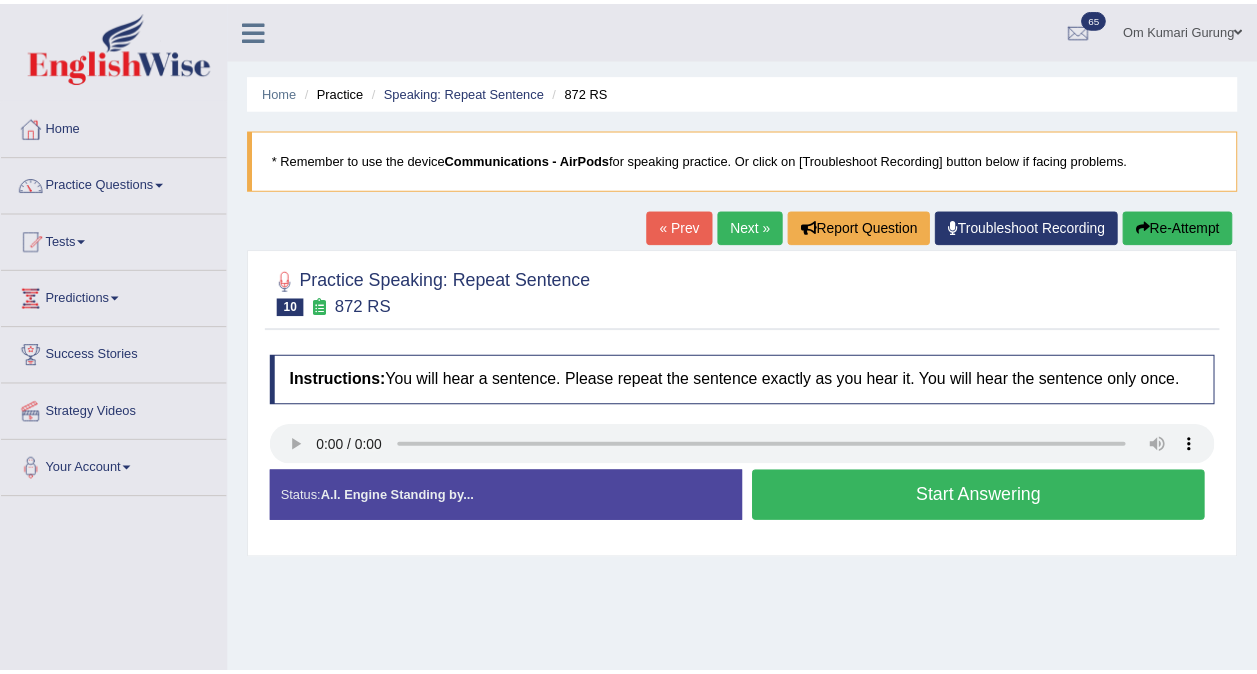scroll, scrollTop: 0, scrollLeft: 0, axis: both 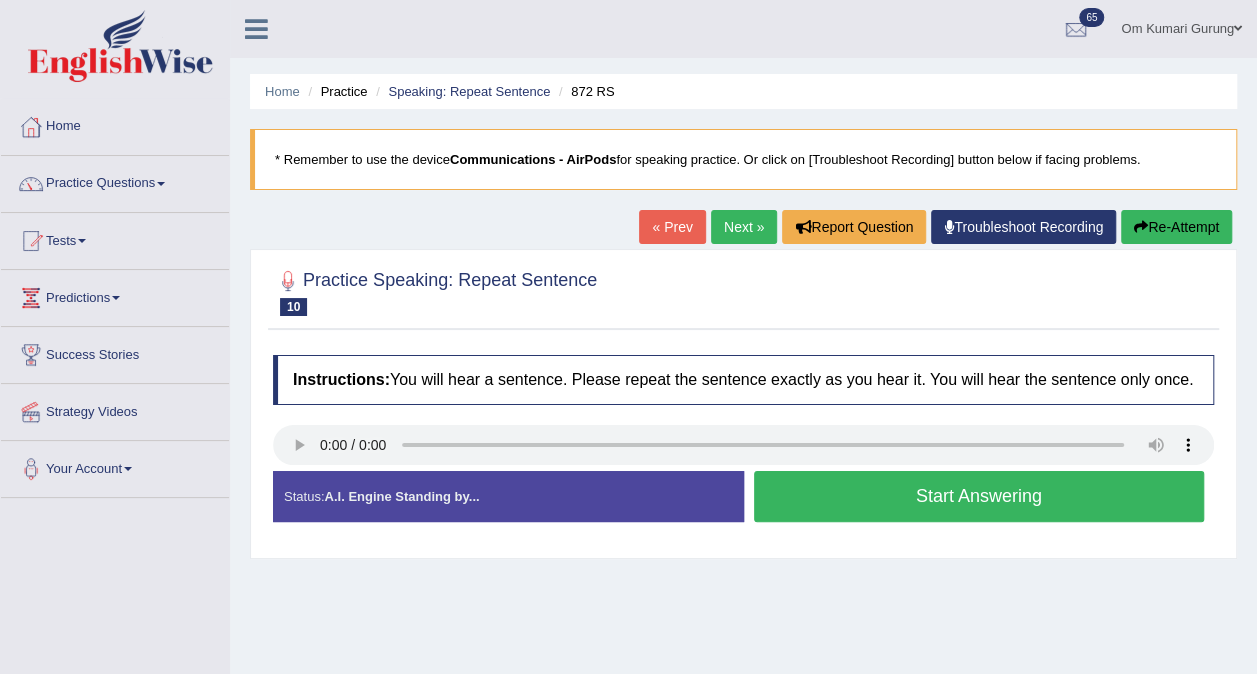 click on "Start Answering" at bounding box center (979, 496) 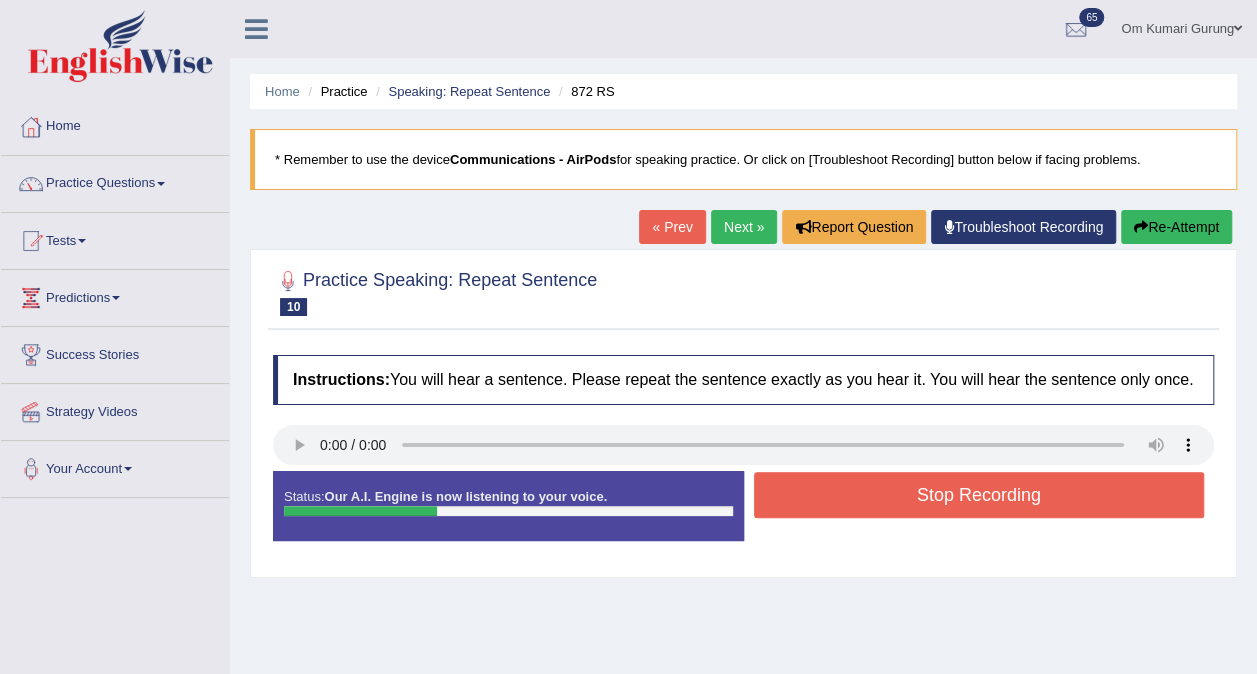 click on "Stop Recording" at bounding box center [979, 495] 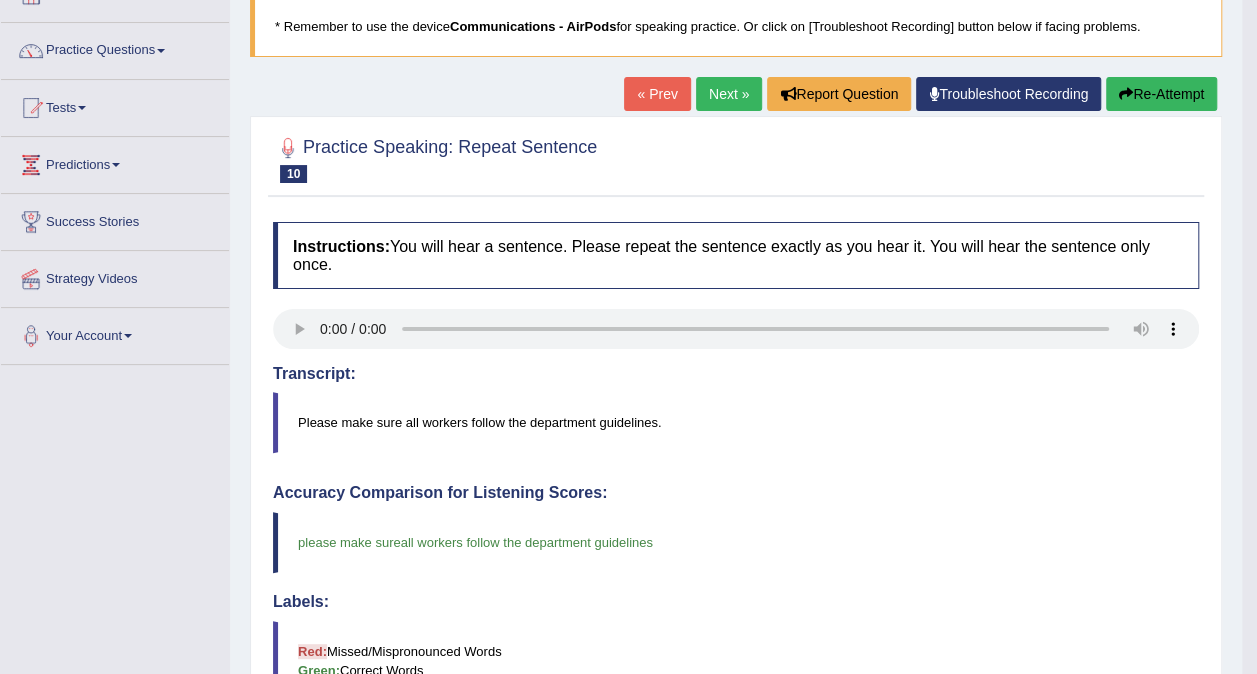 scroll, scrollTop: 0, scrollLeft: 0, axis: both 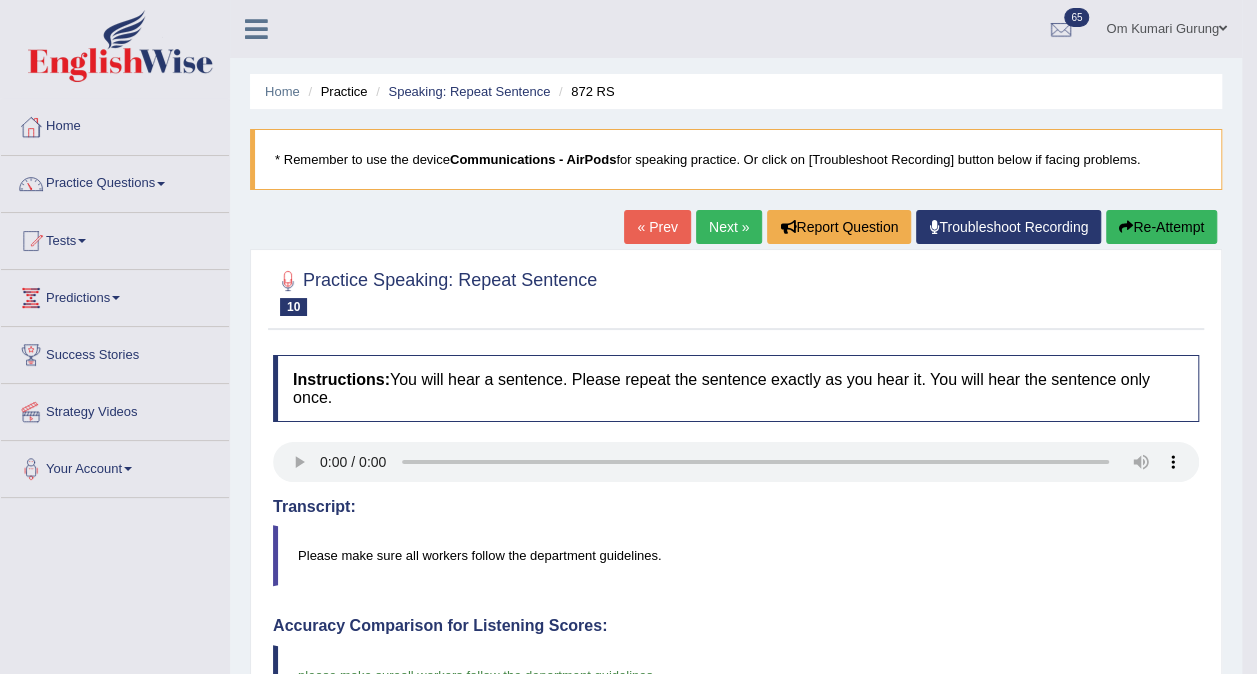 click on "Next »" at bounding box center (729, 227) 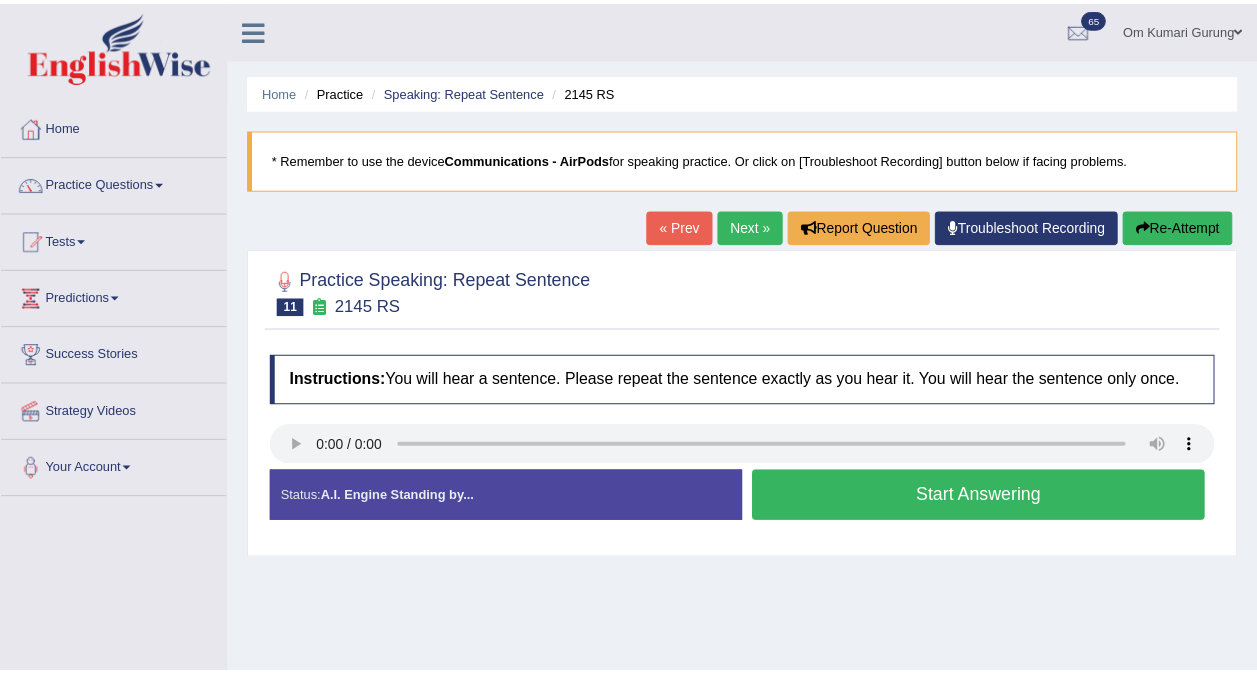 scroll, scrollTop: 0, scrollLeft: 0, axis: both 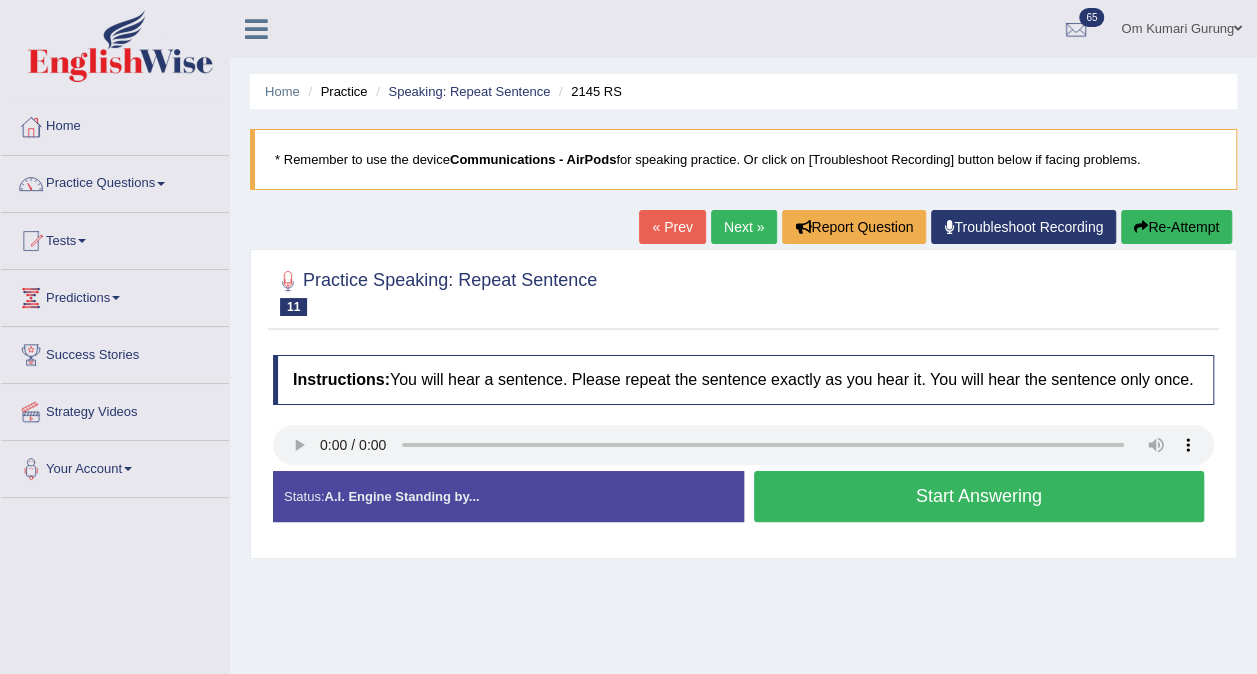 click on "Start Answering" at bounding box center [979, 496] 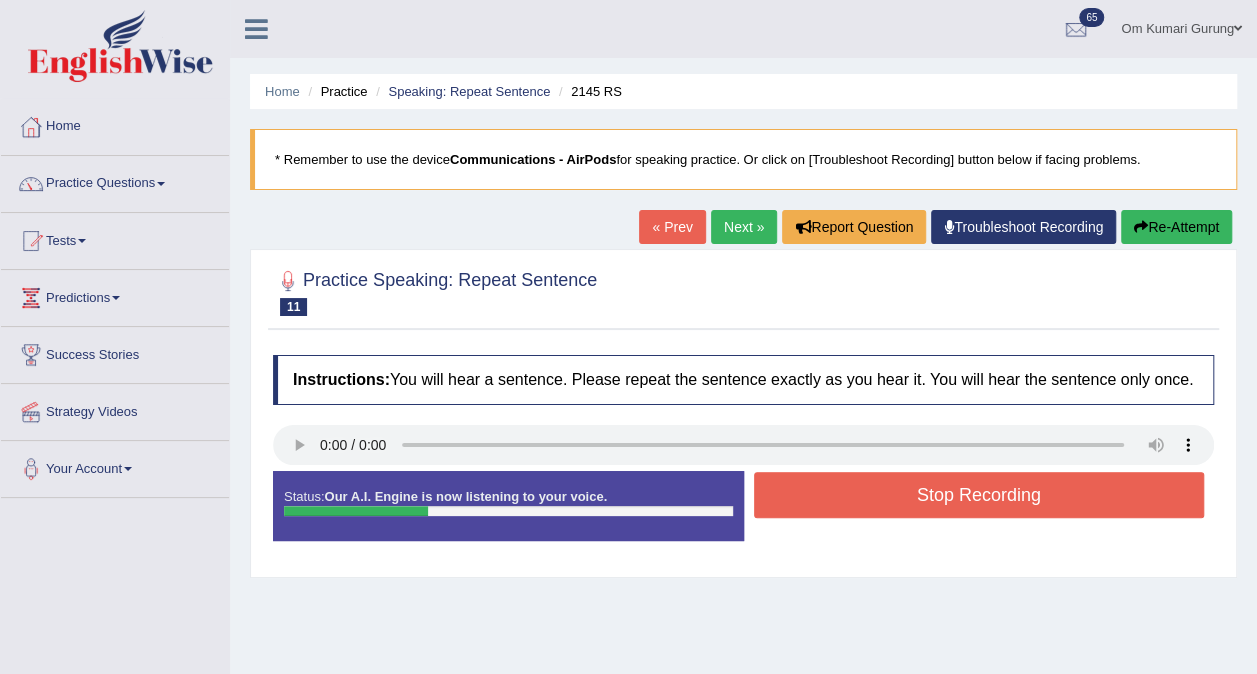 click on "Stop Recording" at bounding box center (979, 495) 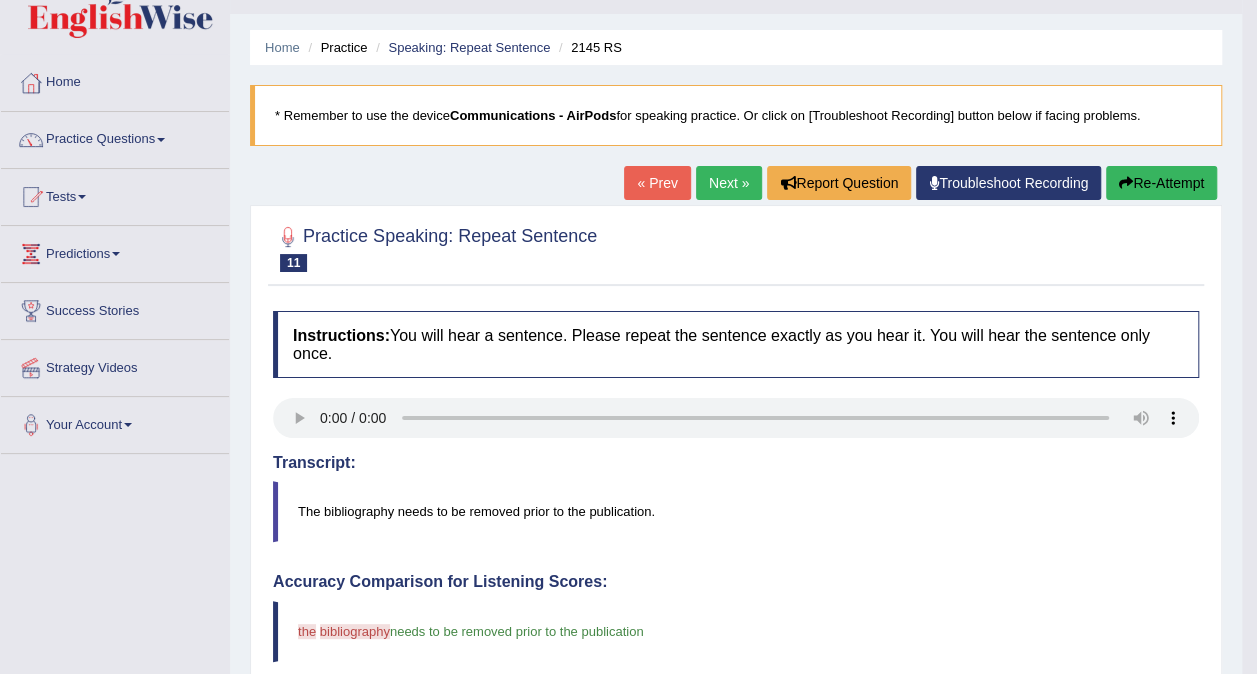 scroll, scrollTop: 0, scrollLeft: 0, axis: both 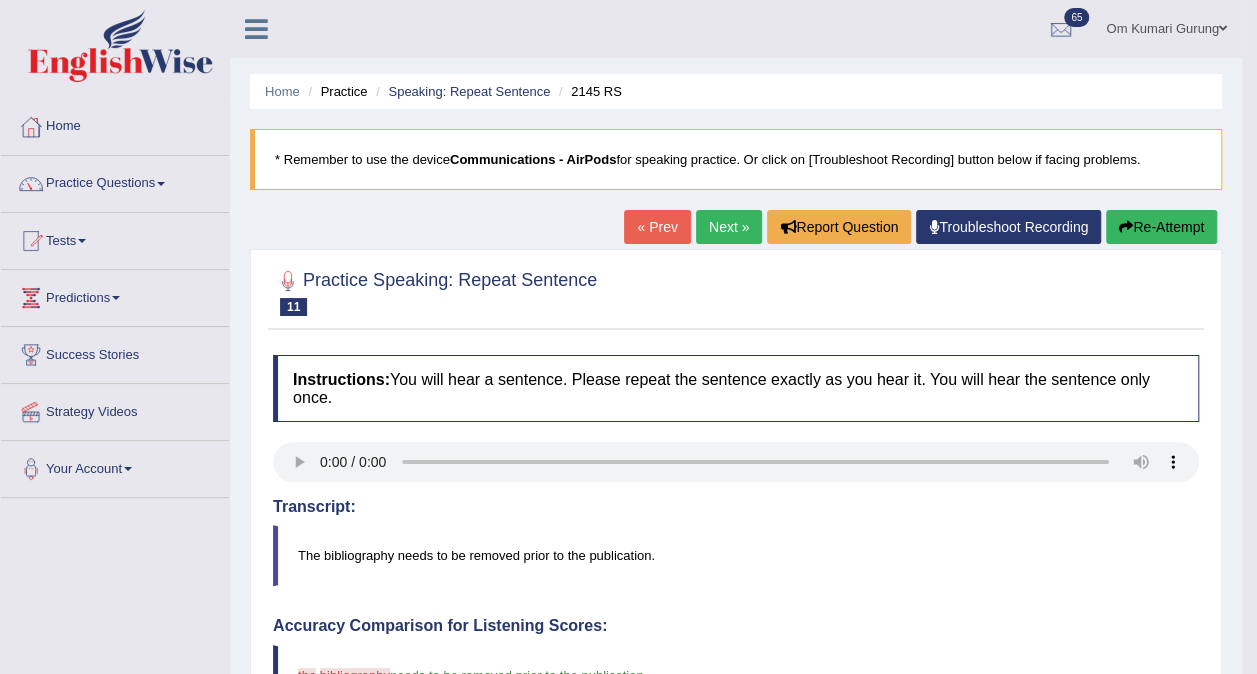 click on "Next »" at bounding box center (729, 227) 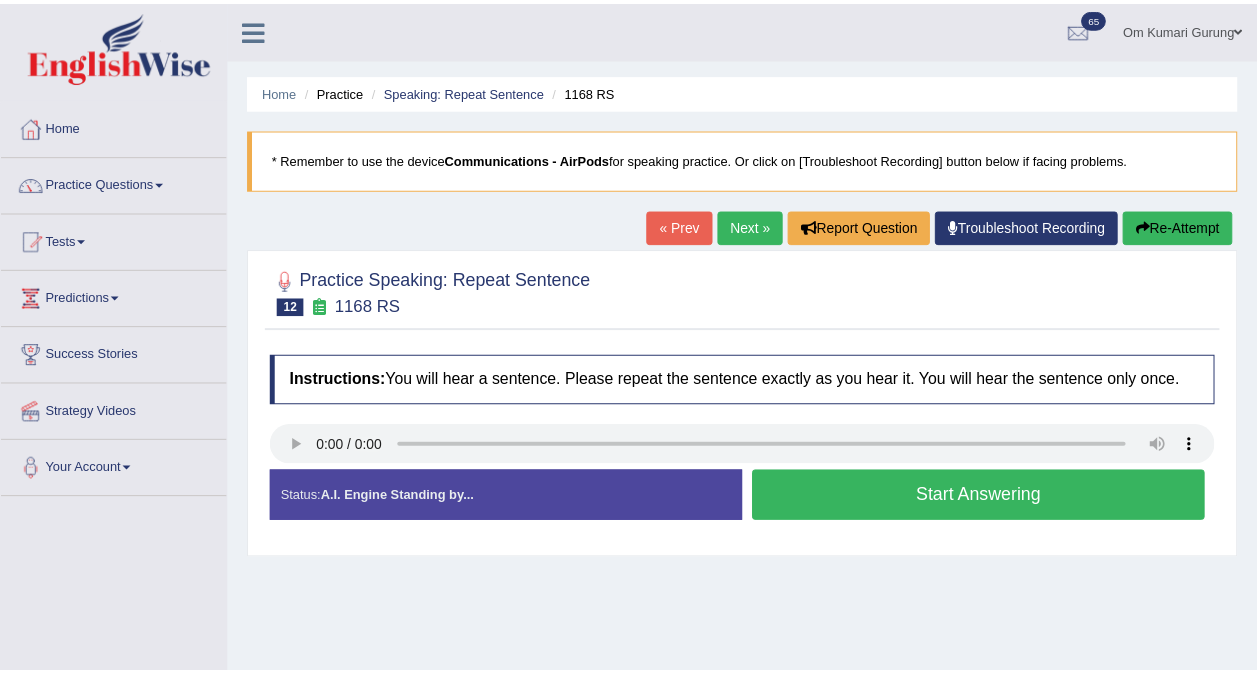 scroll, scrollTop: 0, scrollLeft: 0, axis: both 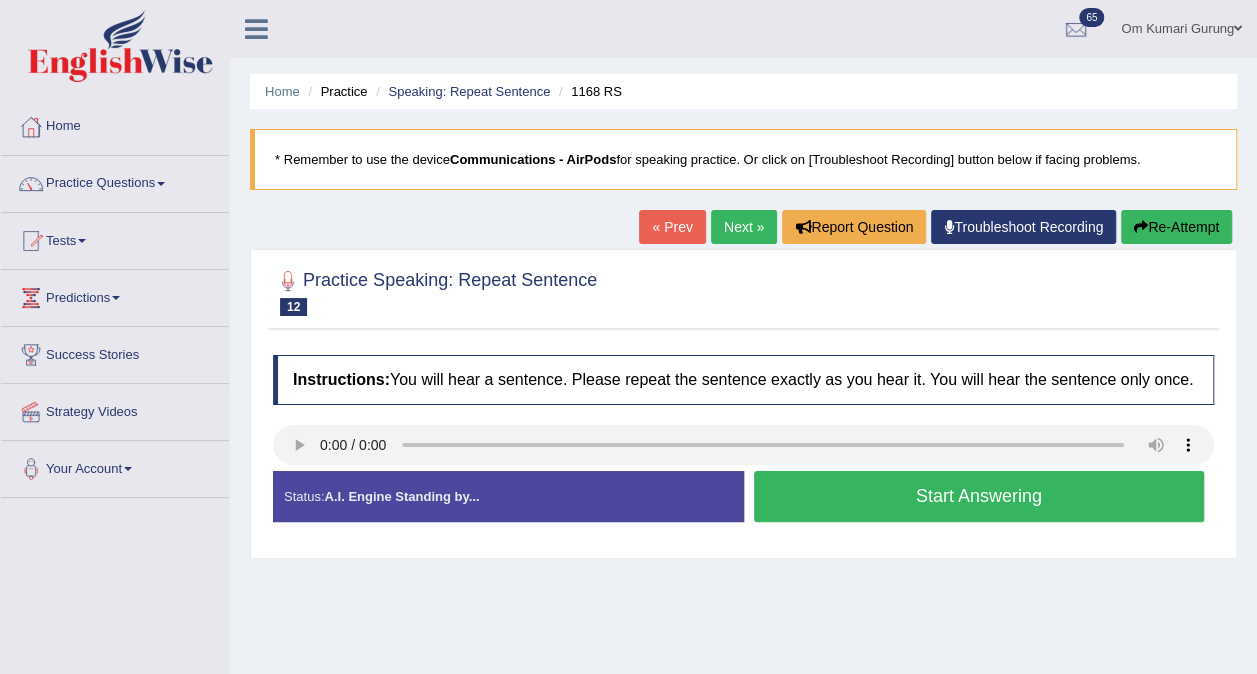 click on "Start Answering" at bounding box center (979, 496) 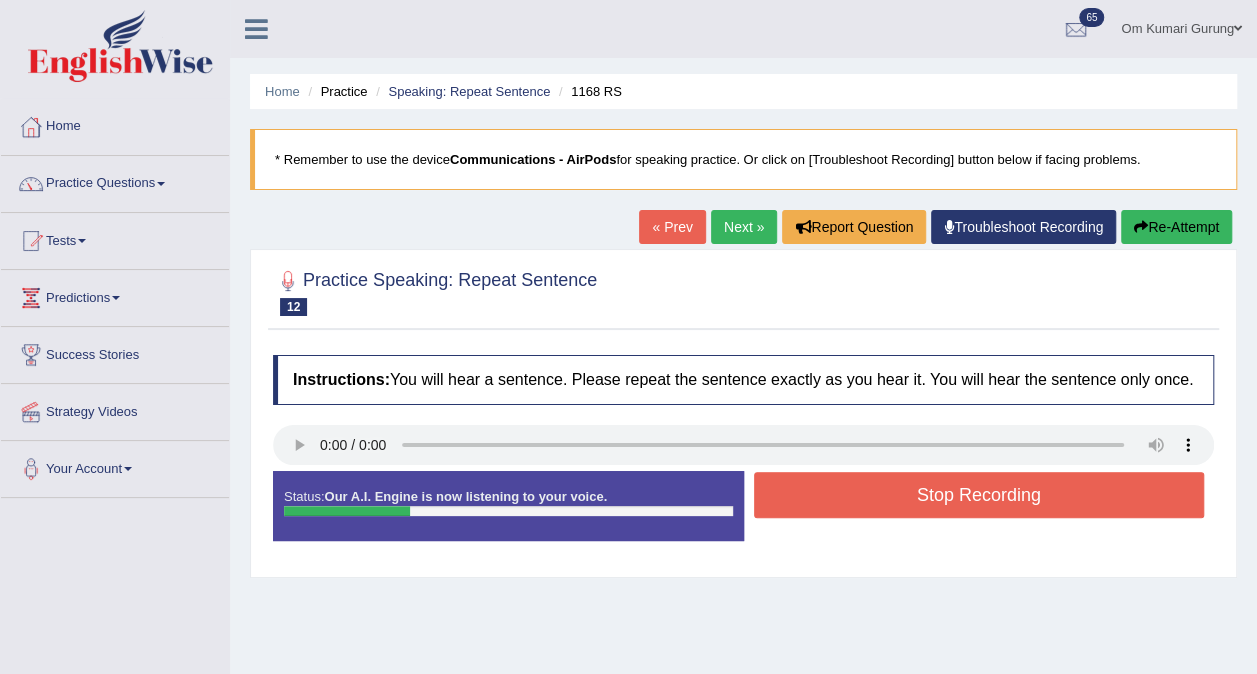 click on "Stop Recording" at bounding box center [979, 495] 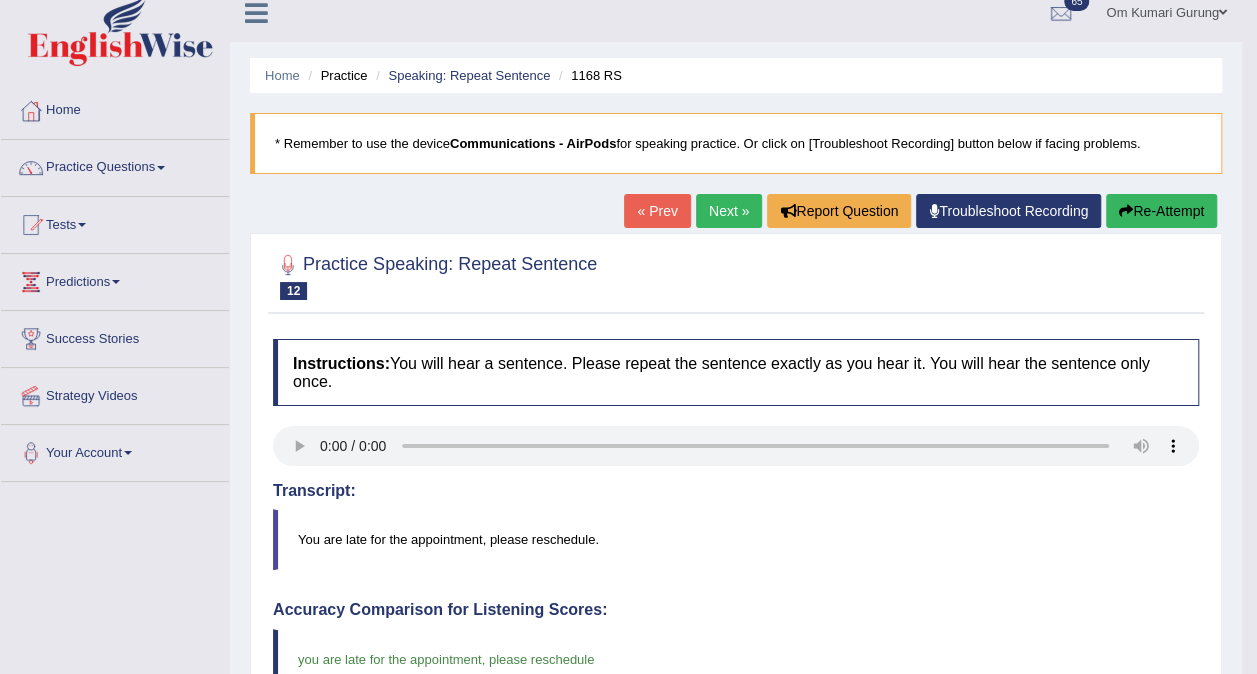 scroll, scrollTop: 0, scrollLeft: 0, axis: both 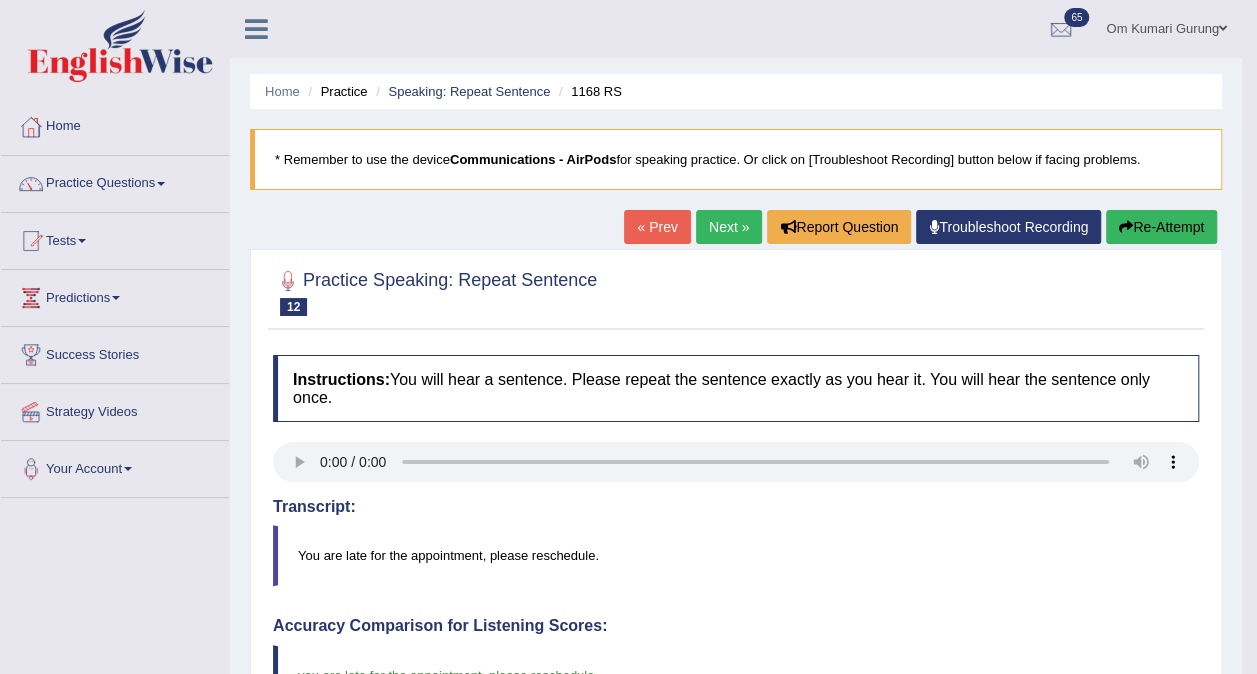 click on "Next »" at bounding box center [729, 227] 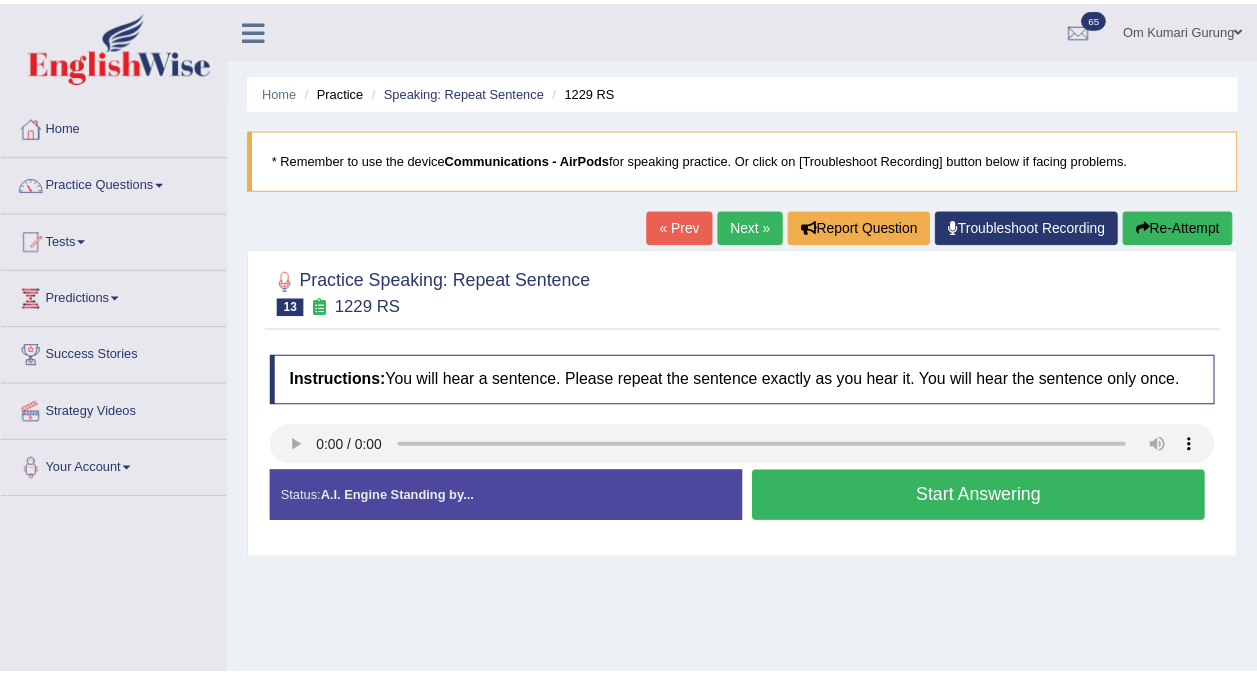 scroll, scrollTop: 0, scrollLeft: 0, axis: both 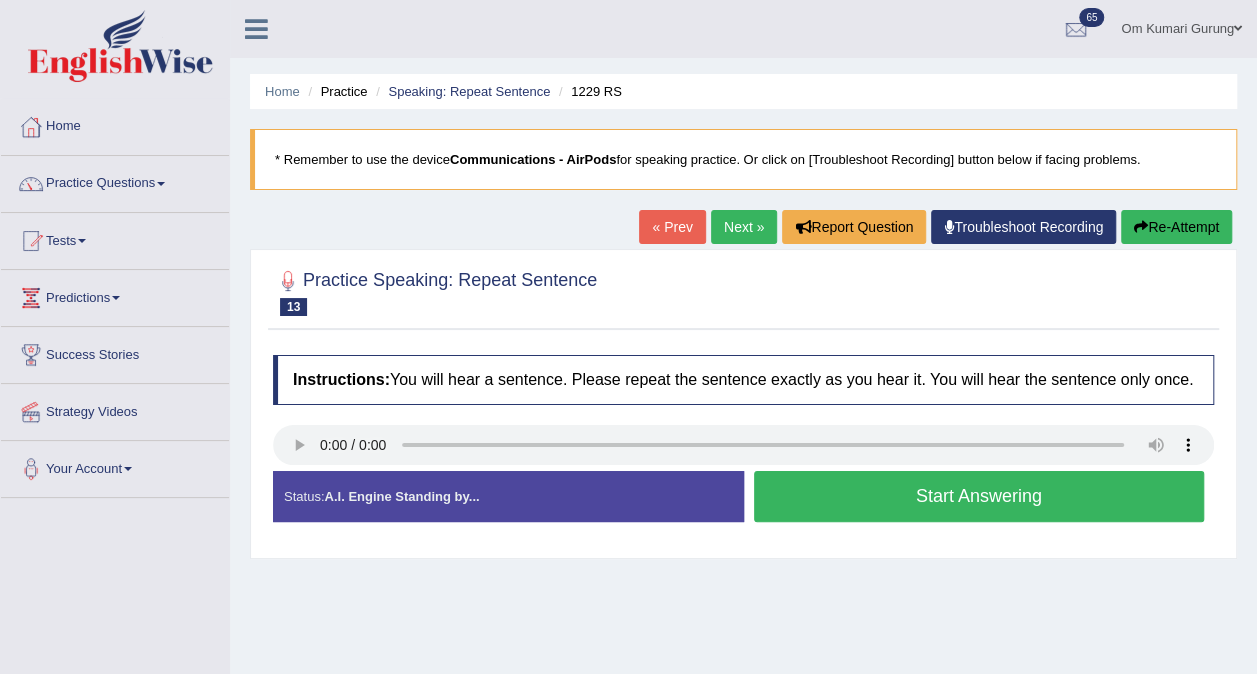 click on "Stop Recording" at bounding box center (979, 527) 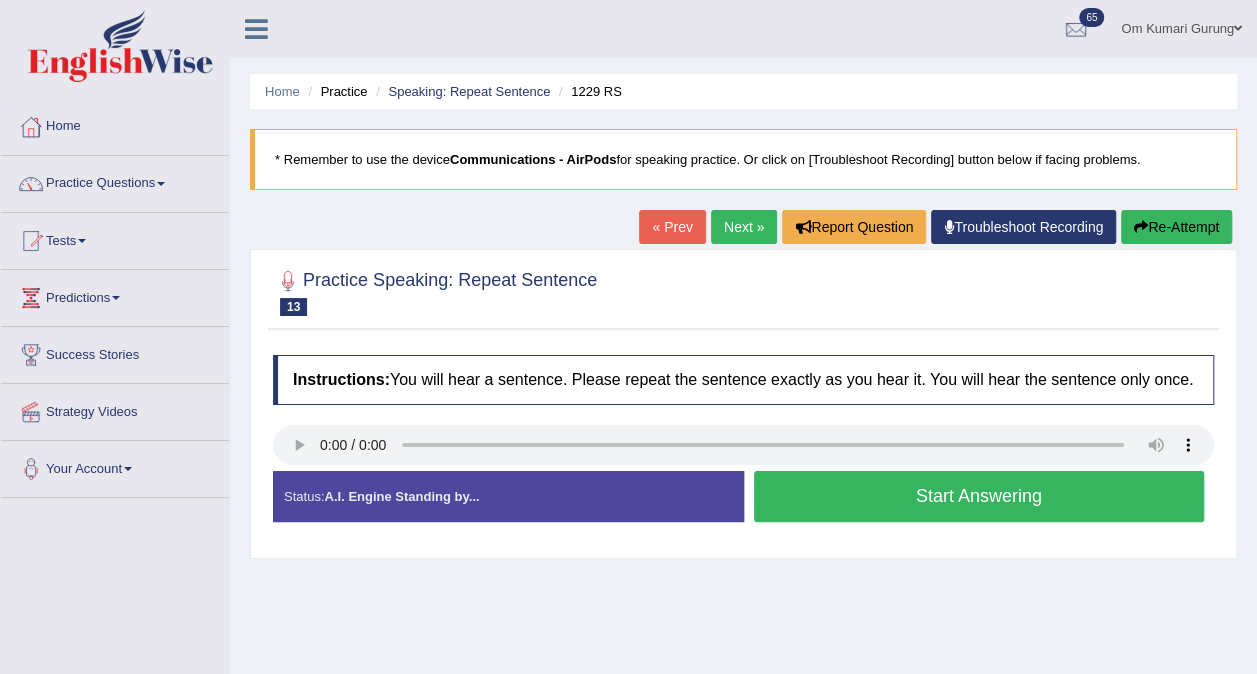 click on "Start Answering" at bounding box center [979, 496] 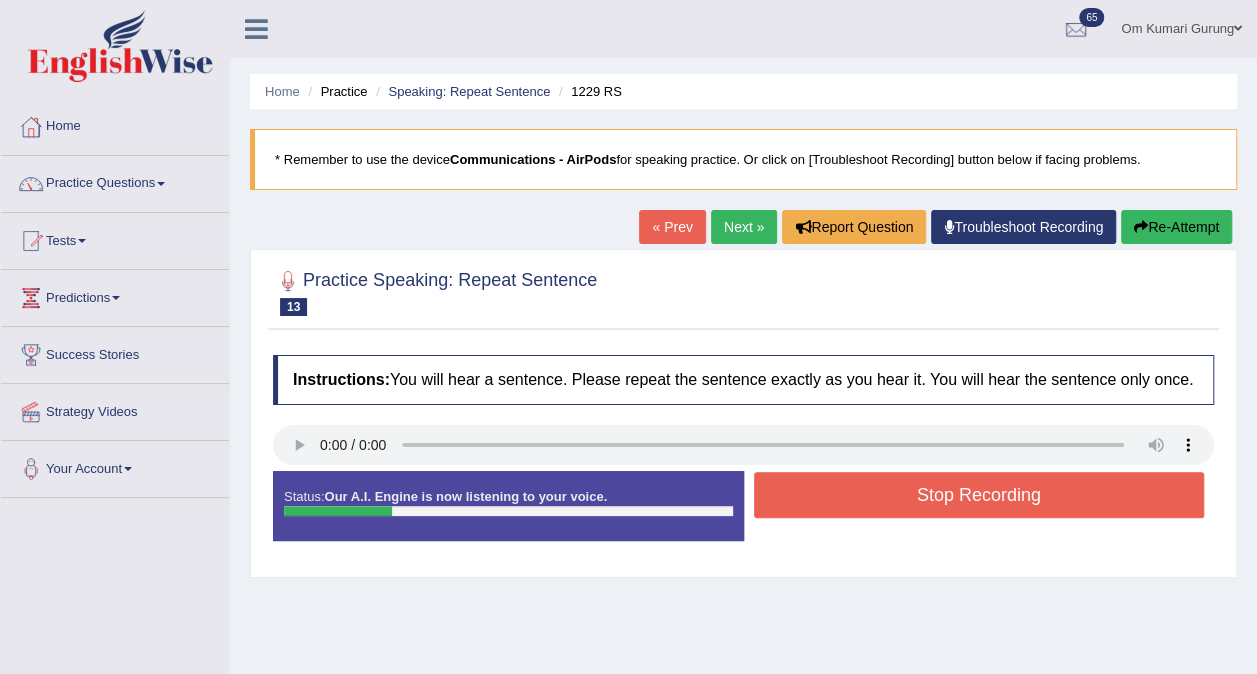 click on "Stop Recording" at bounding box center [979, 495] 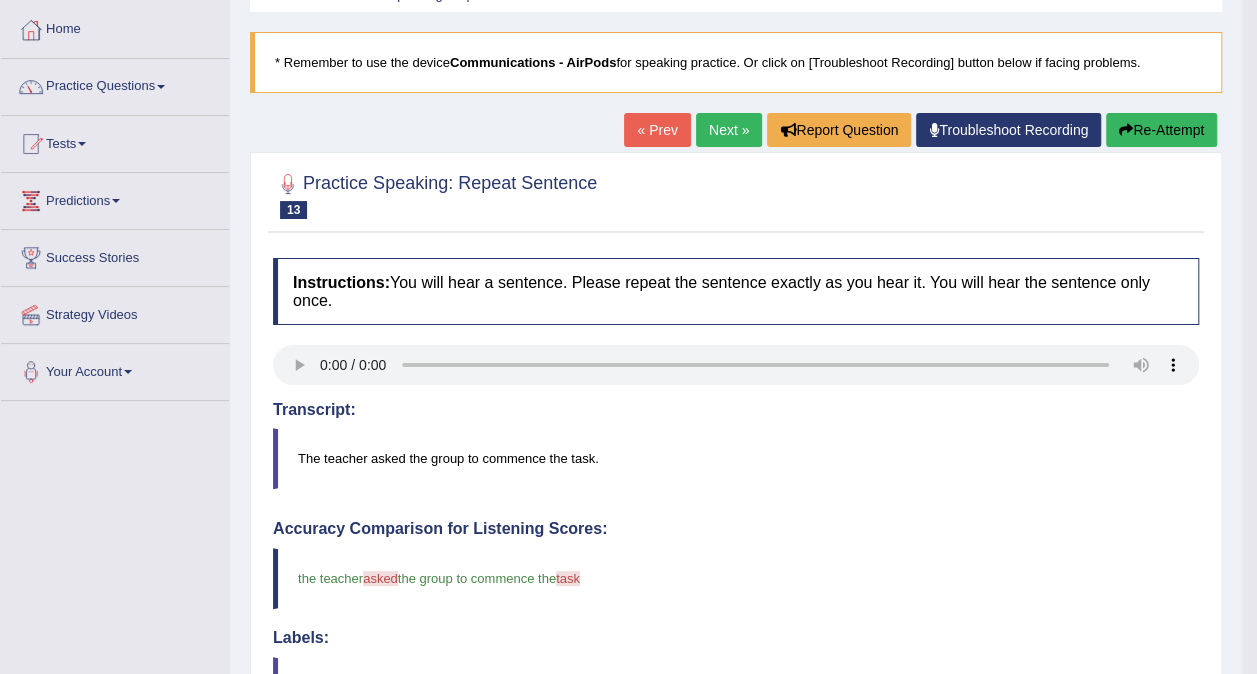 scroll, scrollTop: 0, scrollLeft: 0, axis: both 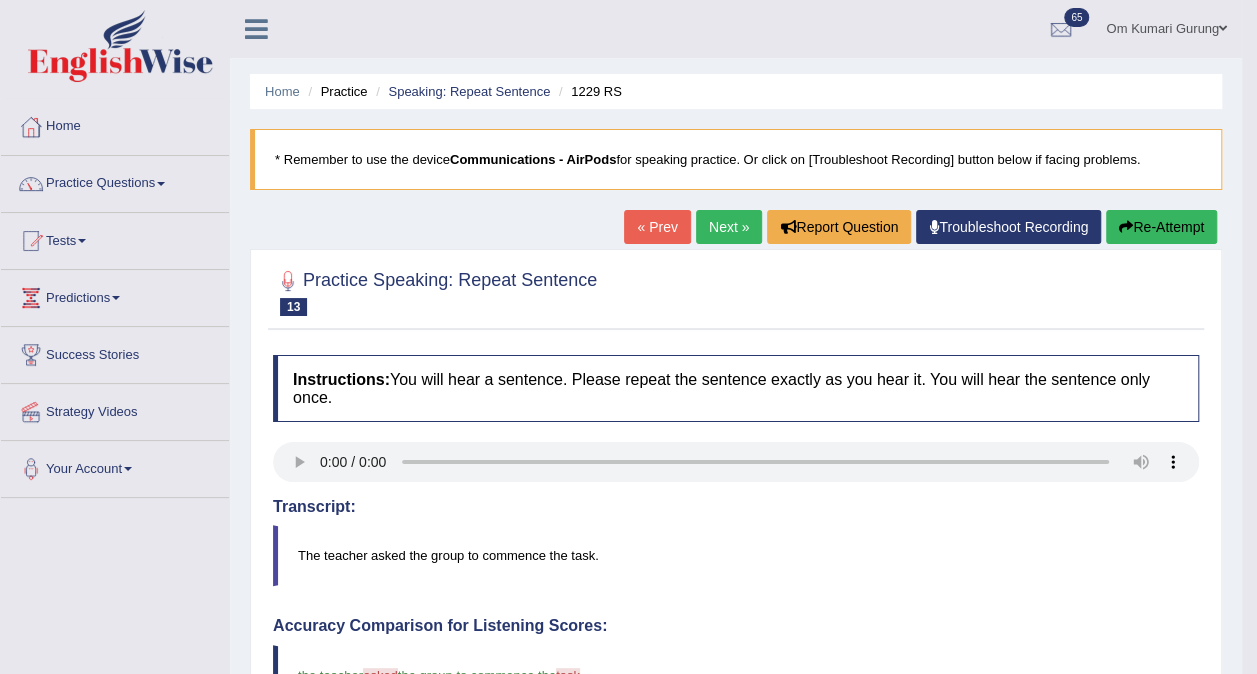 click on "Next »" at bounding box center [729, 227] 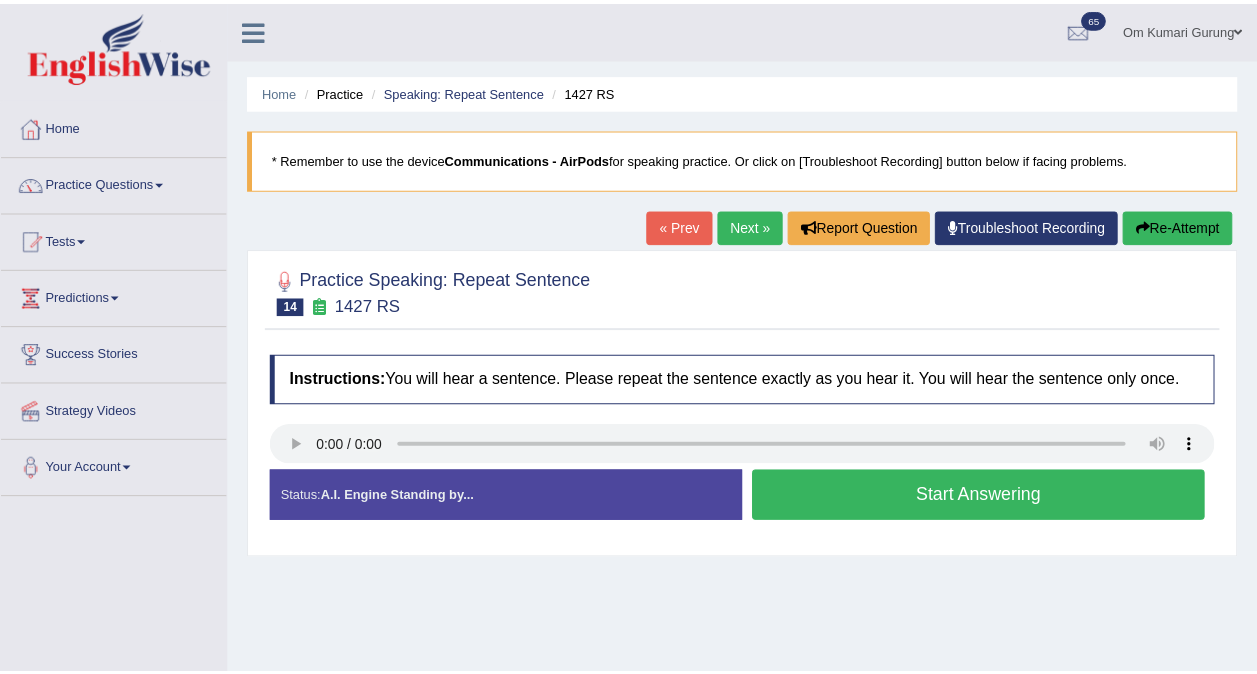 scroll, scrollTop: 0, scrollLeft: 0, axis: both 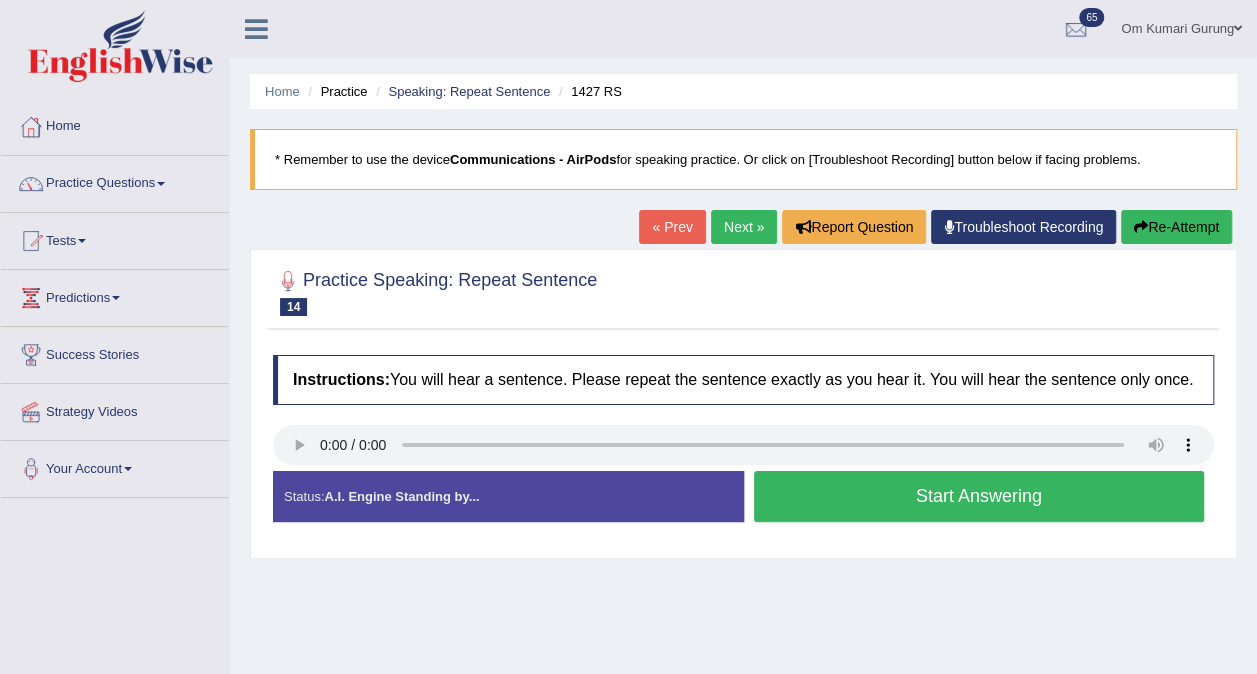 click on "Start Answering" at bounding box center (979, 496) 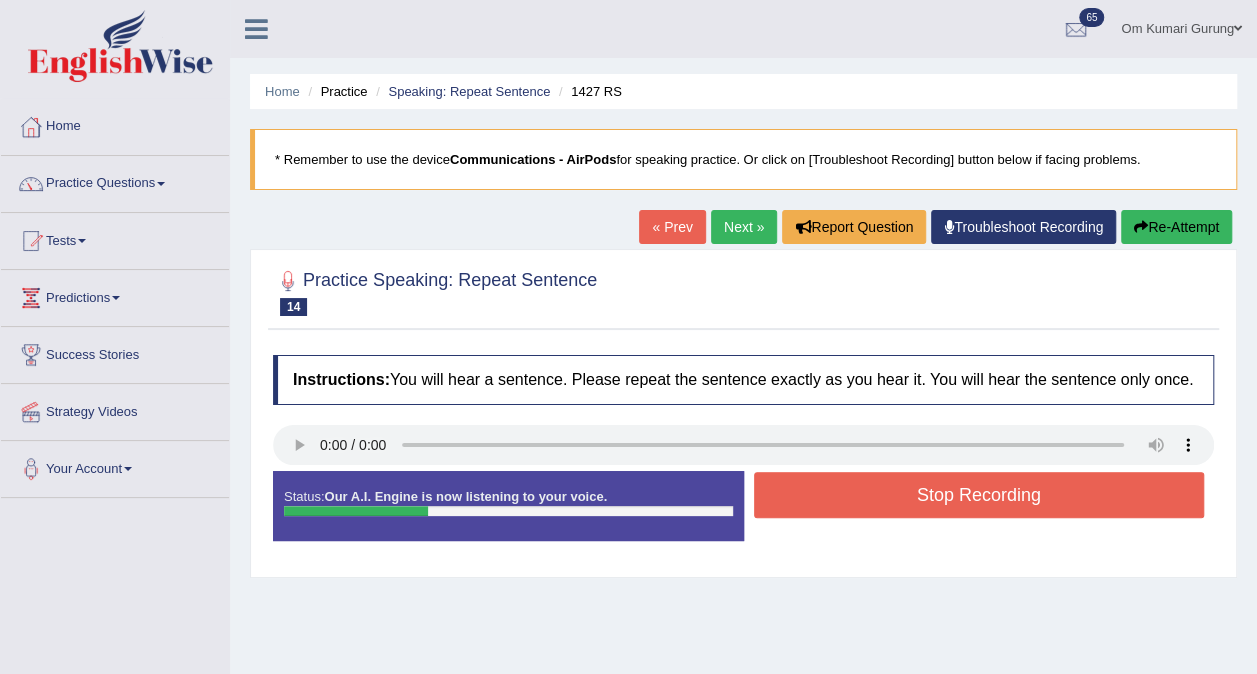 click on "Stop Recording" at bounding box center (979, 495) 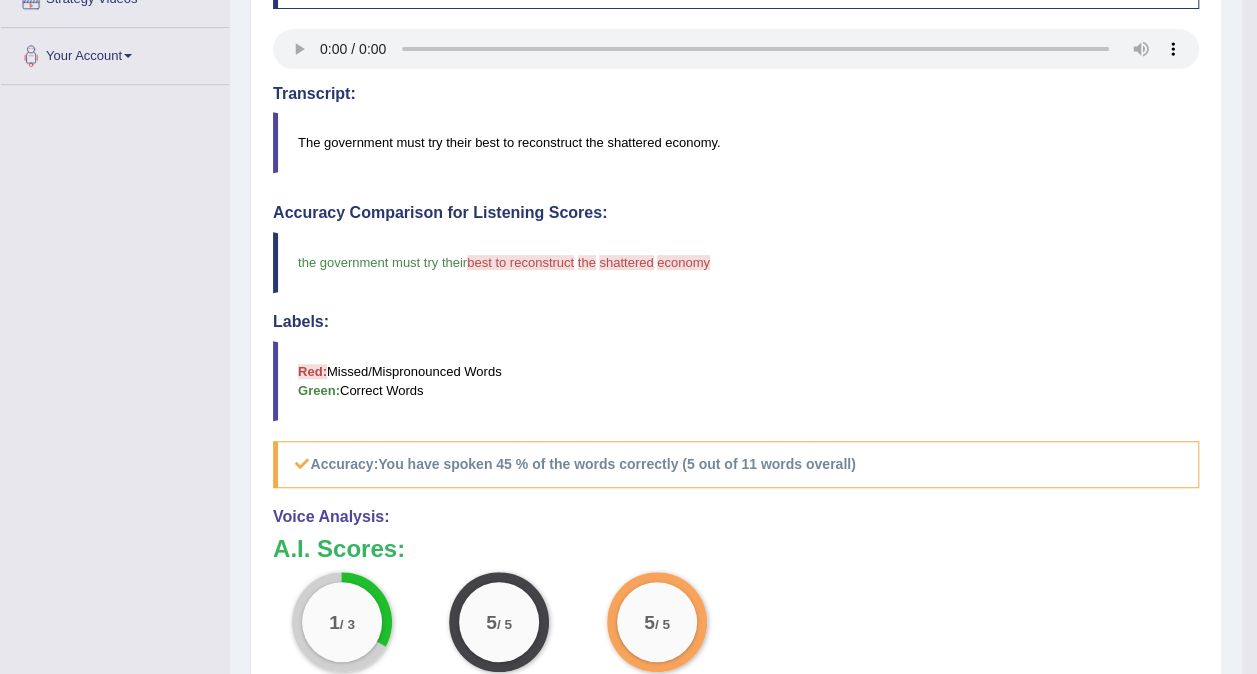 scroll, scrollTop: 0, scrollLeft: 0, axis: both 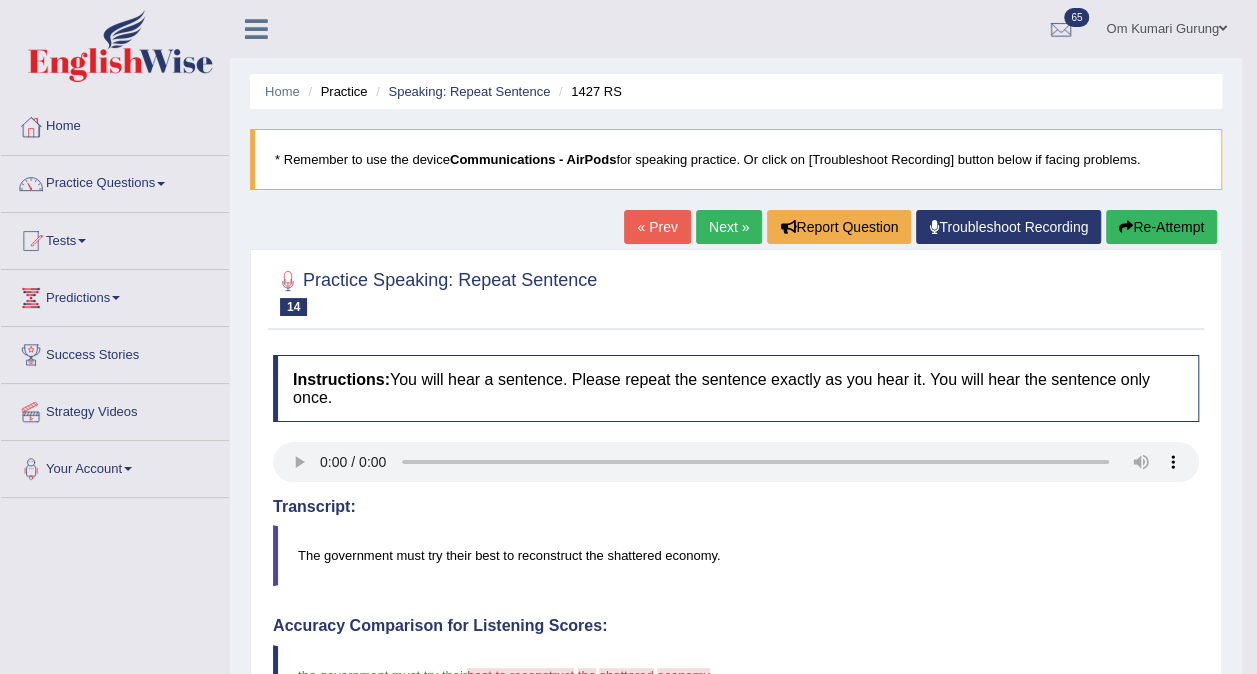 click on "Next »" at bounding box center (729, 227) 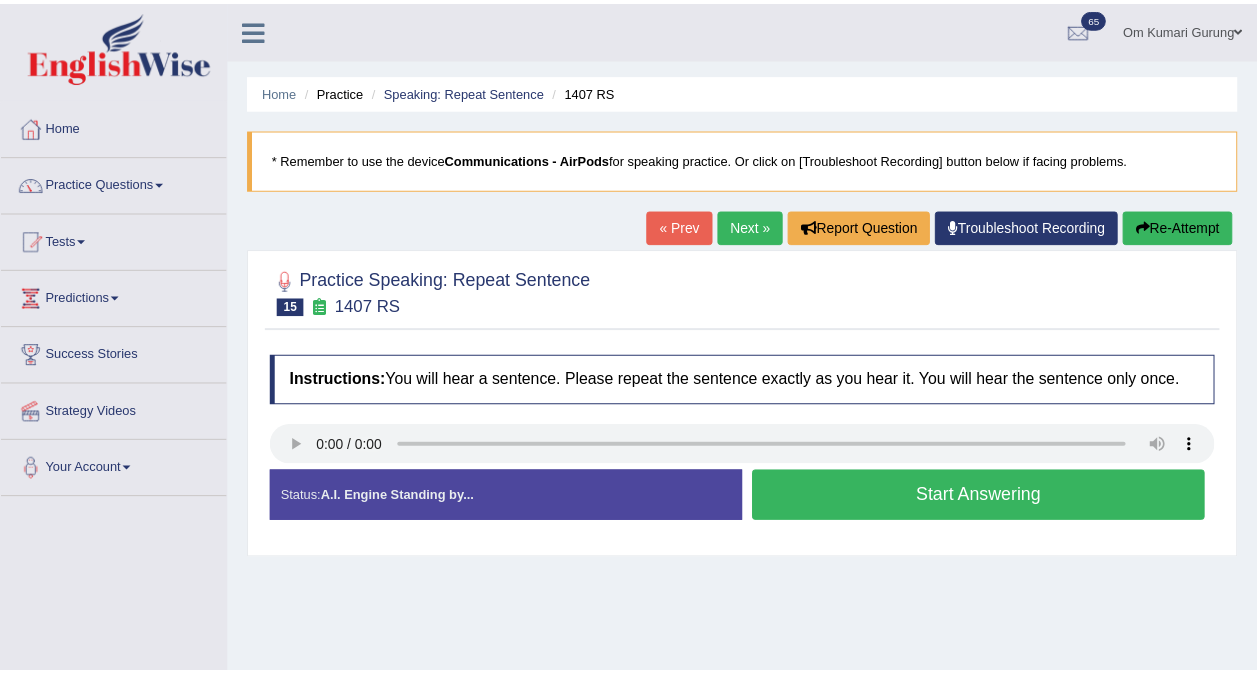 scroll, scrollTop: 0, scrollLeft: 0, axis: both 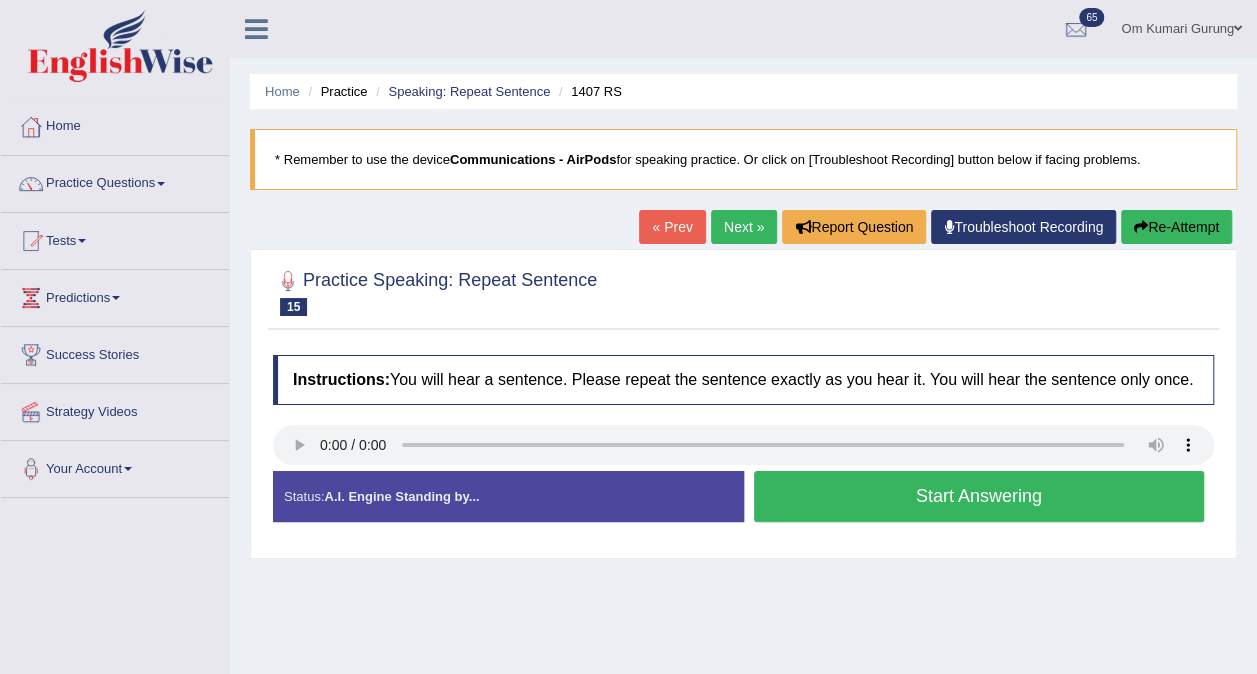 click on "Start Answering" at bounding box center [979, 496] 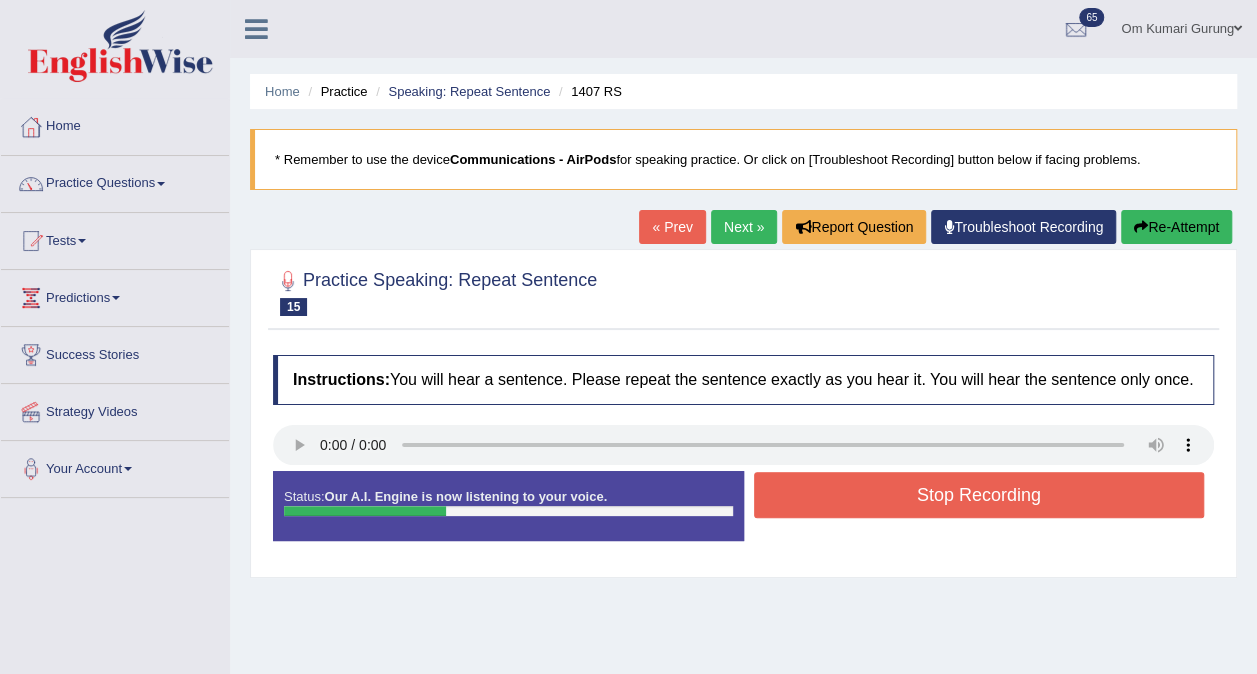 click on "Stop Recording" at bounding box center (979, 495) 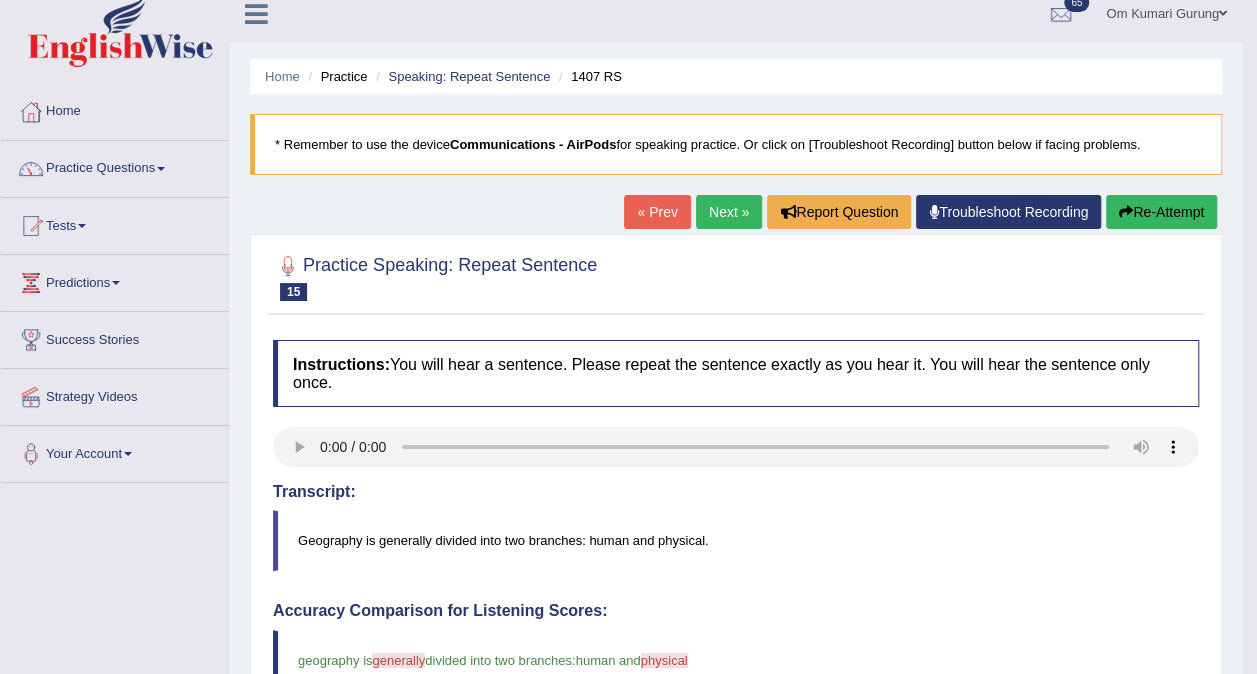 scroll, scrollTop: 0, scrollLeft: 0, axis: both 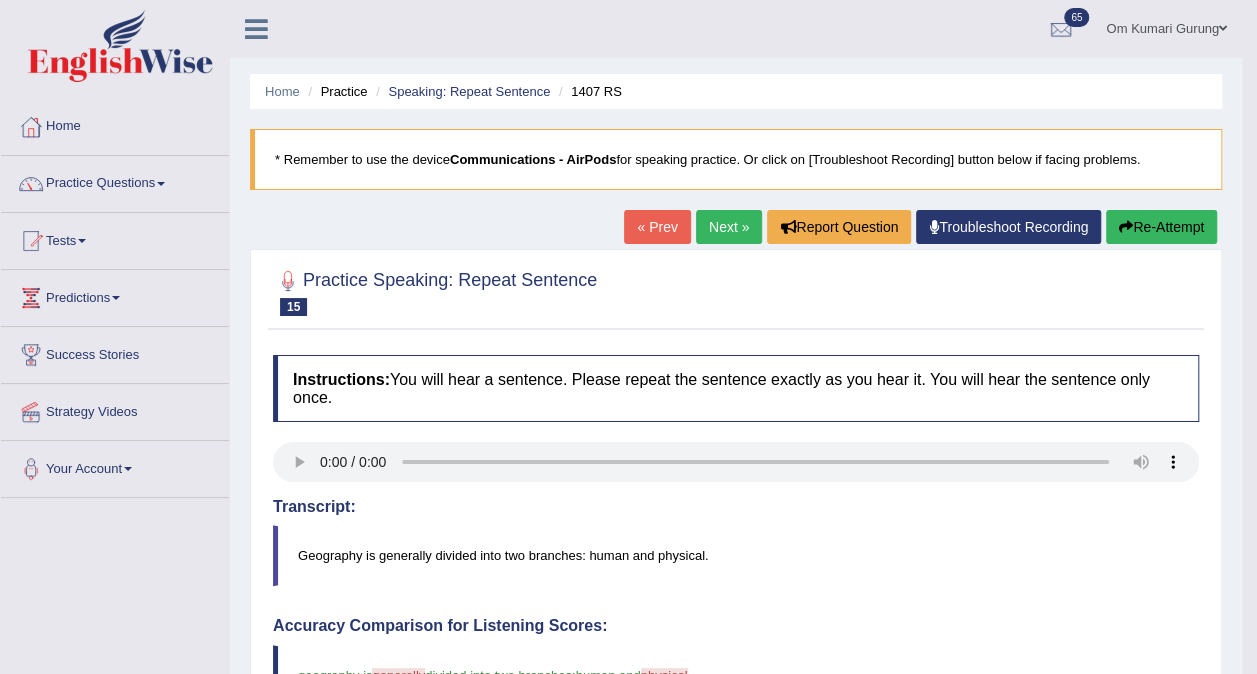 click on "Next »" at bounding box center (729, 227) 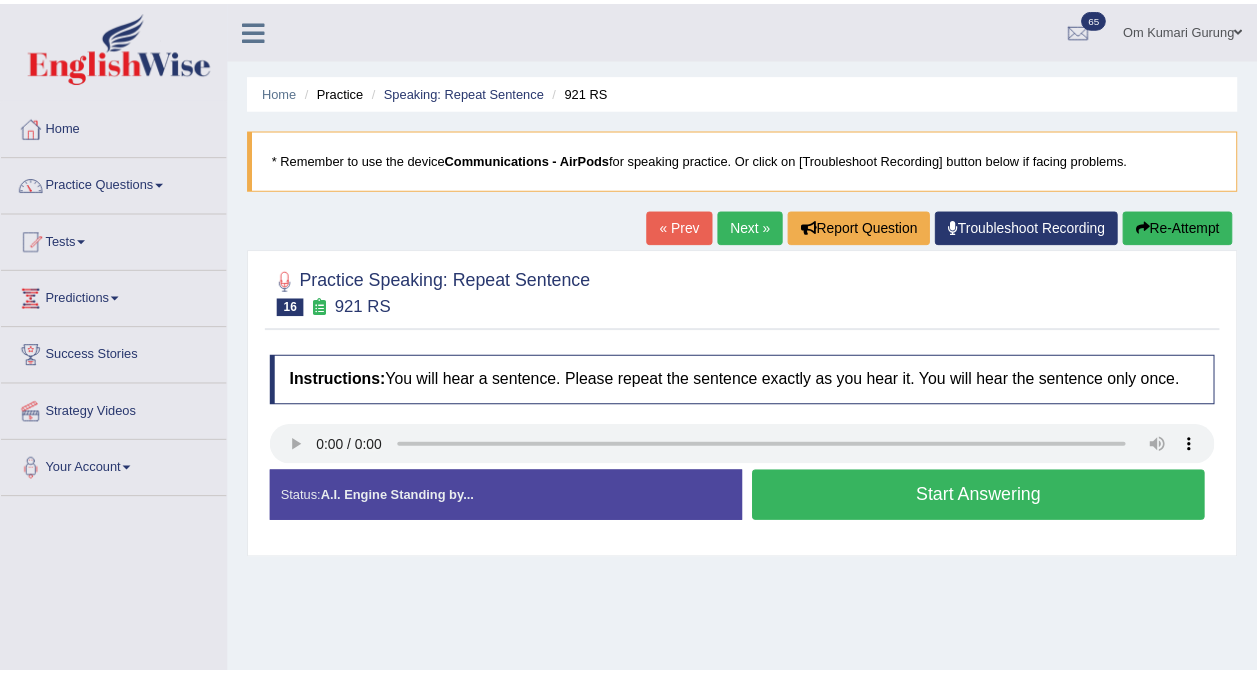 scroll, scrollTop: 0, scrollLeft: 0, axis: both 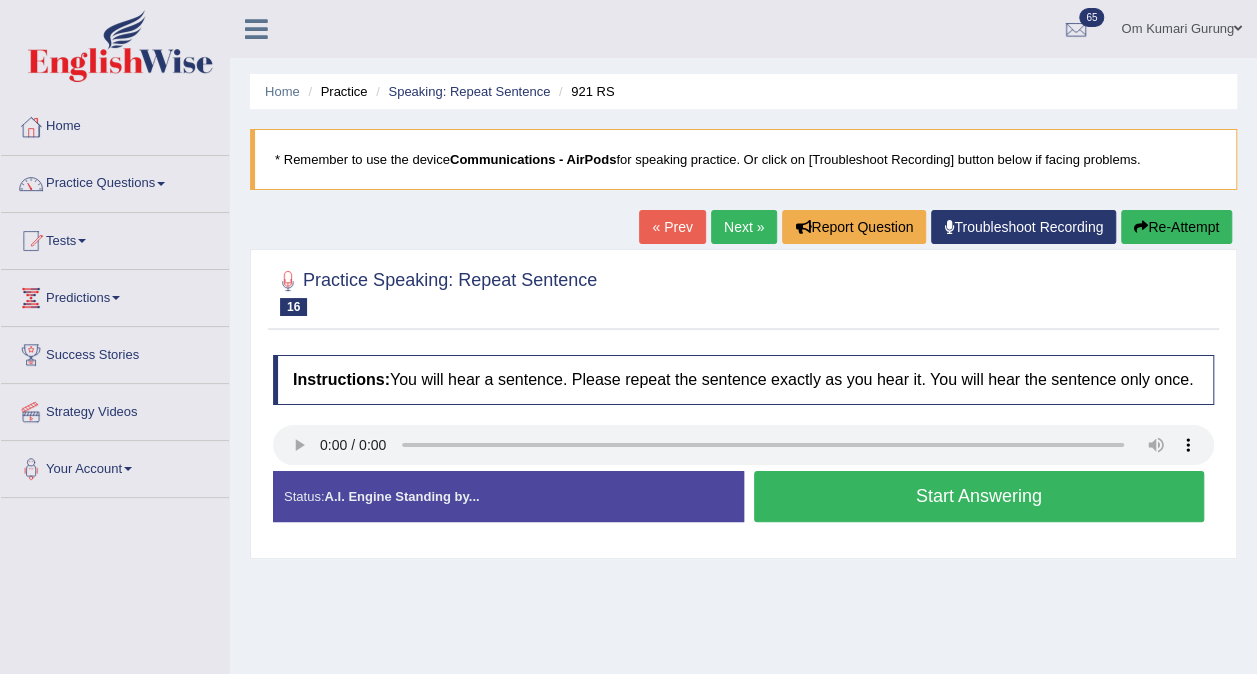 click on "Start Answering" at bounding box center (979, 496) 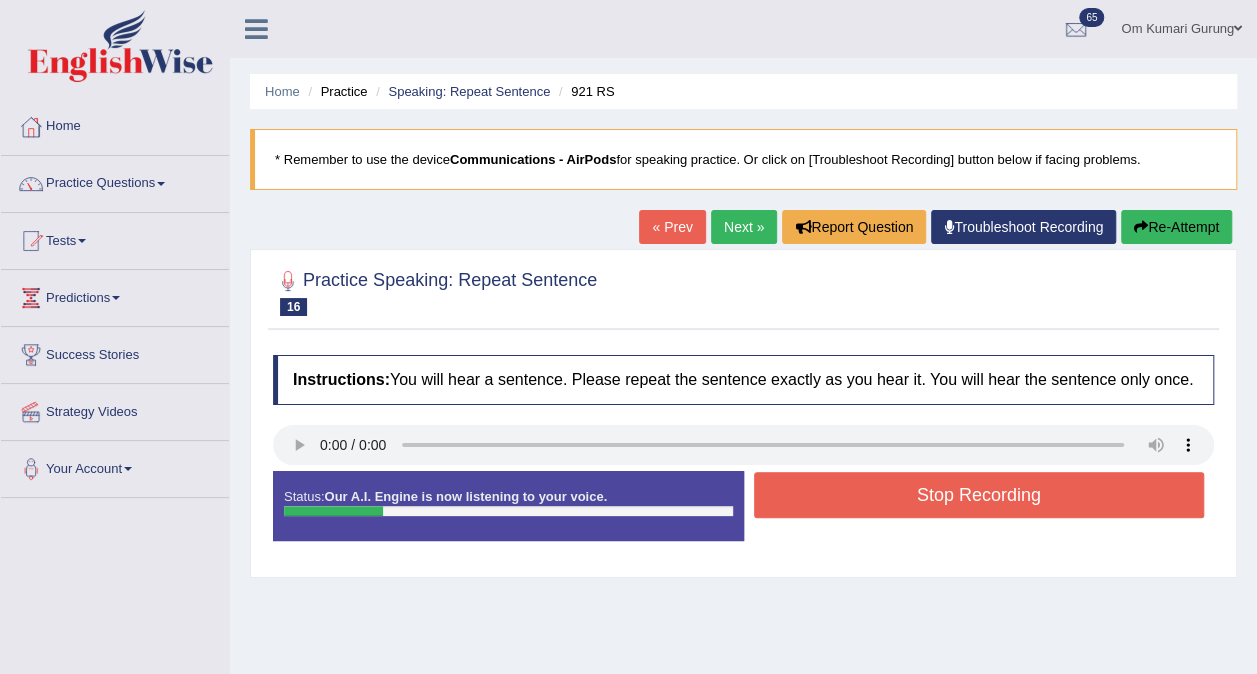 click on "Stop Recording" at bounding box center [979, 495] 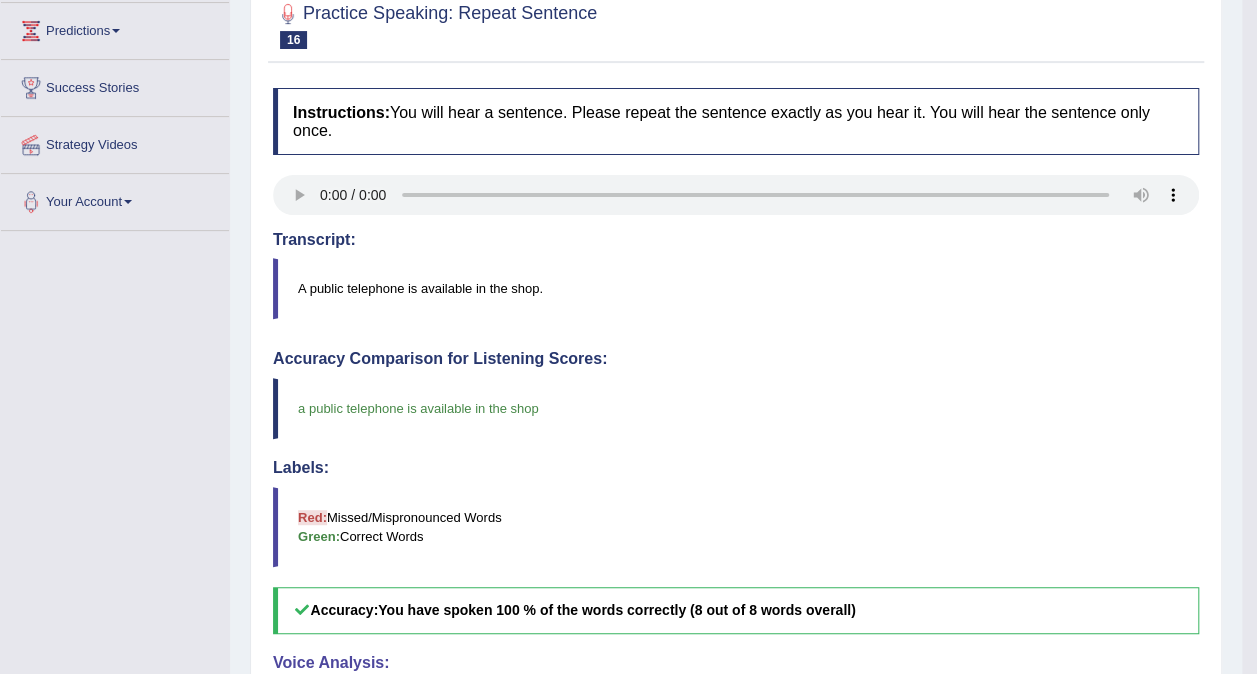 scroll, scrollTop: 0, scrollLeft: 0, axis: both 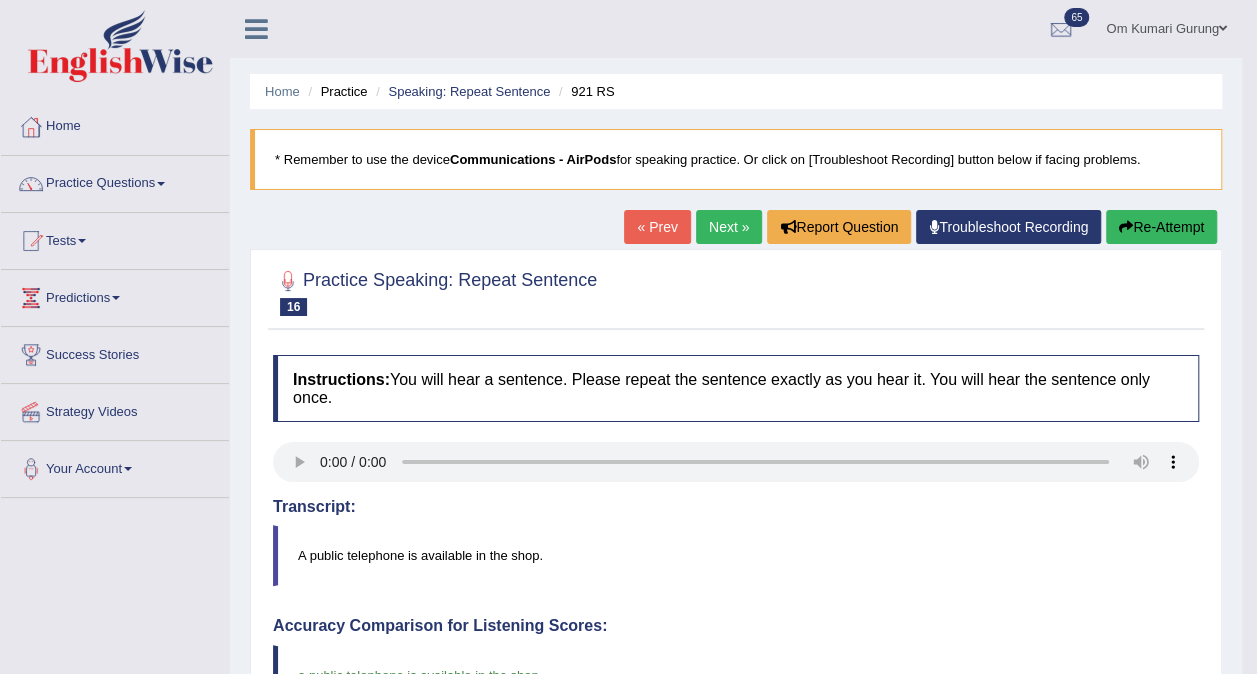 click on "Next »" at bounding box center (729, 227) 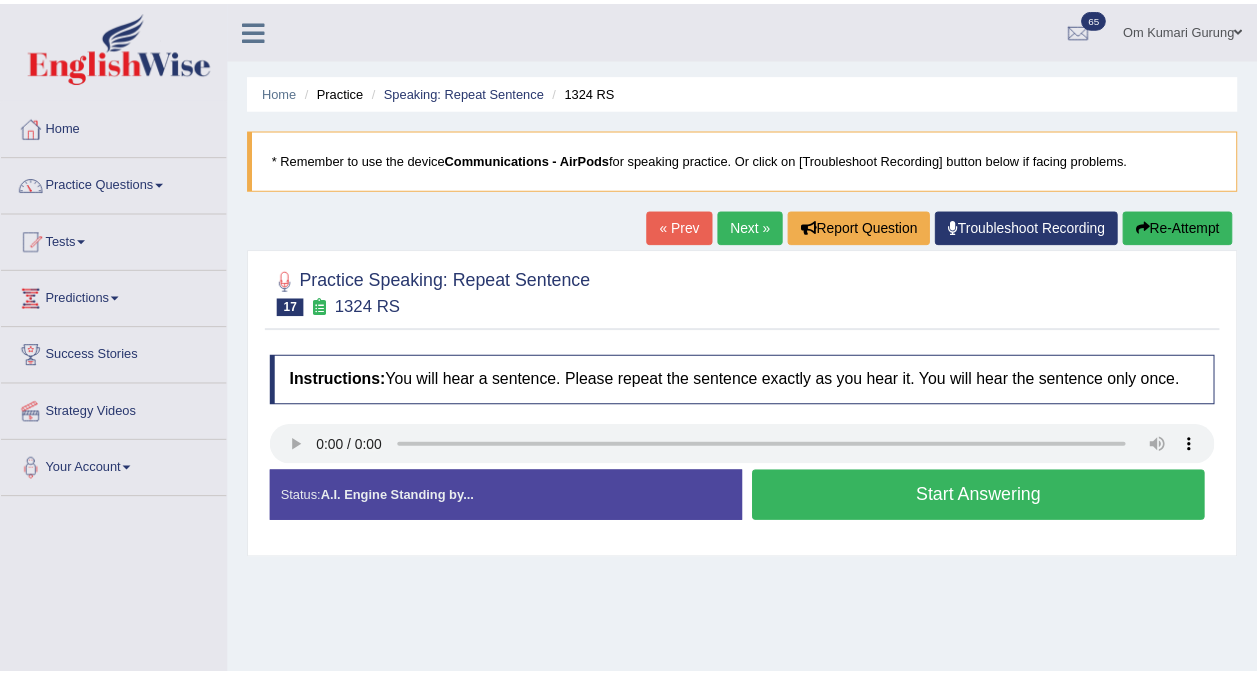 scroll, scrollTop: 0, scrollLeft: 0, axis: both 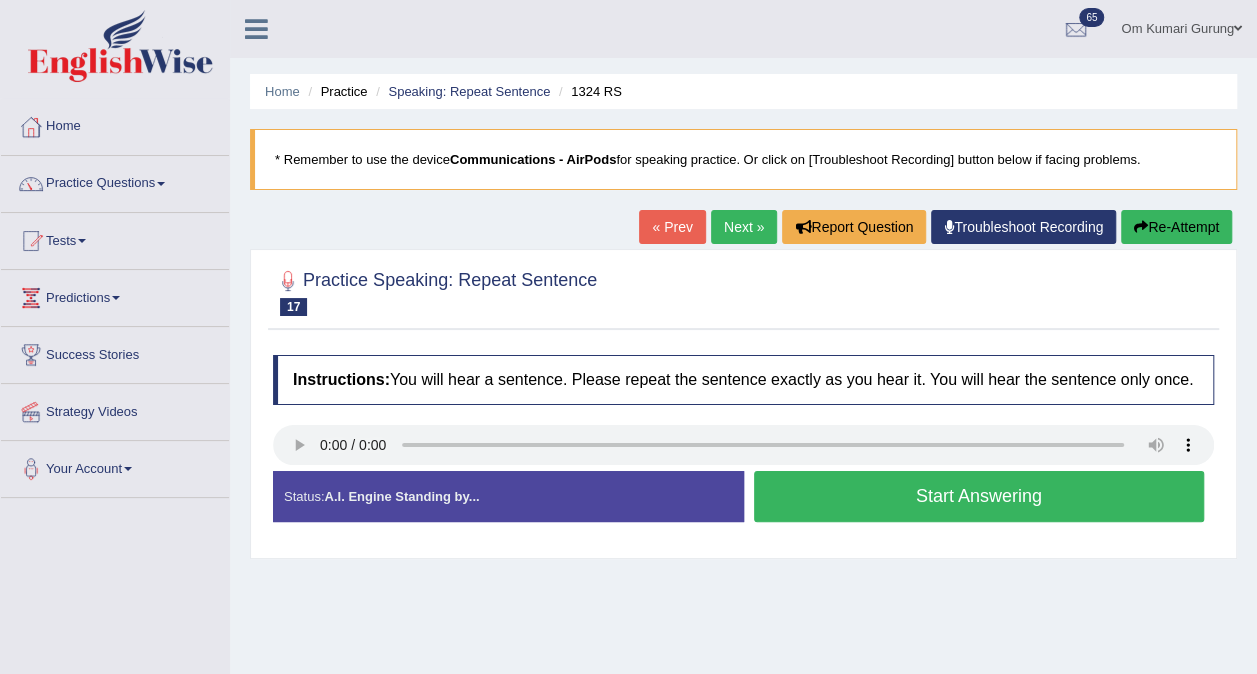 click on "Stop Recording" at bounding box center (979, 527) 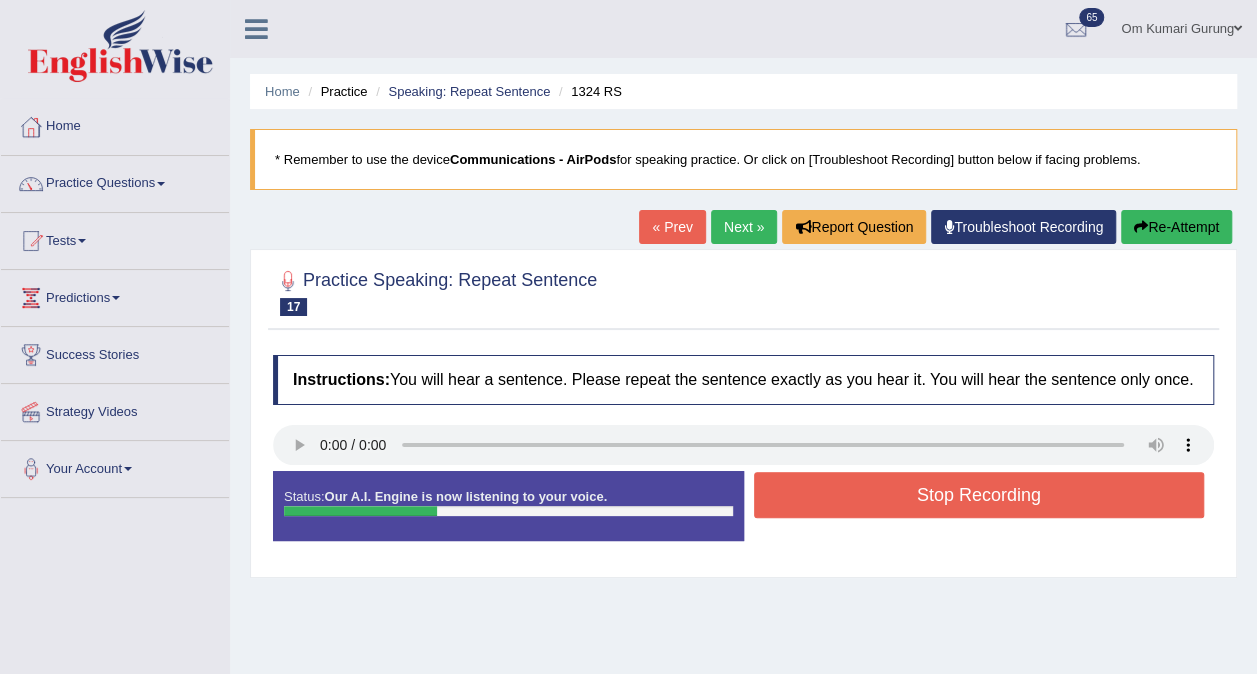 click on "Stop Recording" at bounding box center (979, 495) 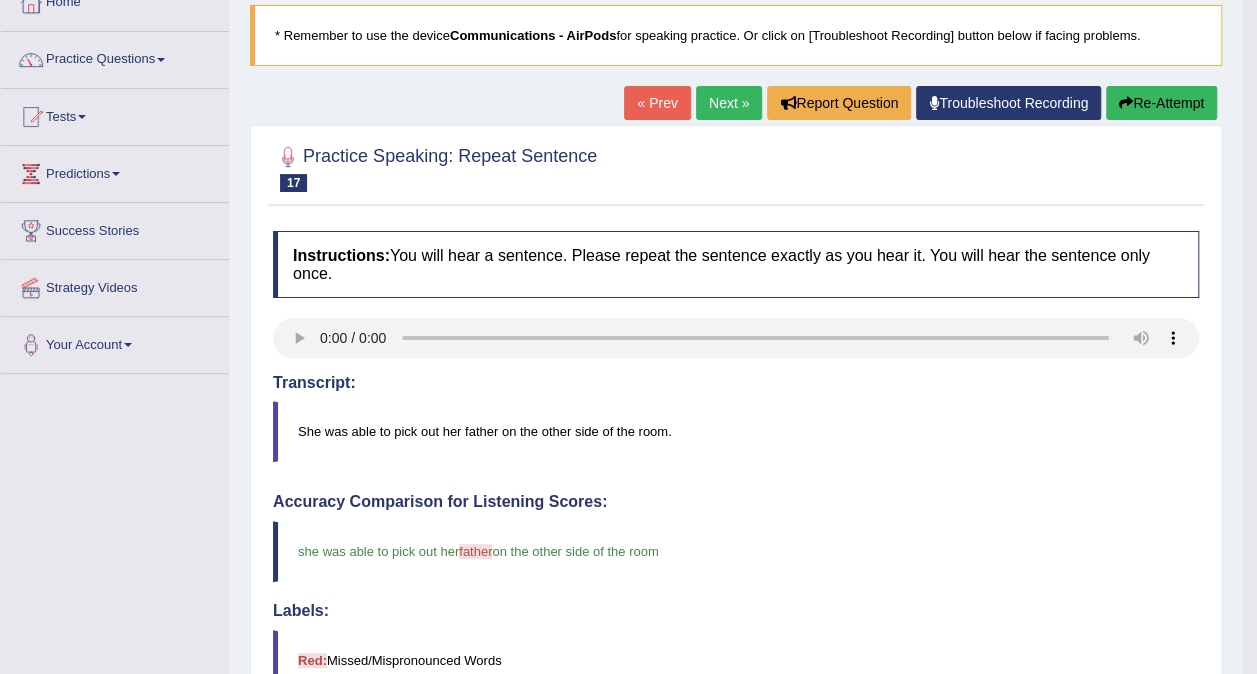 scroll, scrollTop: 84, scrollLeft: 0, axis: vertical 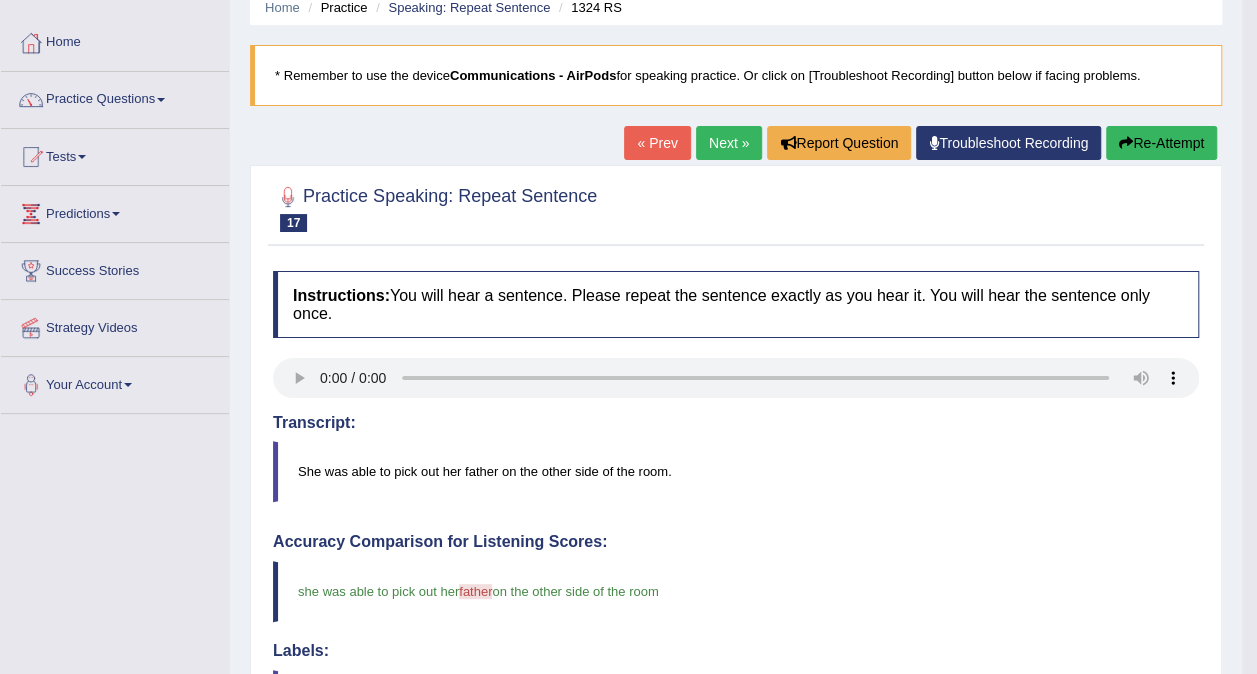 click on "Next »" at bounding box center [729, 143] 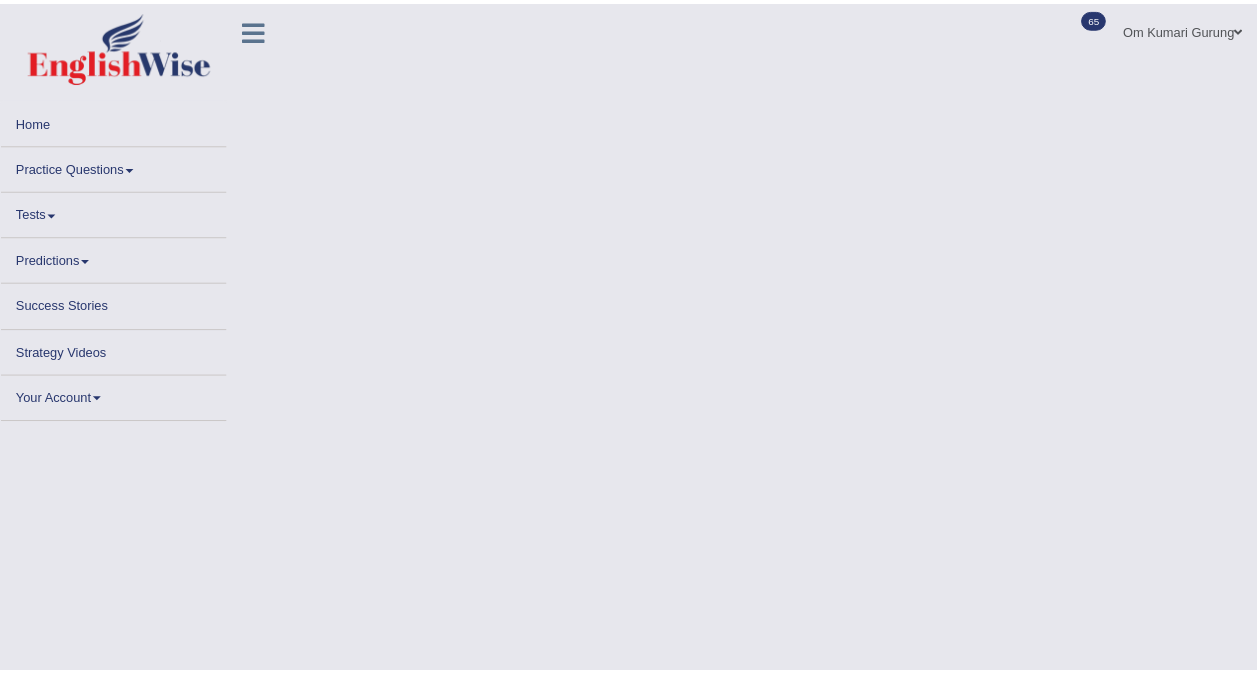 scroll, scrollTop: 0, scrollLeft: 0, axis: both 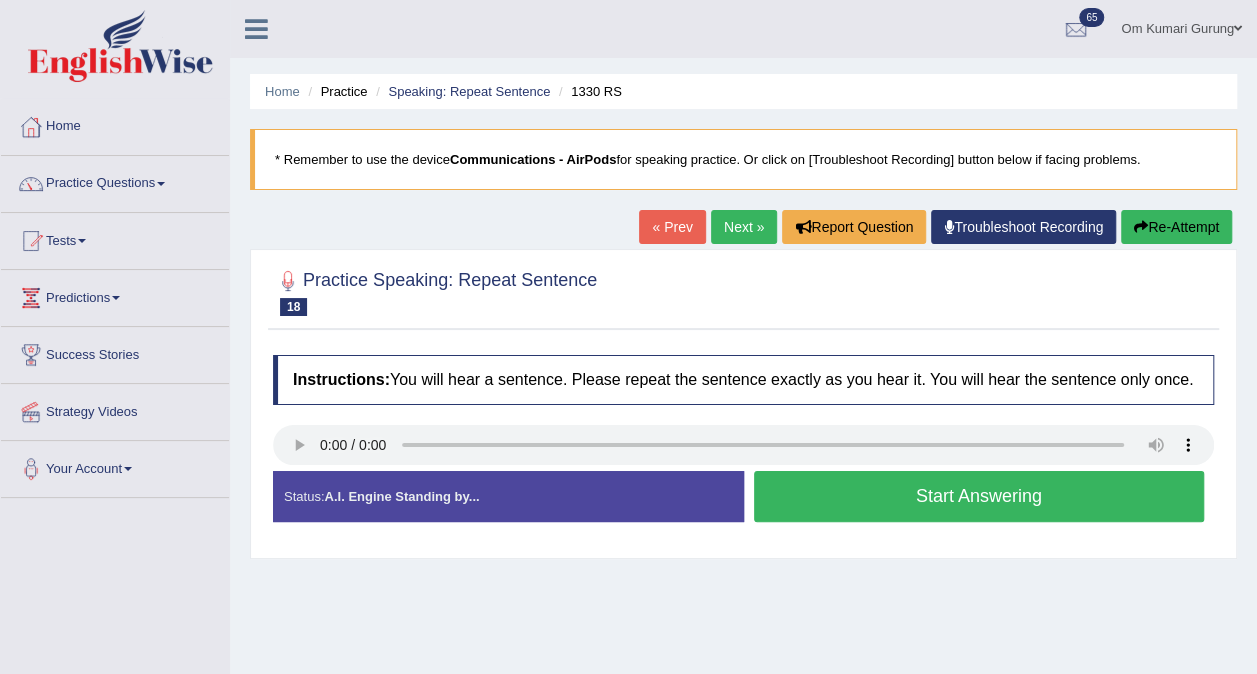 click on "Created with Highcharts 7.1.2 Too low Too high Time Pitch meter: 0 2.5 5 7.5 10" at bounding box center [503, 470] 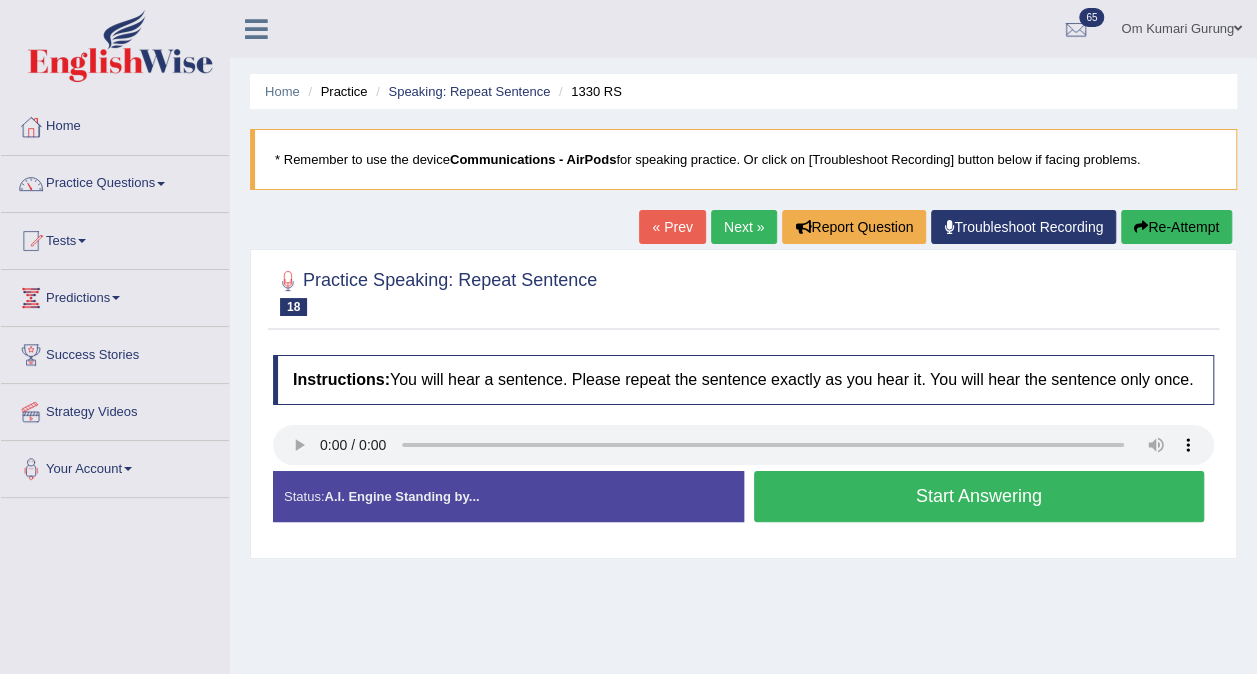 click on "Start Answering" at bounding box center (979, 496) 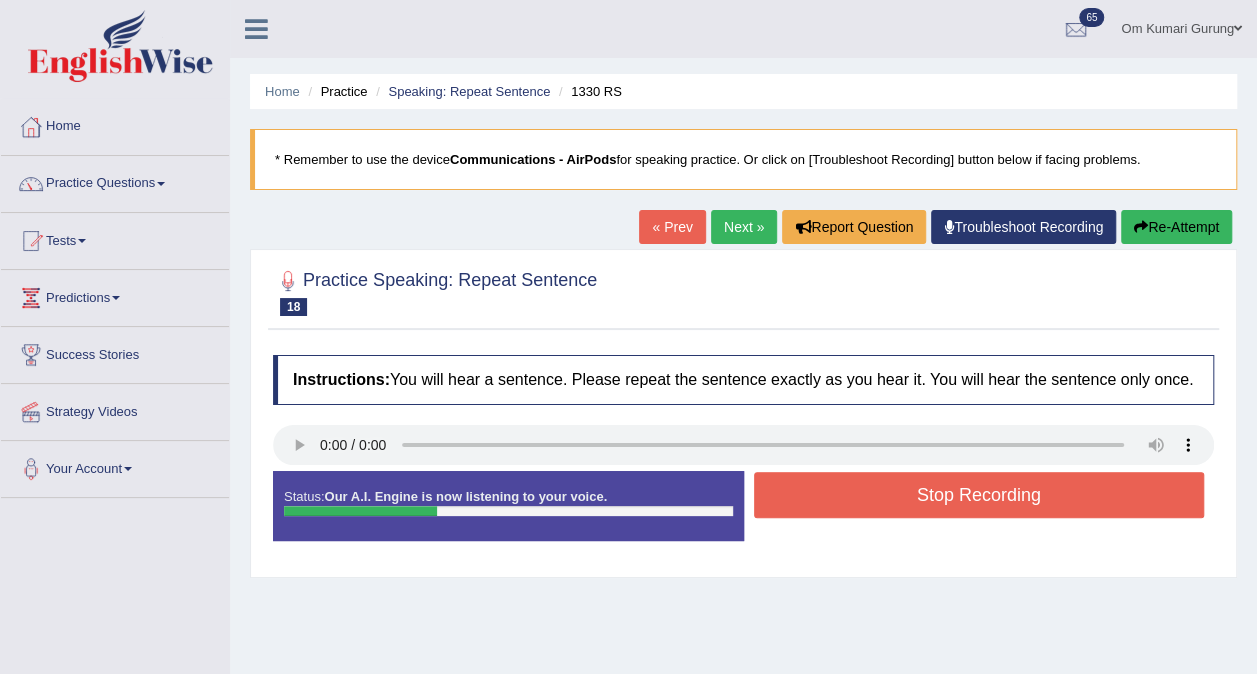 click on "Stop Recording" at bounding box center (979, 495) 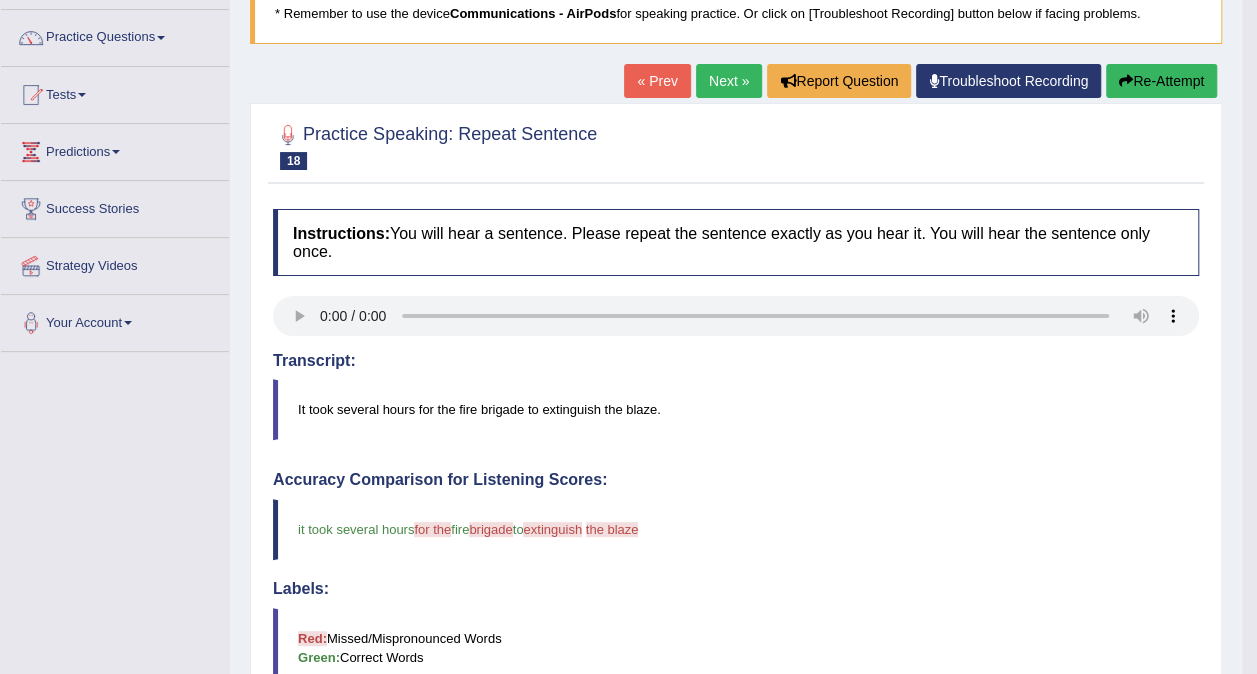 scroll, scrollTop: 0, scrollLeft: 0, axis: both 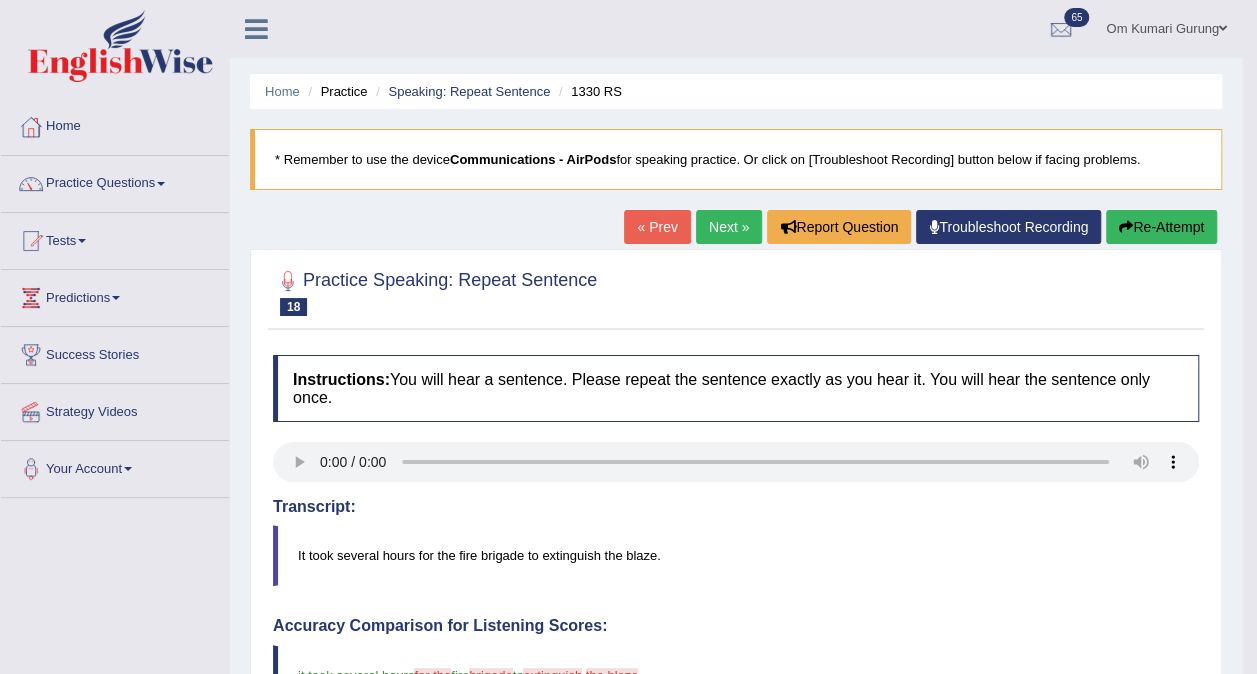 click on "Next »" at bounding box center [729, 227] 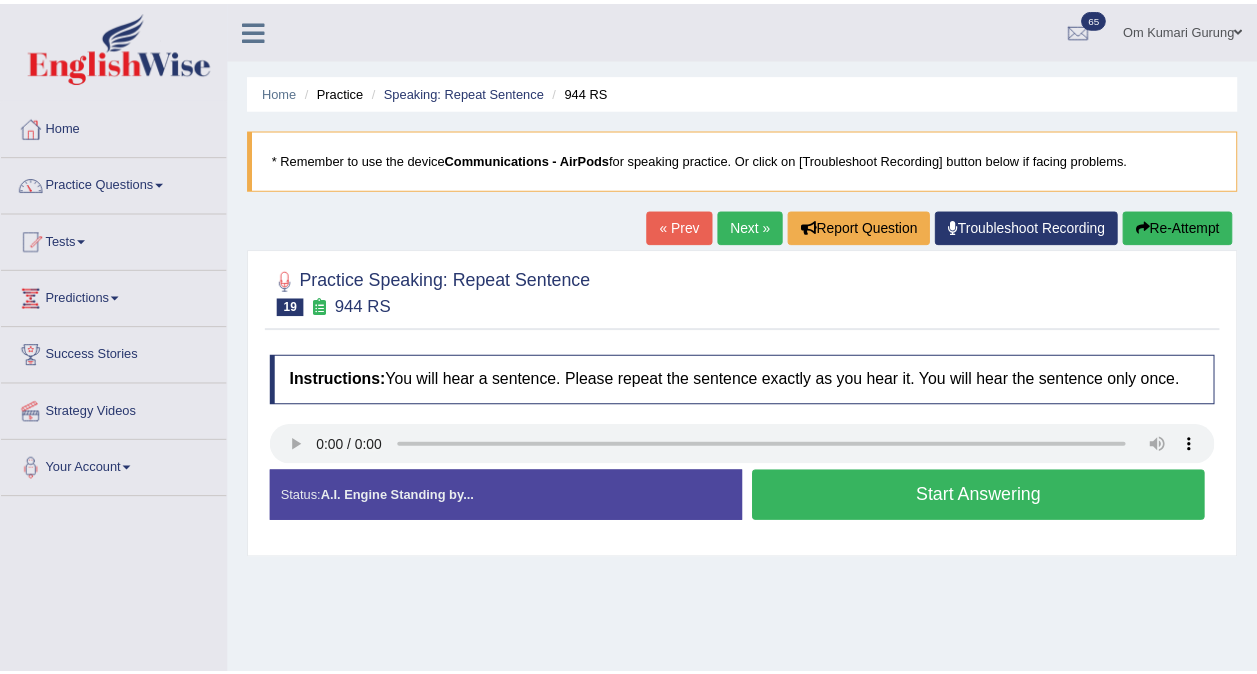 scroll, scrollTop: 0, scrollLeft: 0, axis: both 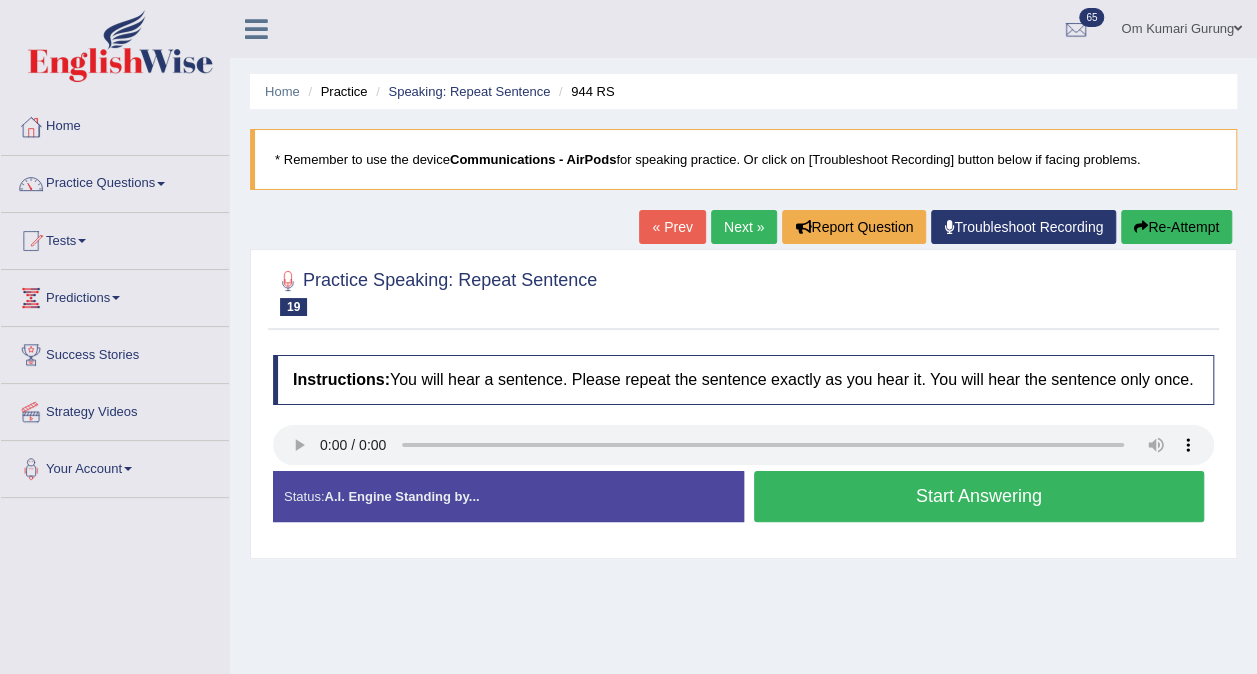 click on "Start Answering" at bounding box center [979, 496] 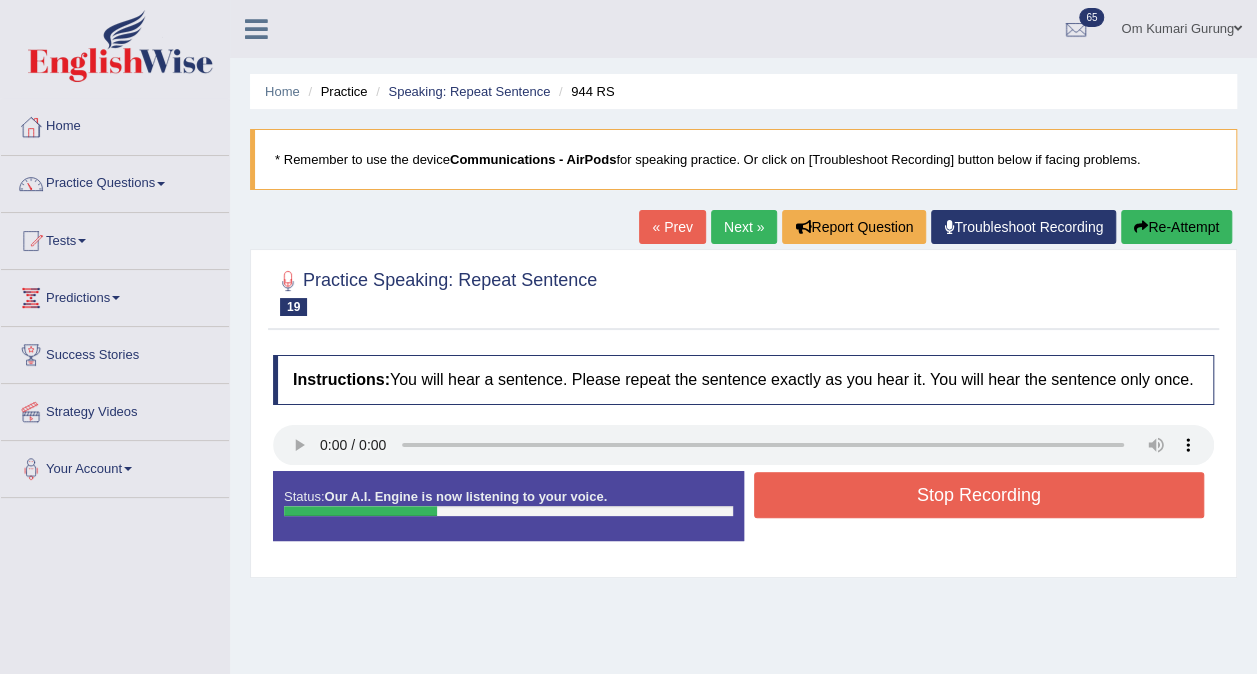 click on "Stop Recording" at bounding box center [979, 495] 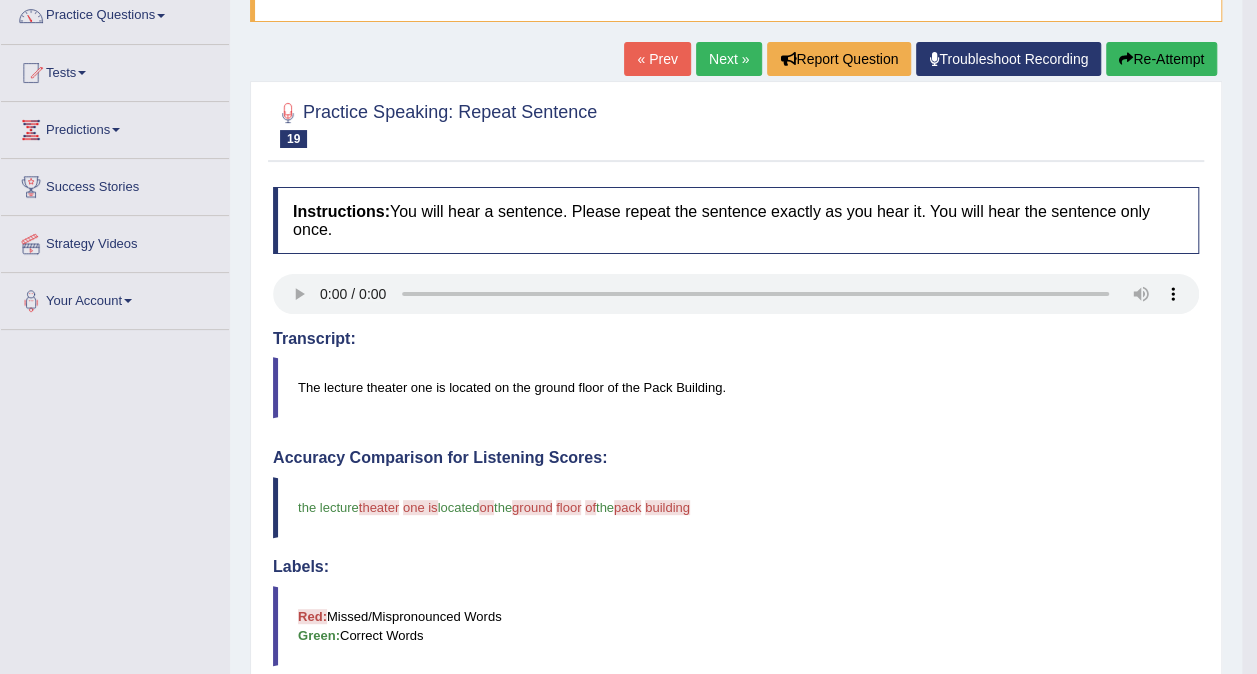 scroll, scrollTop: 164, scrollLeft: 0, axis: vertical 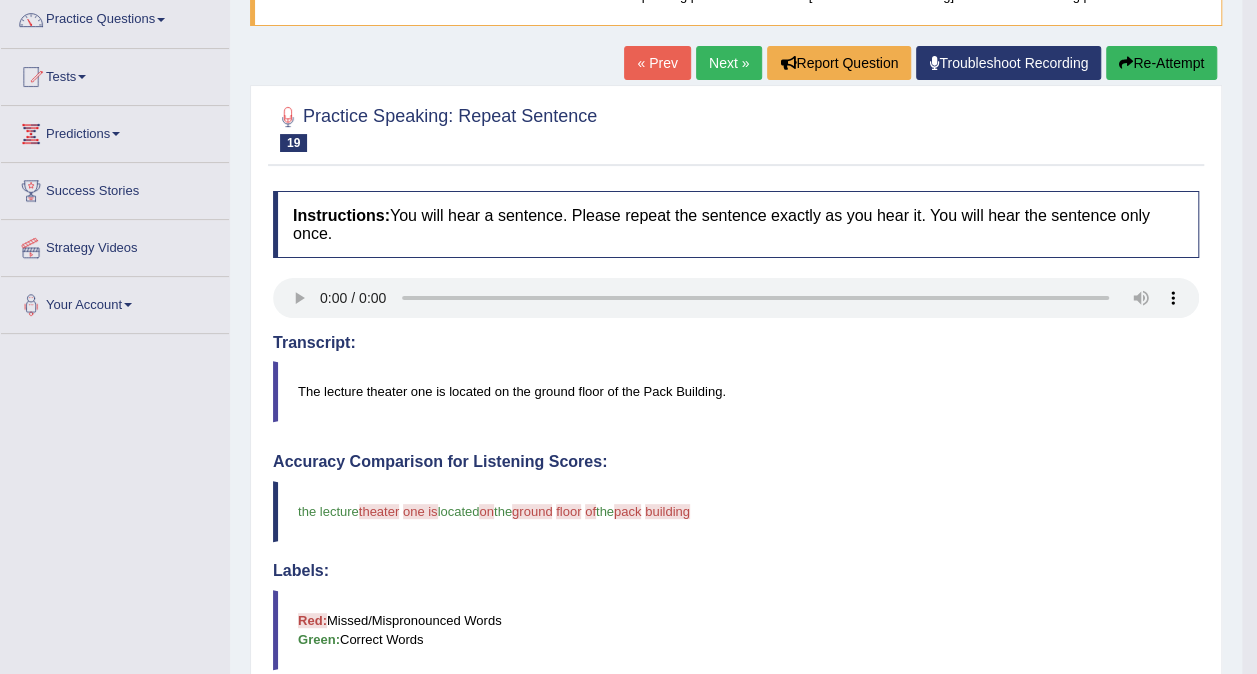 click on "Next »" at bounding box center (729, 63) 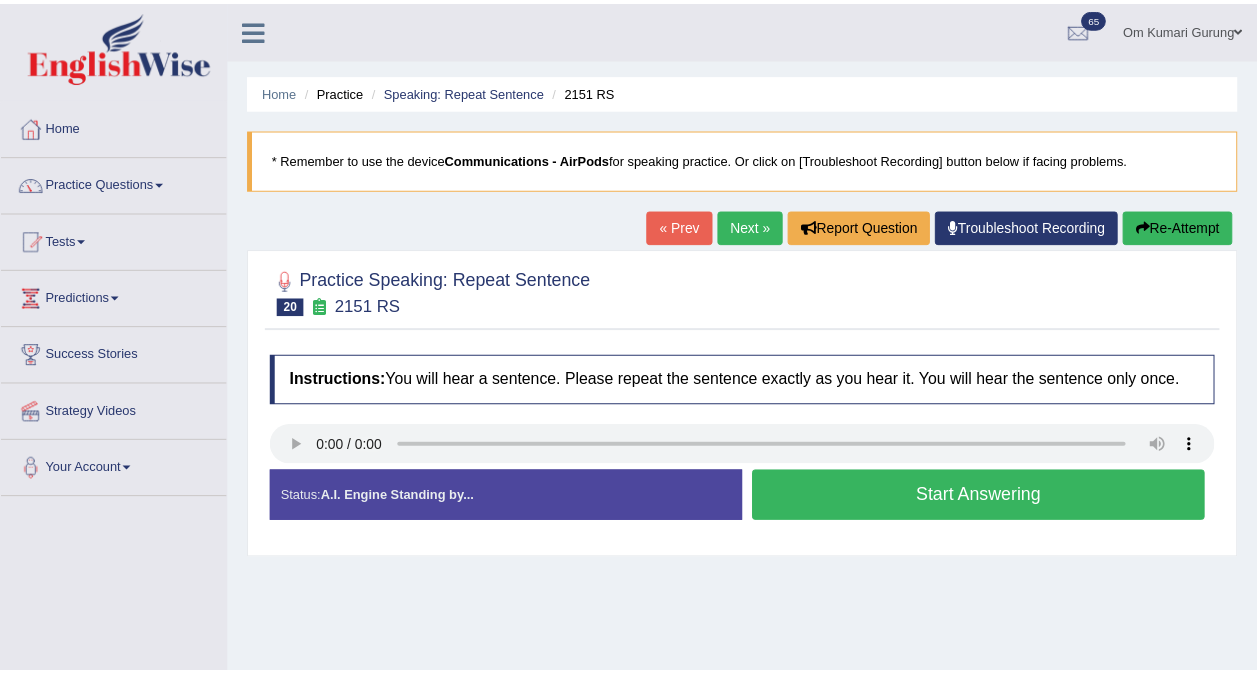 scroll, scrollTop: 0, scrollLeft: 0, axis: both 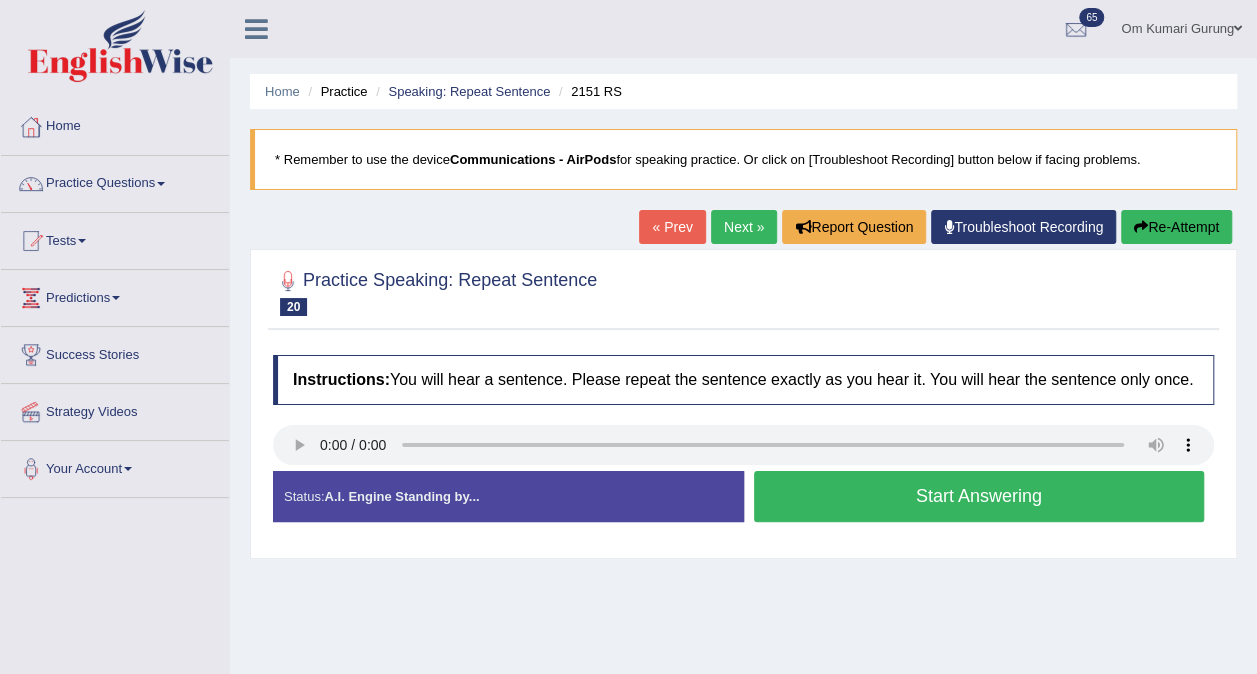 click on "Start Answering" at bounding box center [979, 496] 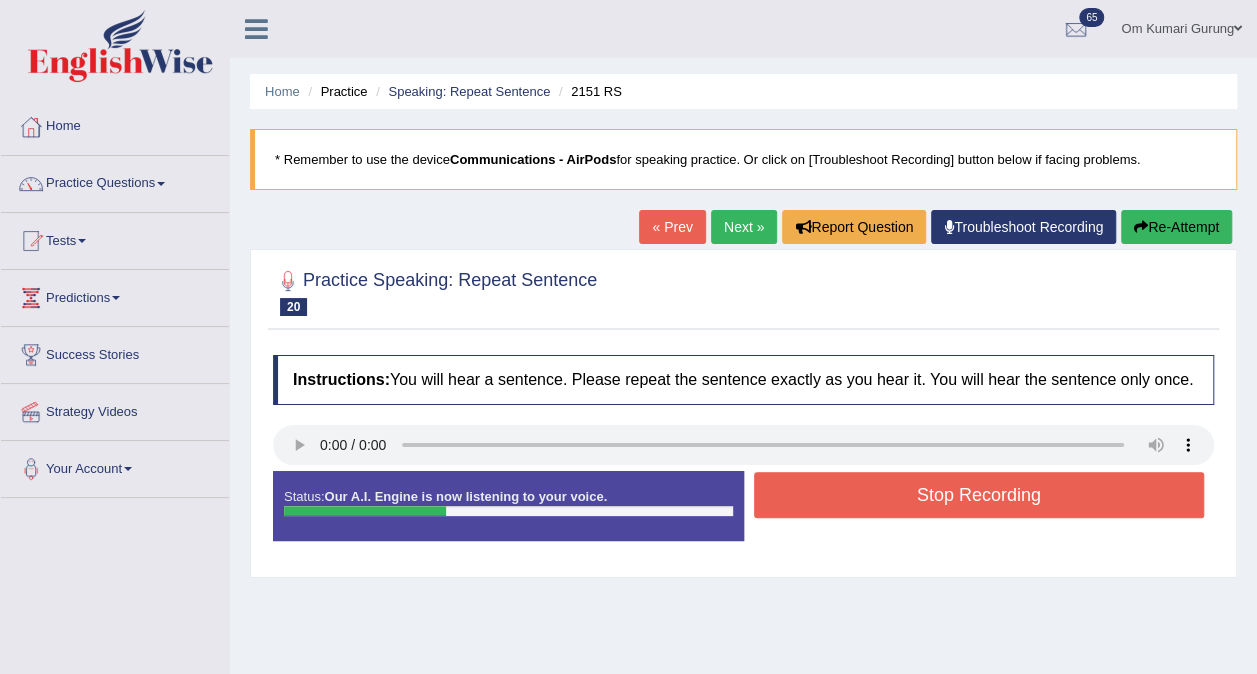 click on "Stop Recording" at bounding box center (979, 495) 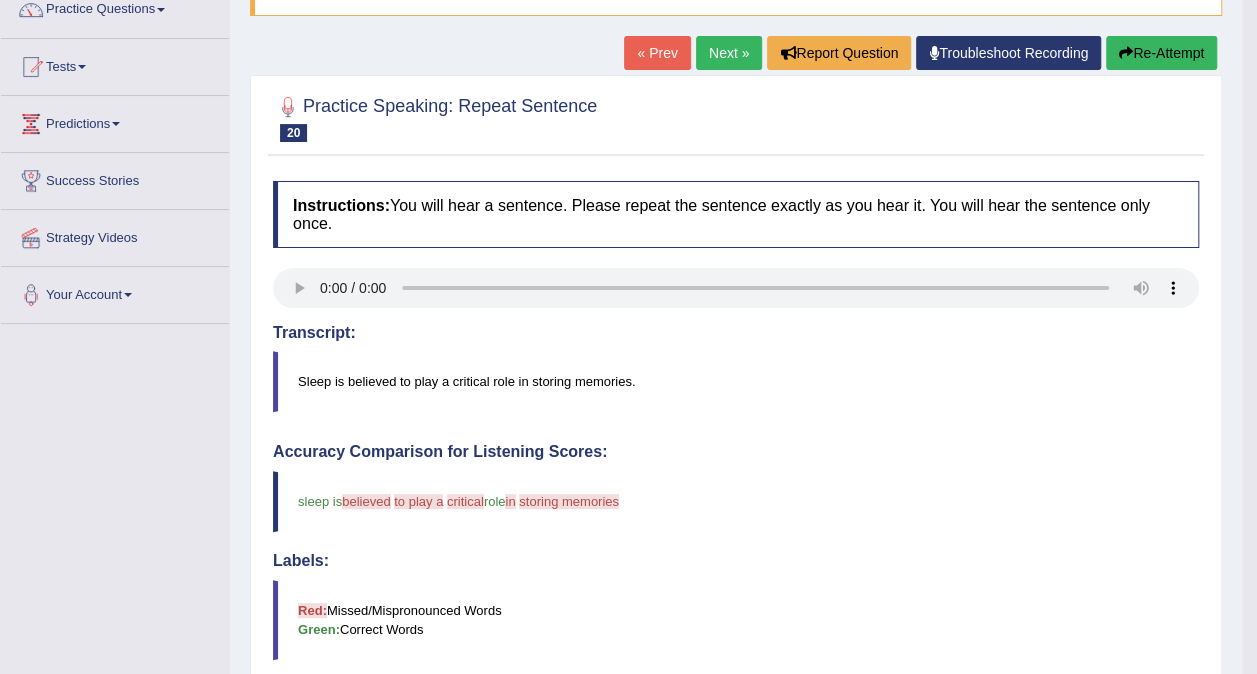 scroll, scrollTop: 0, scrollLeft: 0, axis: both 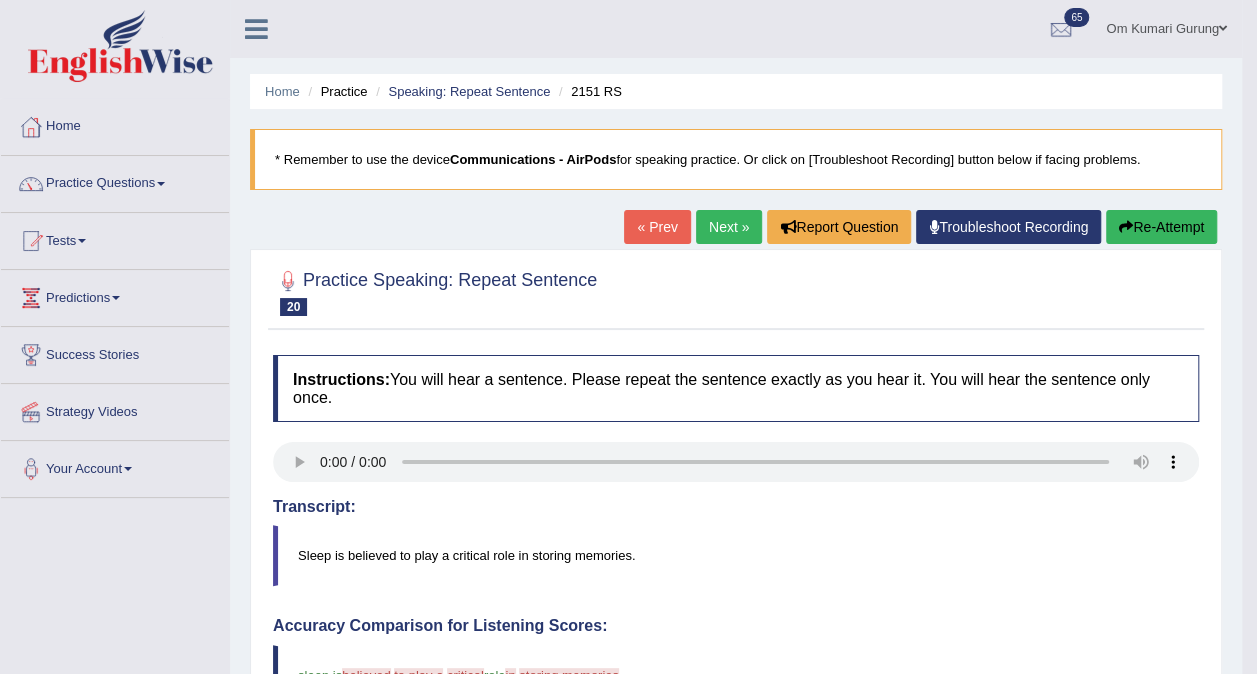 click on "Next »" at bounding box center (729, 227) 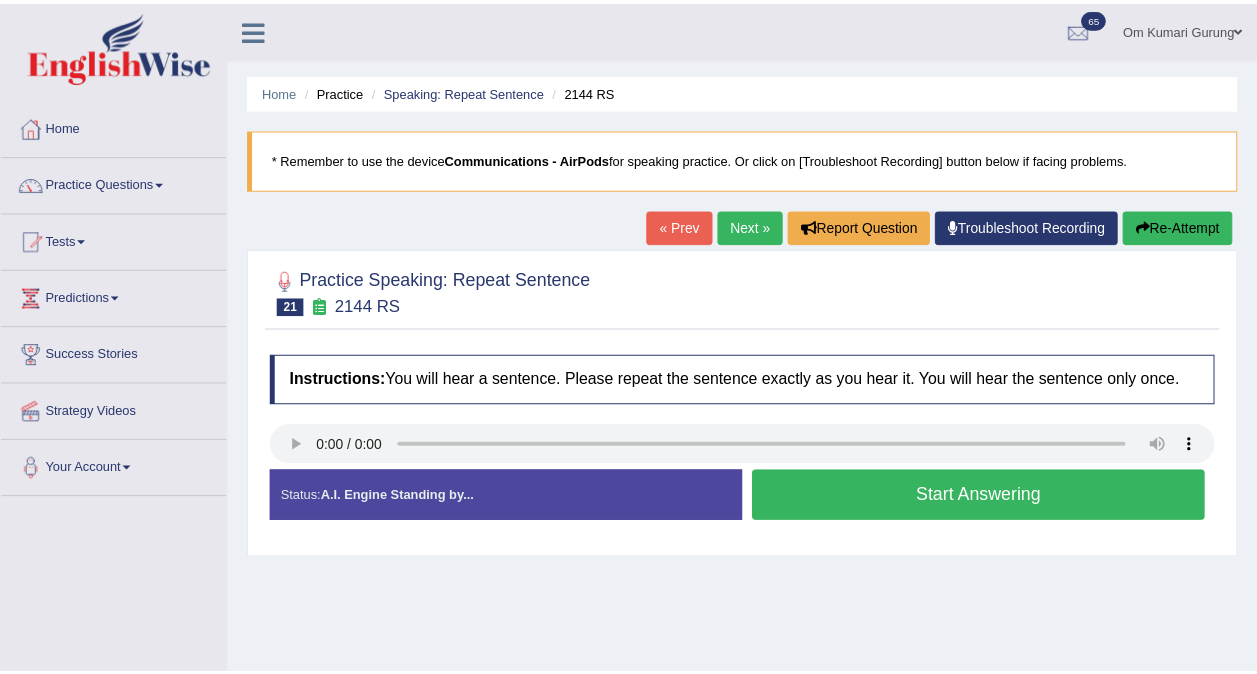 scroll, scrollTop: 0, scrollLeft: 0, axis: both 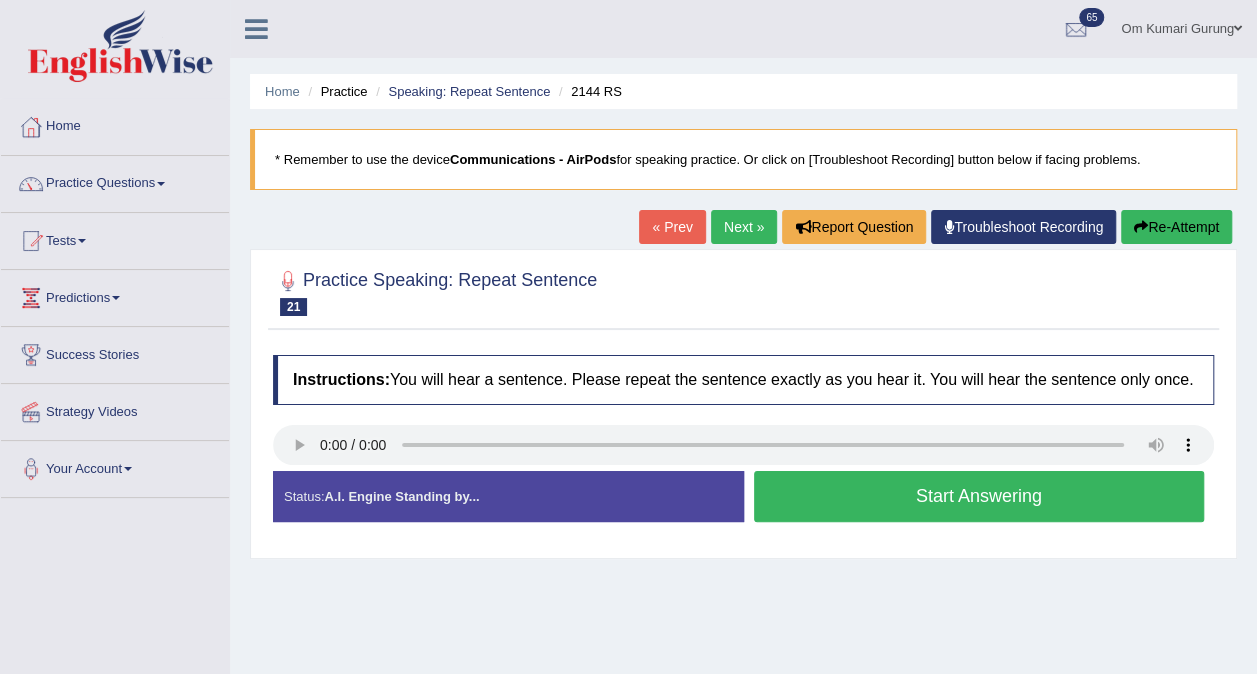 click on "Start Answering" at bounding box center (979, 496) 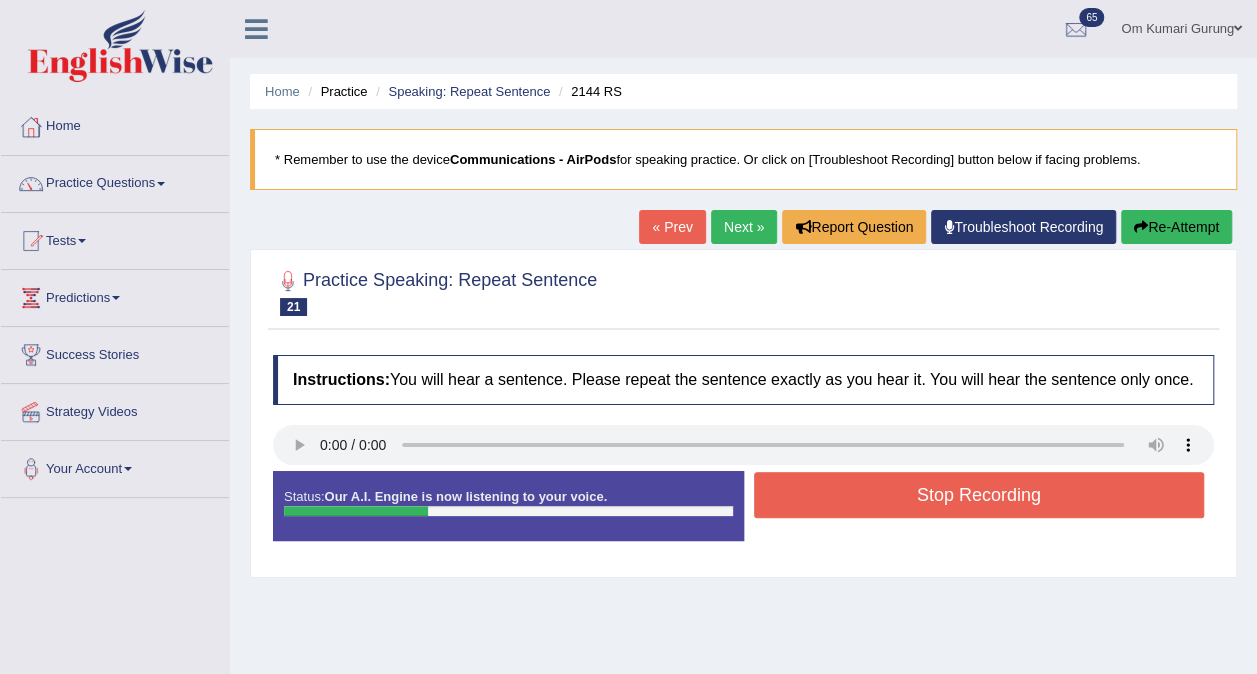 click on "Stop Recording" at bounding box center (979, 495) 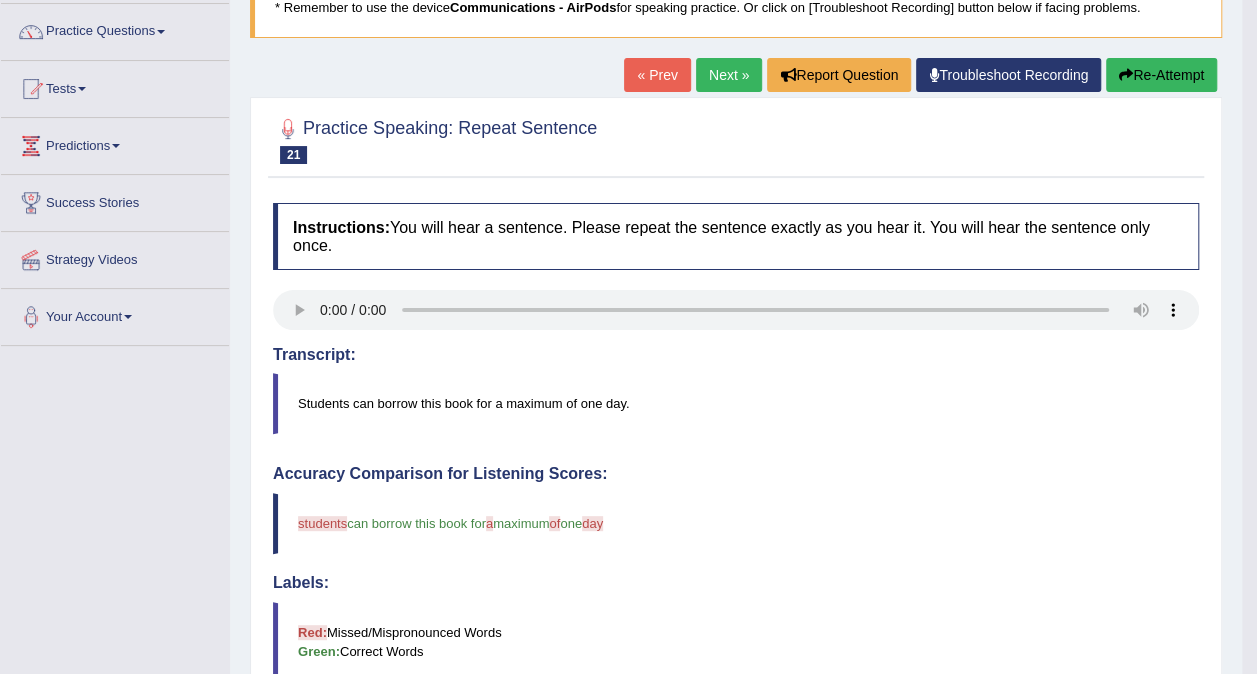 scroll, scrollTop: 12, scrollLeft: 0, axis: vertical 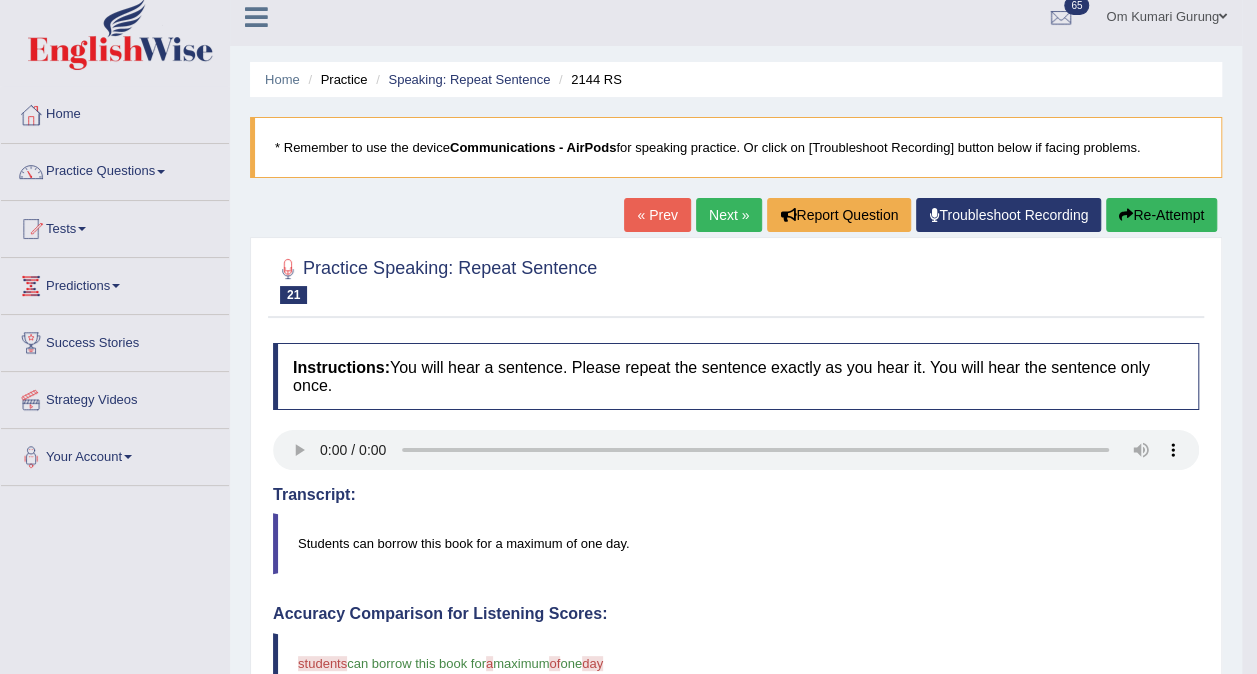 click on "Next »" at bounding box center [729, 215] 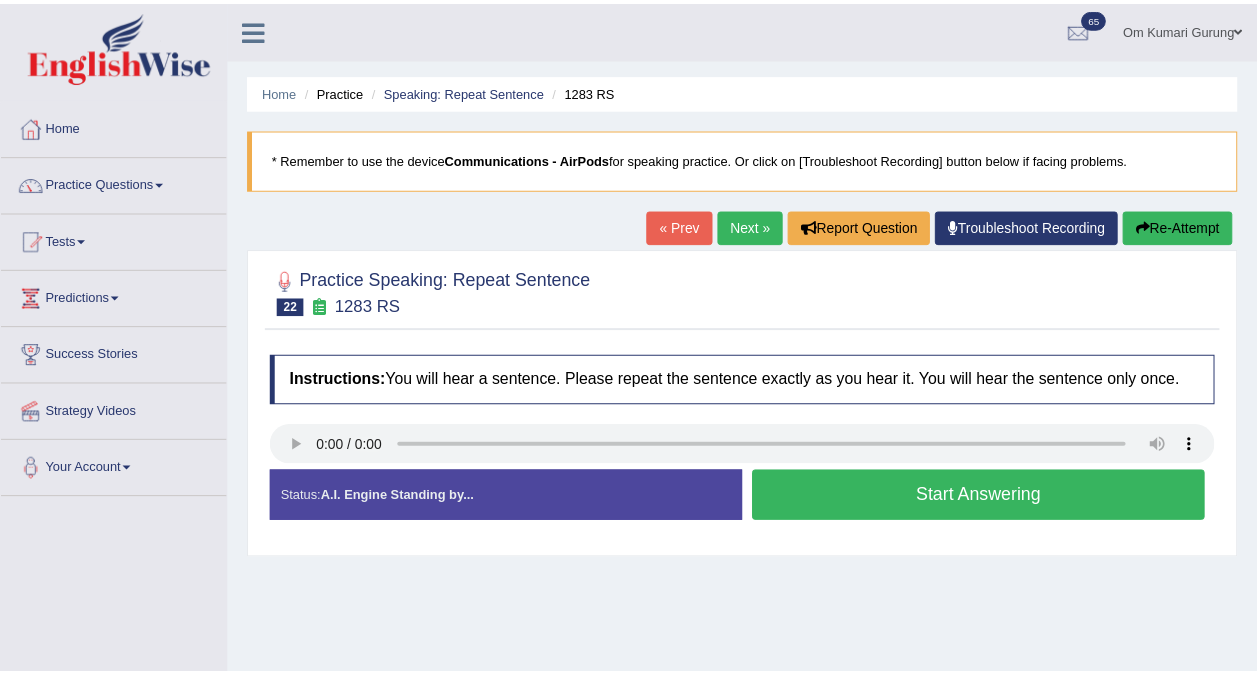 scroll, scrollTop: 0, scrollLeft: 0, axis: both 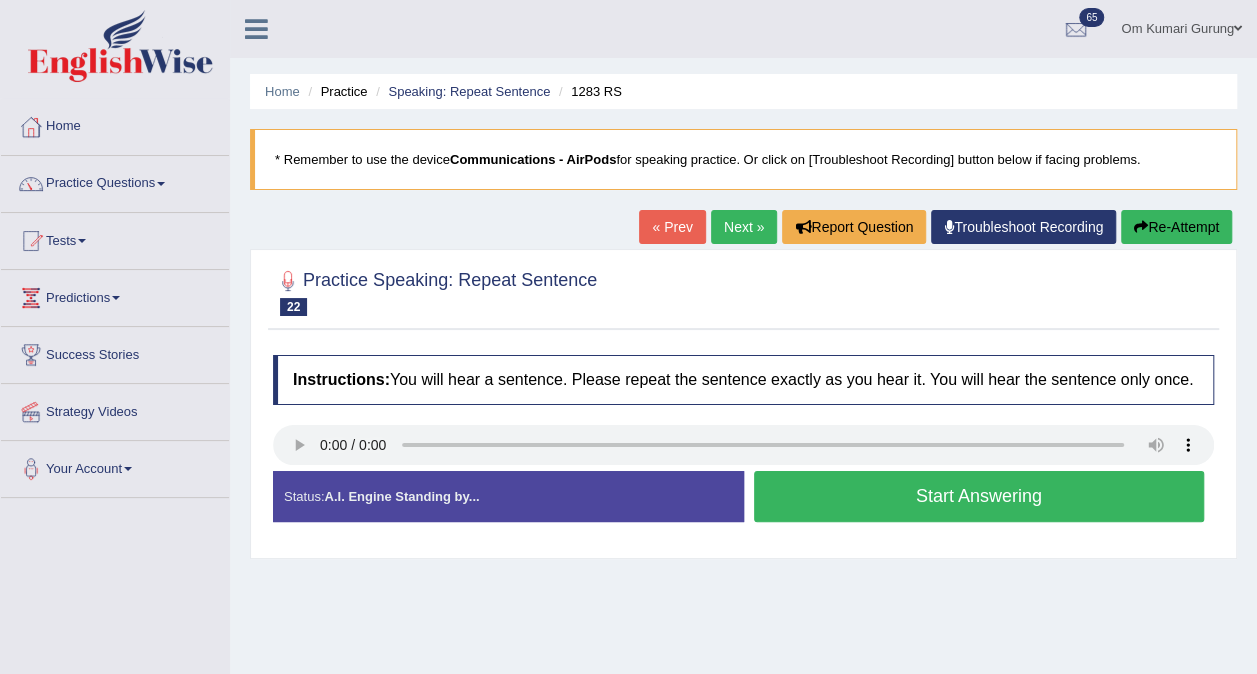click on "Start Answering" at bounding box center [979, 496] 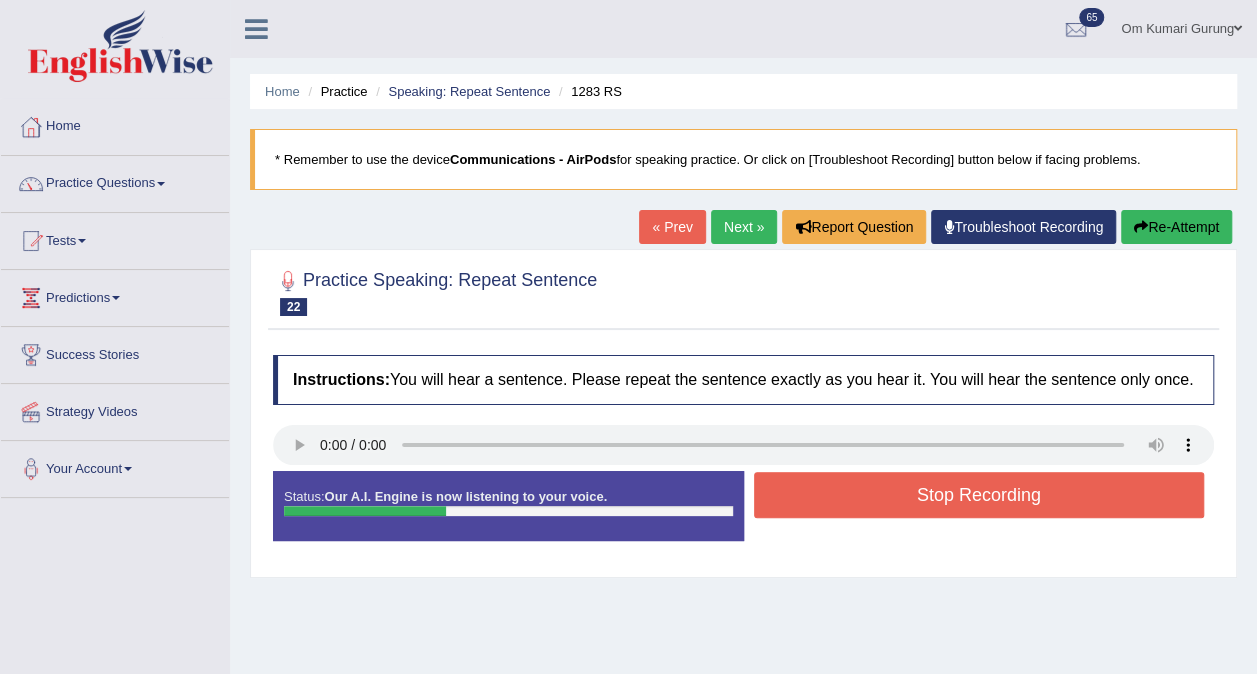 click on "Stop Recording" at bounding box center [979, 495] 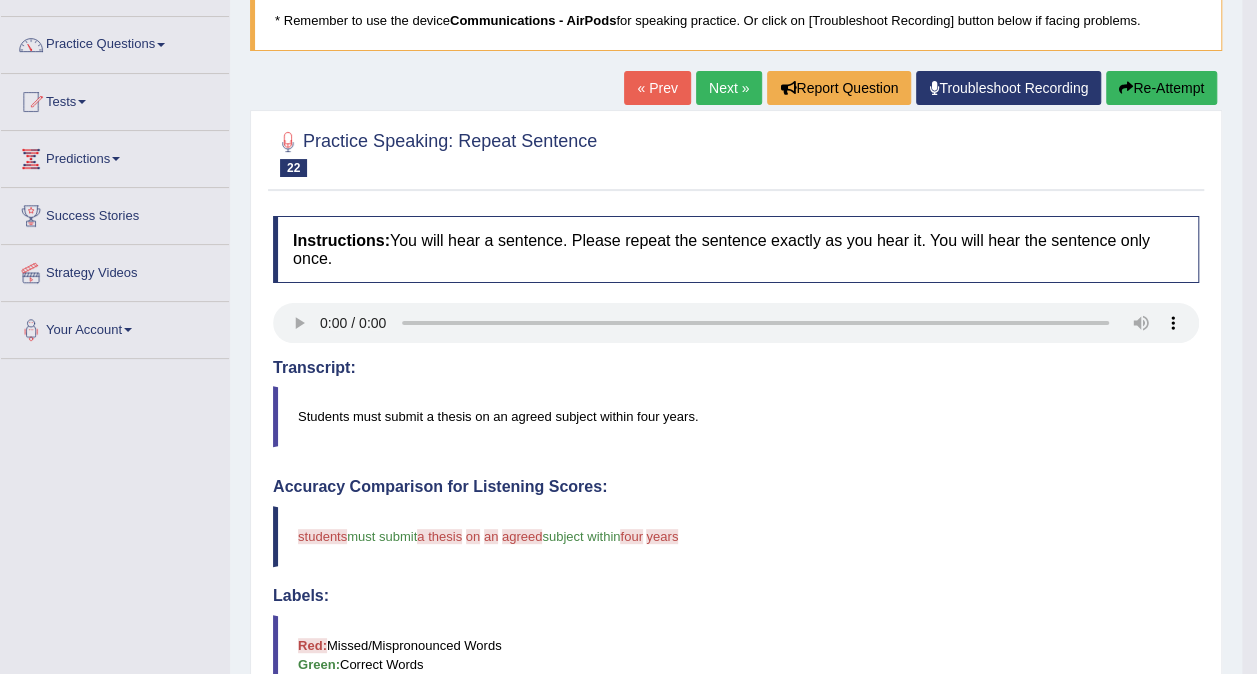 scroll, scrollTop: 133, scrollLeft: 0, axis: vertical 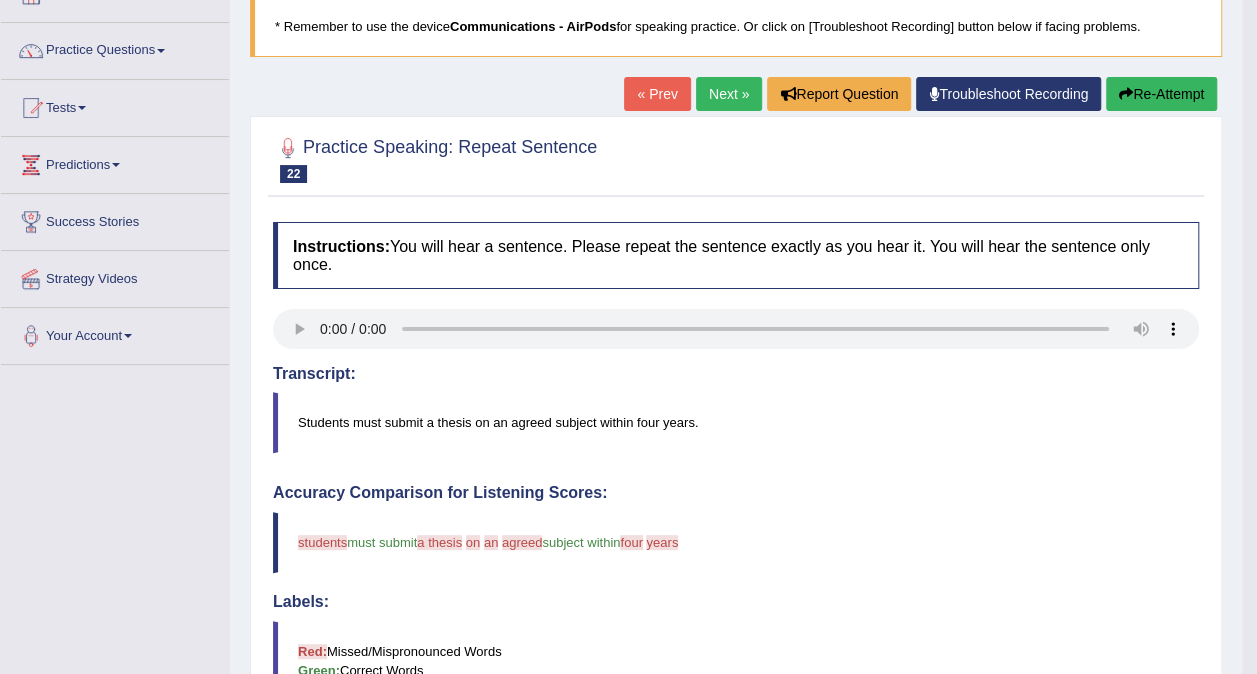 click on "Next »" at bounding box center [729, 94] 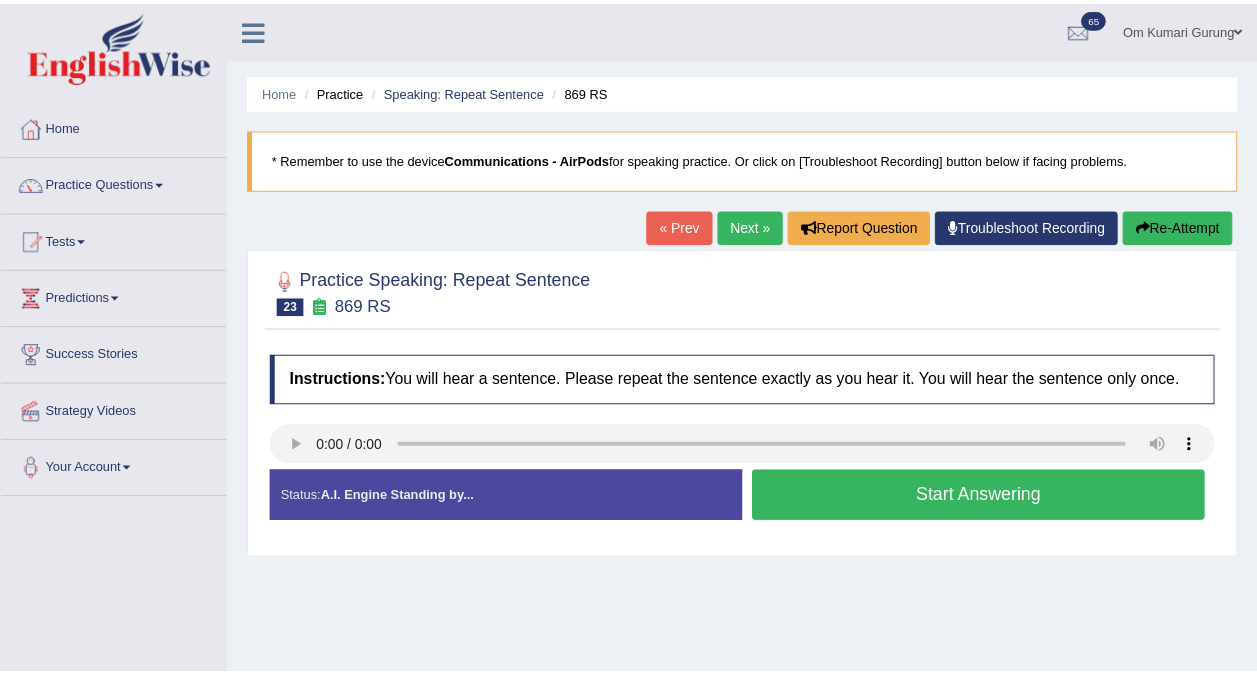 scroll, scrollTop: 0, scrollLeft: 0, axis: both 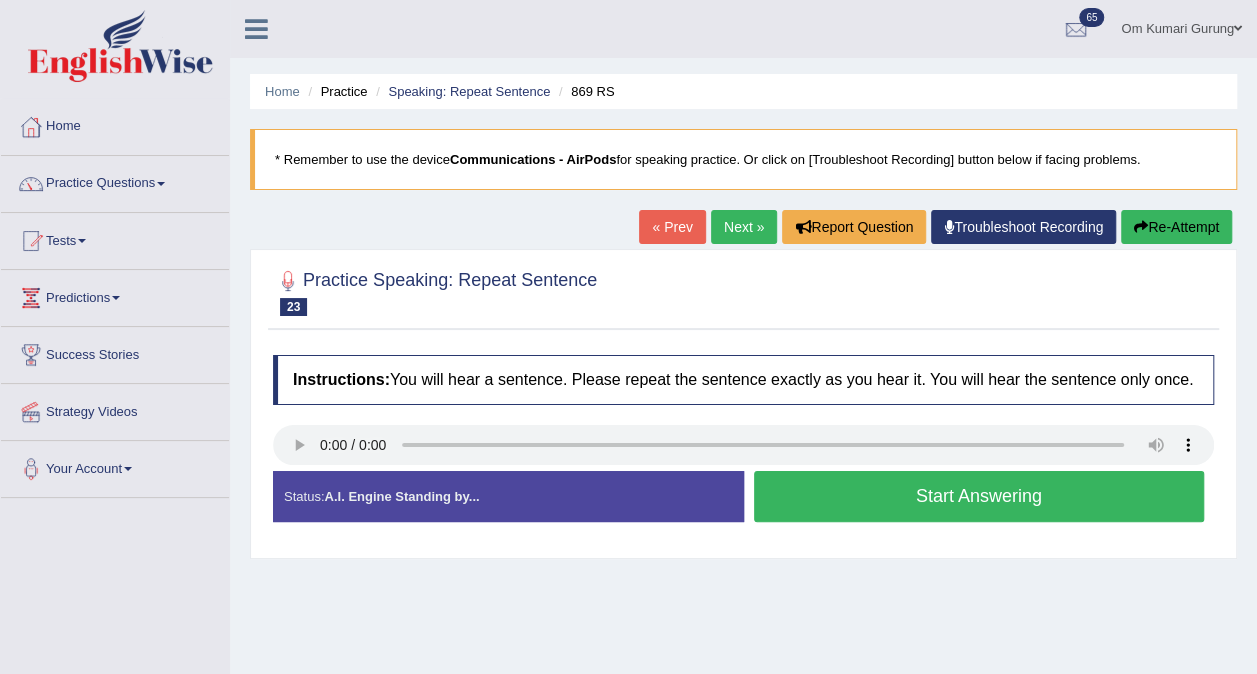 click on "Start Answering" at bounding box center [979, 496] 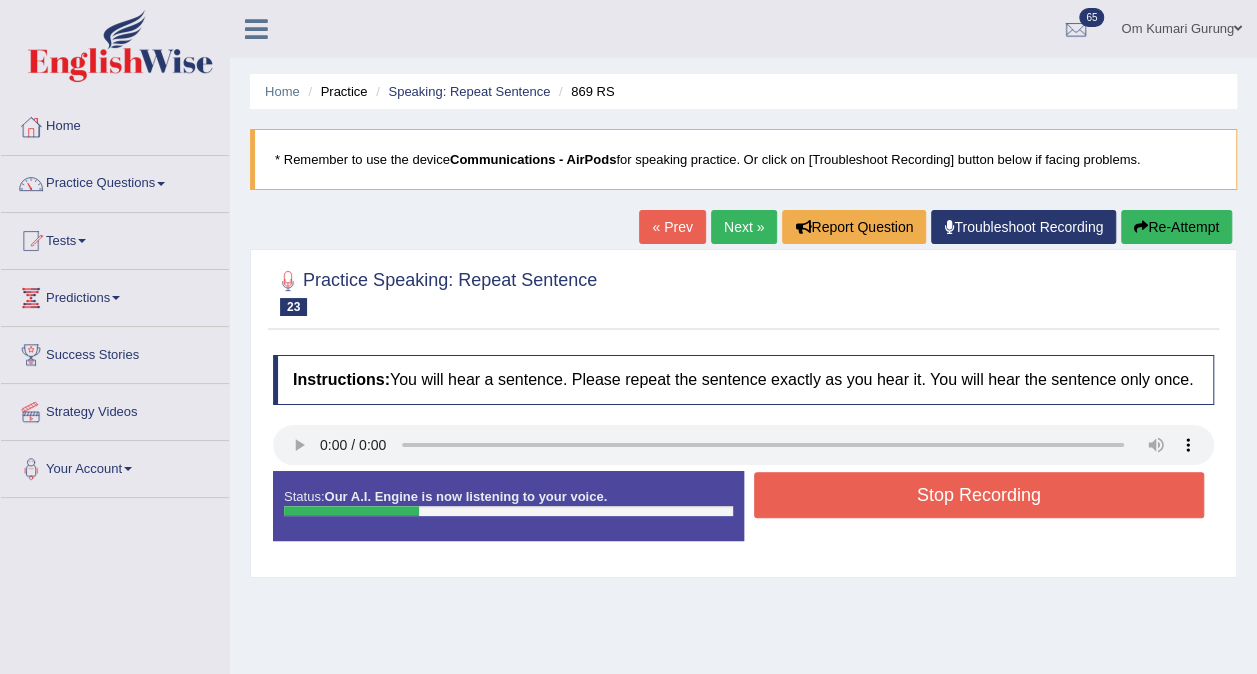 click on "Stop Recording" at bounding box center (979, 495) 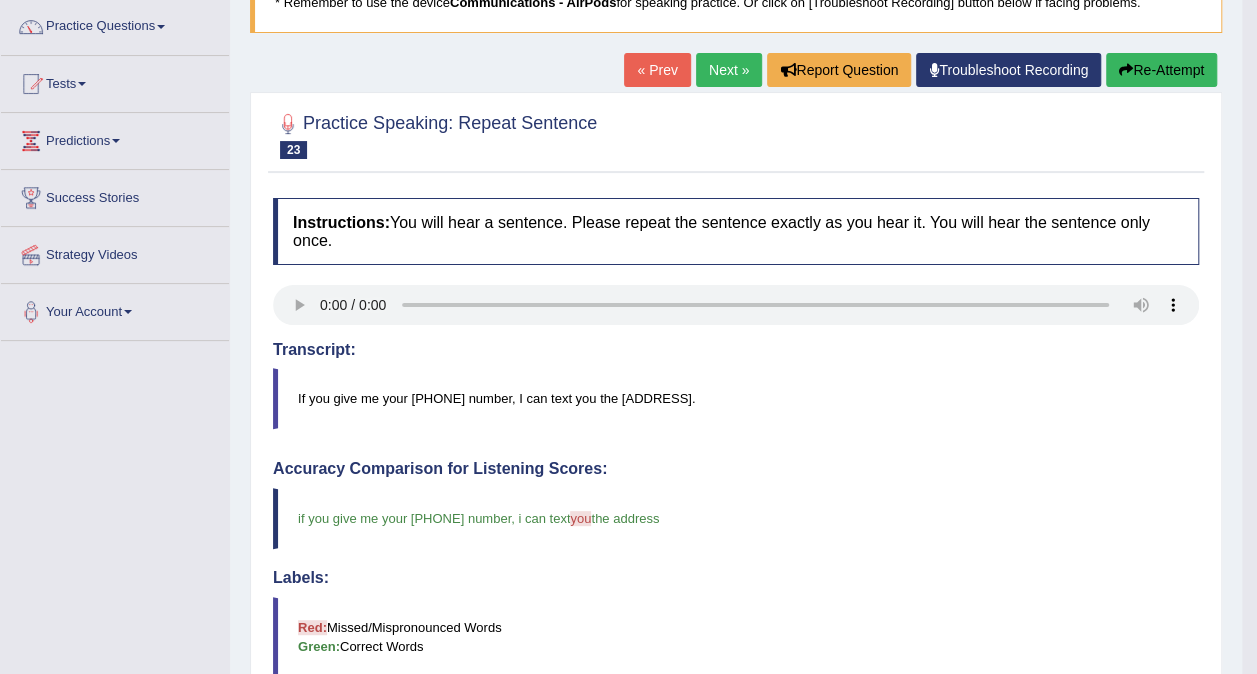 scroll, scrollTop: 0, scrollLeft: 0, axis: both 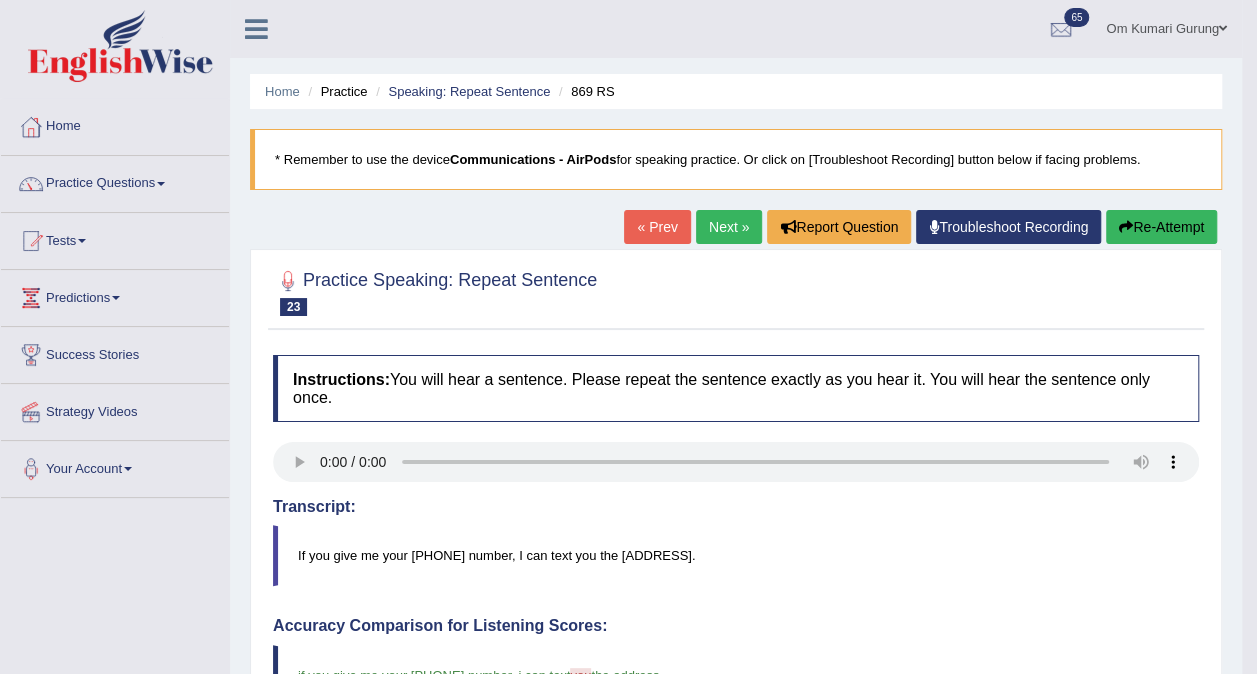 click on "Next »" at bounding box center [729, 227] 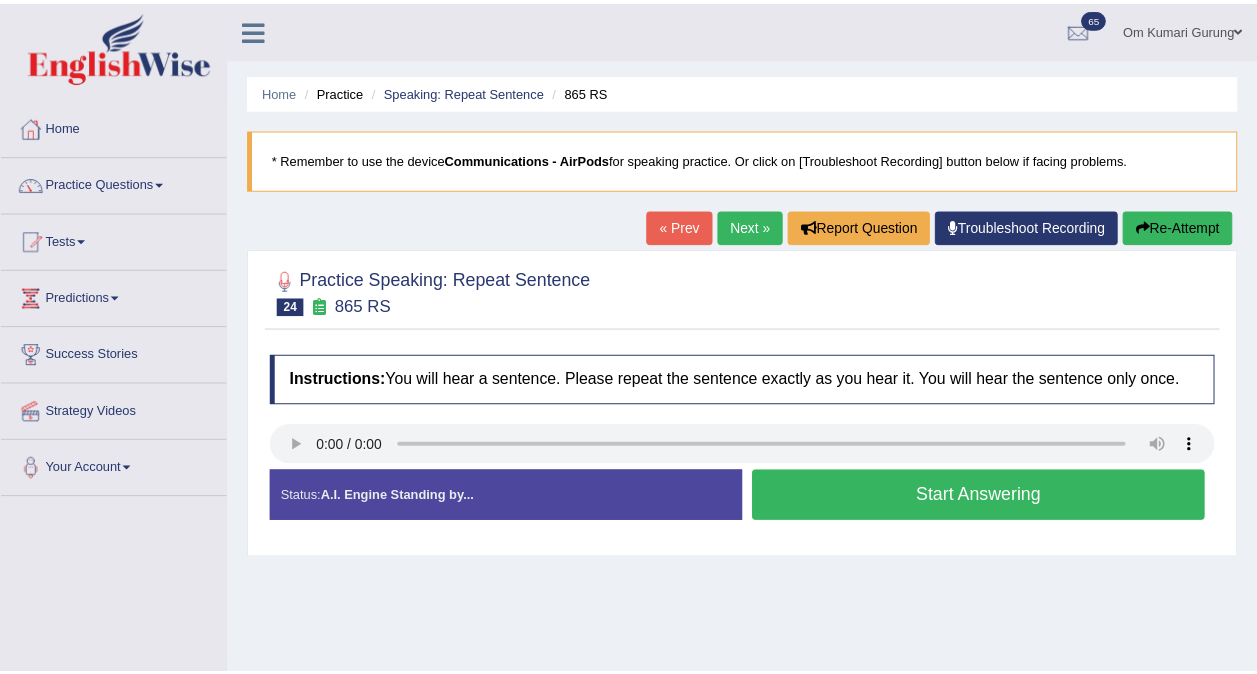 scroll, scrollTop: 0, scrollLeft: 0, axis: both 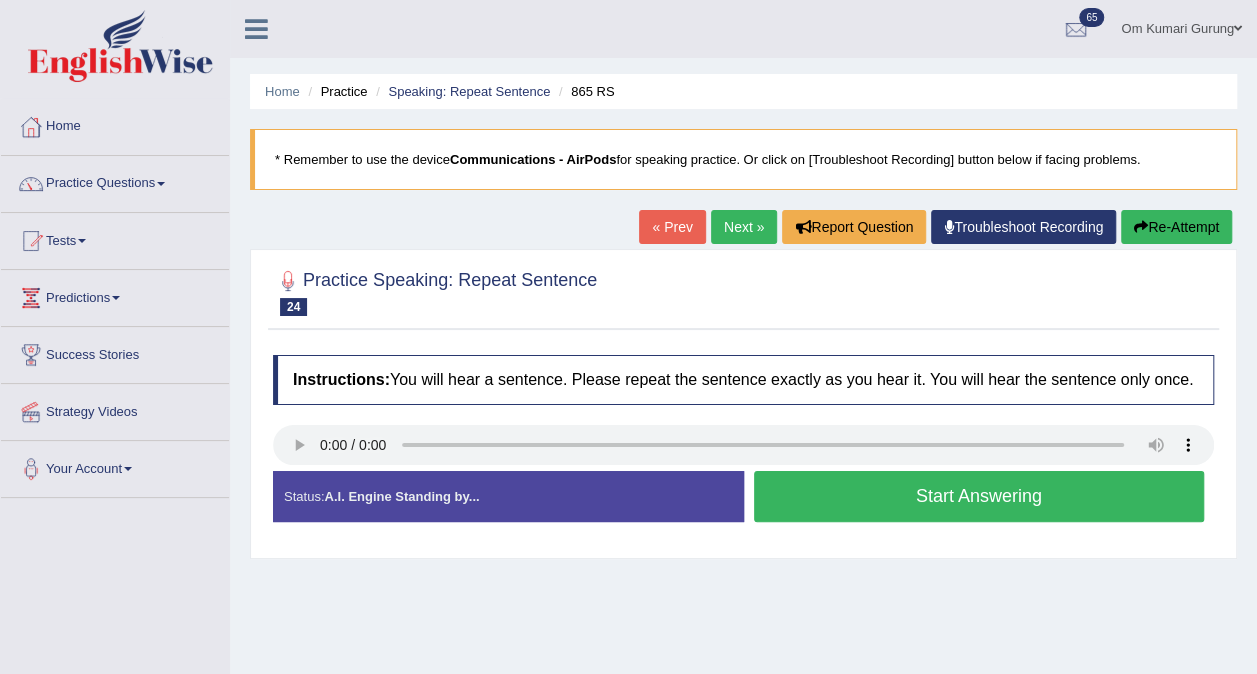 click on "Start Answering" at bounding box center [979, 496] 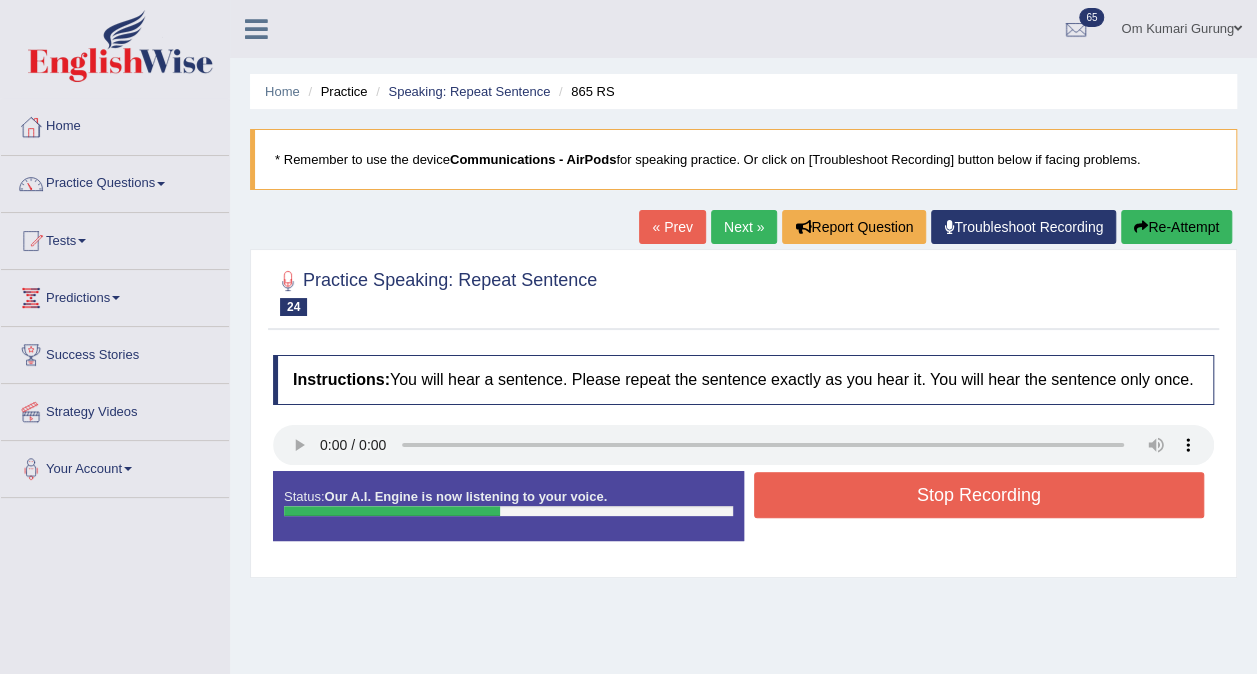 click on "Stop Recording" at bounding box center (979, 495) 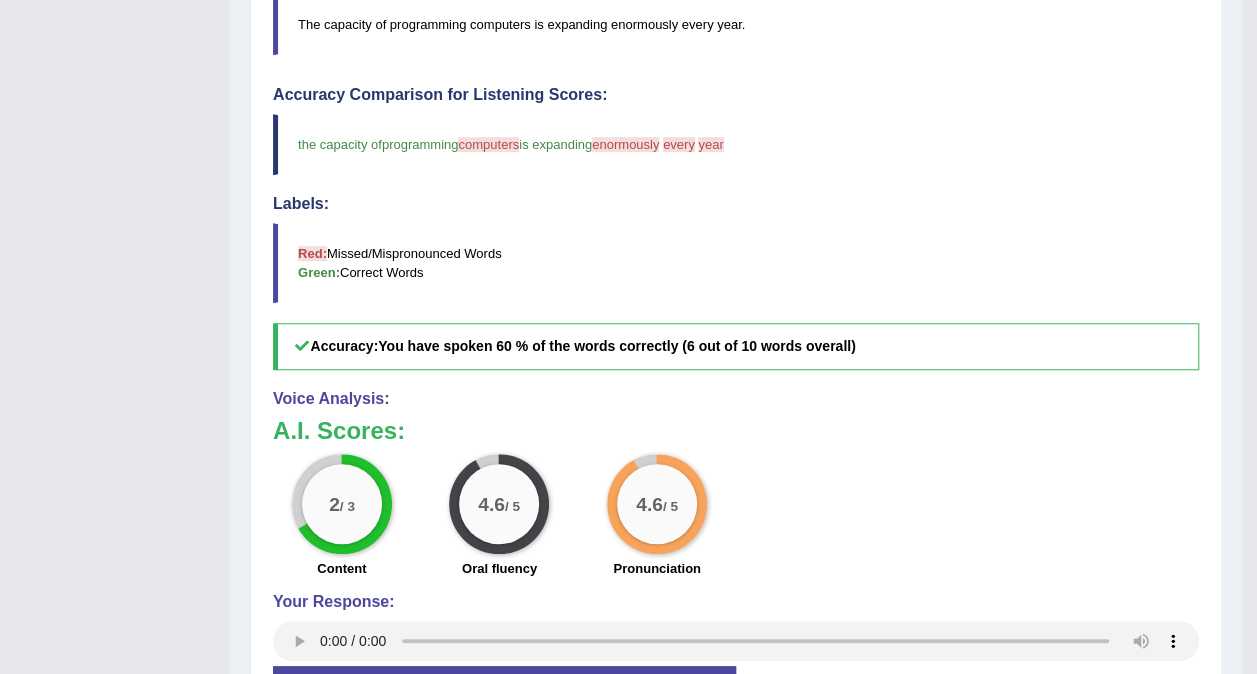 scroll, scrollTop: 0, scrollLeft: 0, axis: both 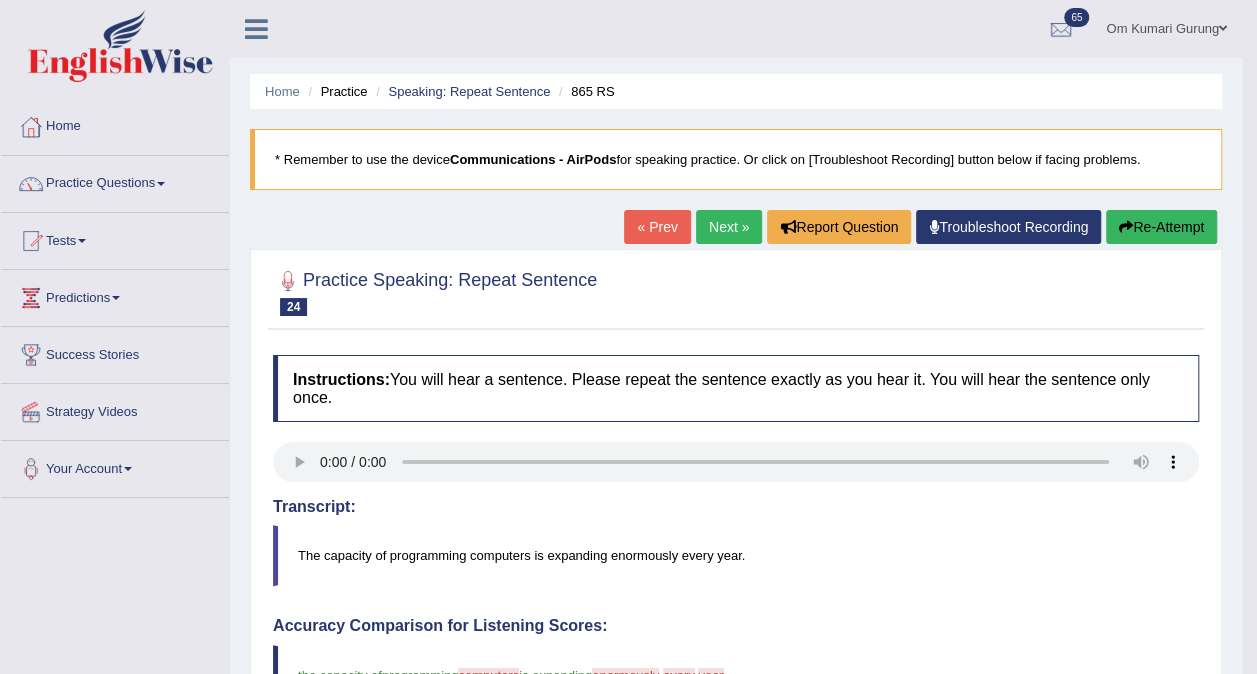 click at bounding box center (120, 46) 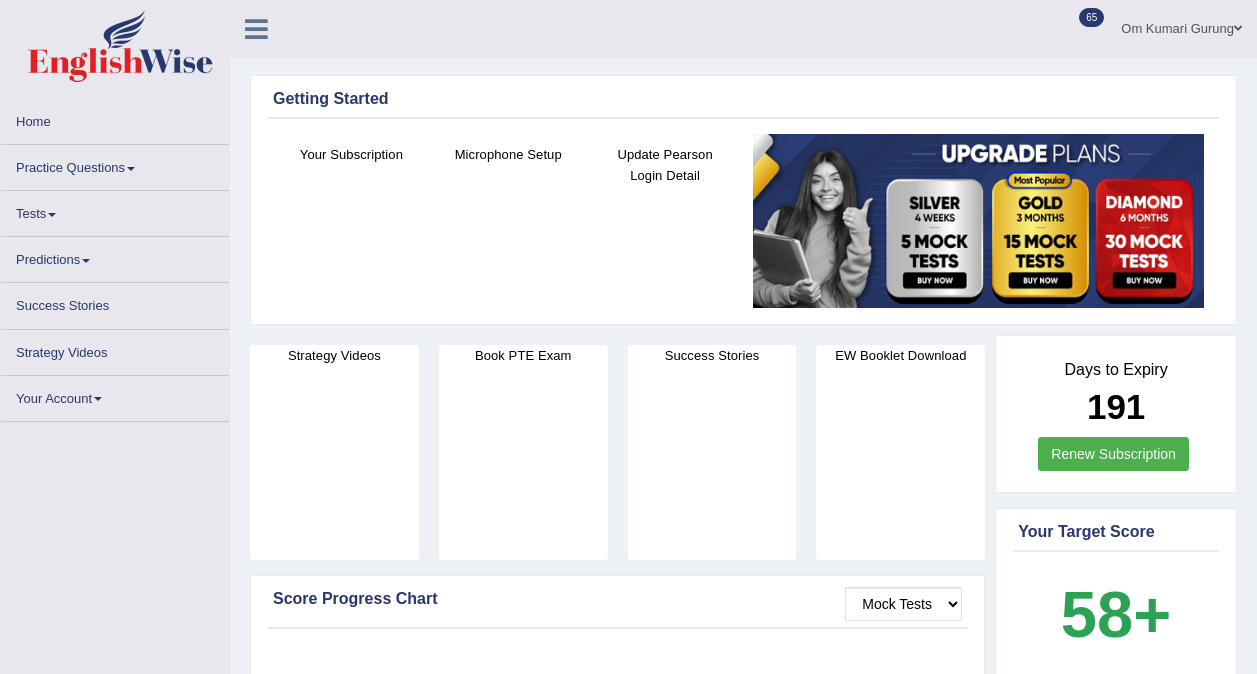scroll, scrollTop: 0, scrollLeft: 0, axis: both 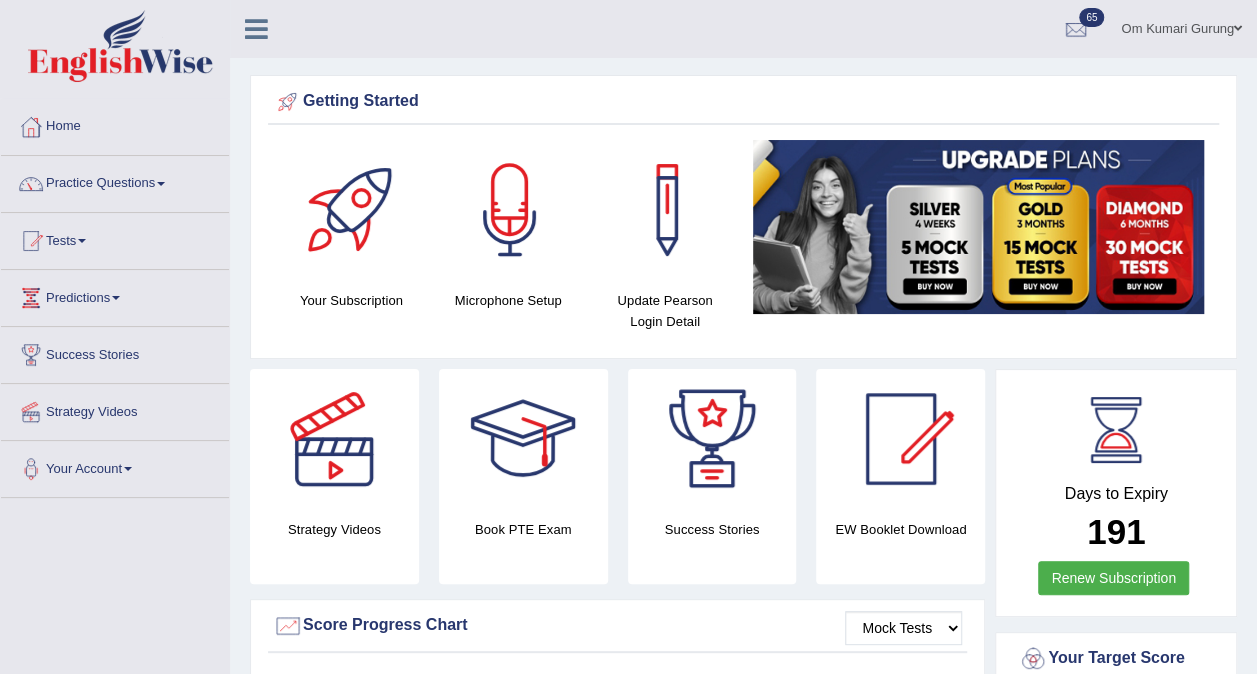 click on "Practice Questions" at bounding box center [115, 181] 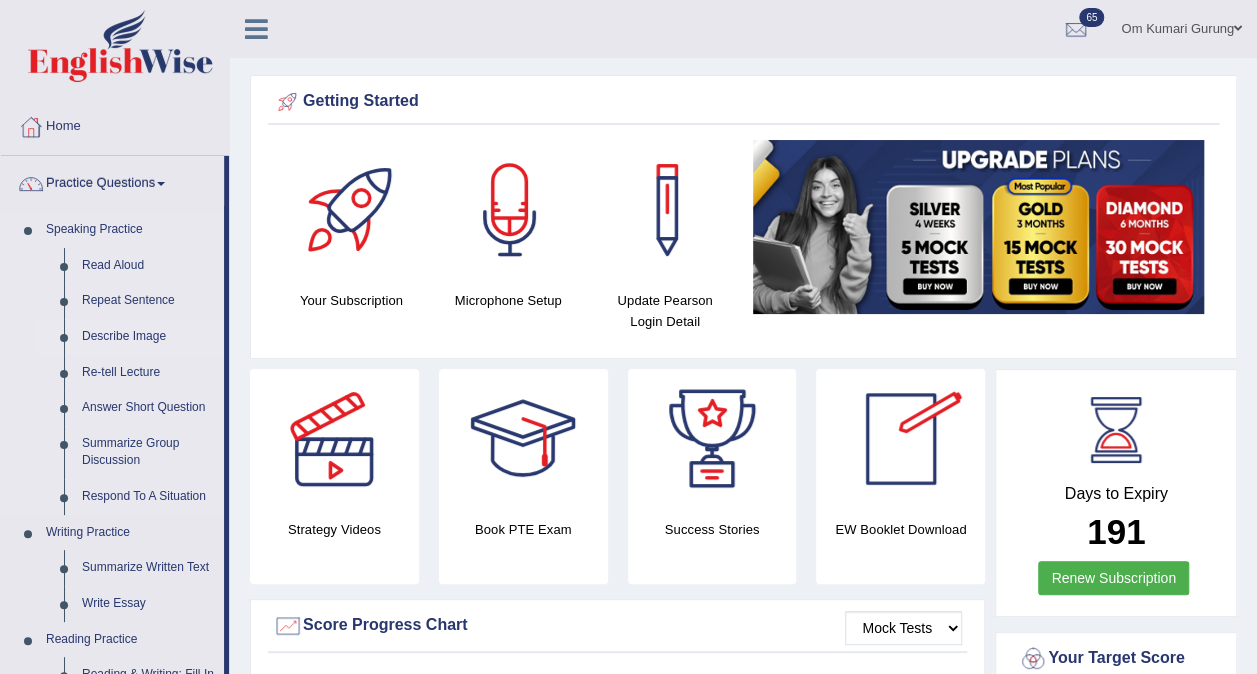 click on "Describe Image" at bounding box center (148, 337) 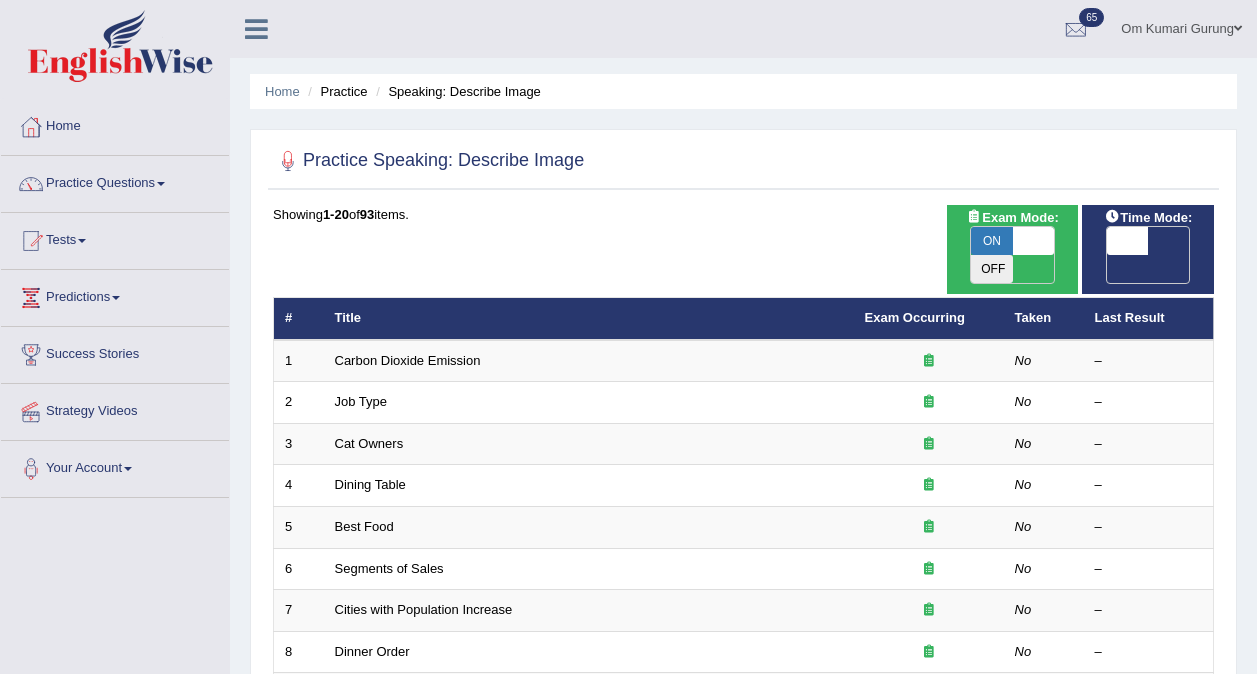 scroll, scrollTop: 0, scrollLeft: 0, axis: both 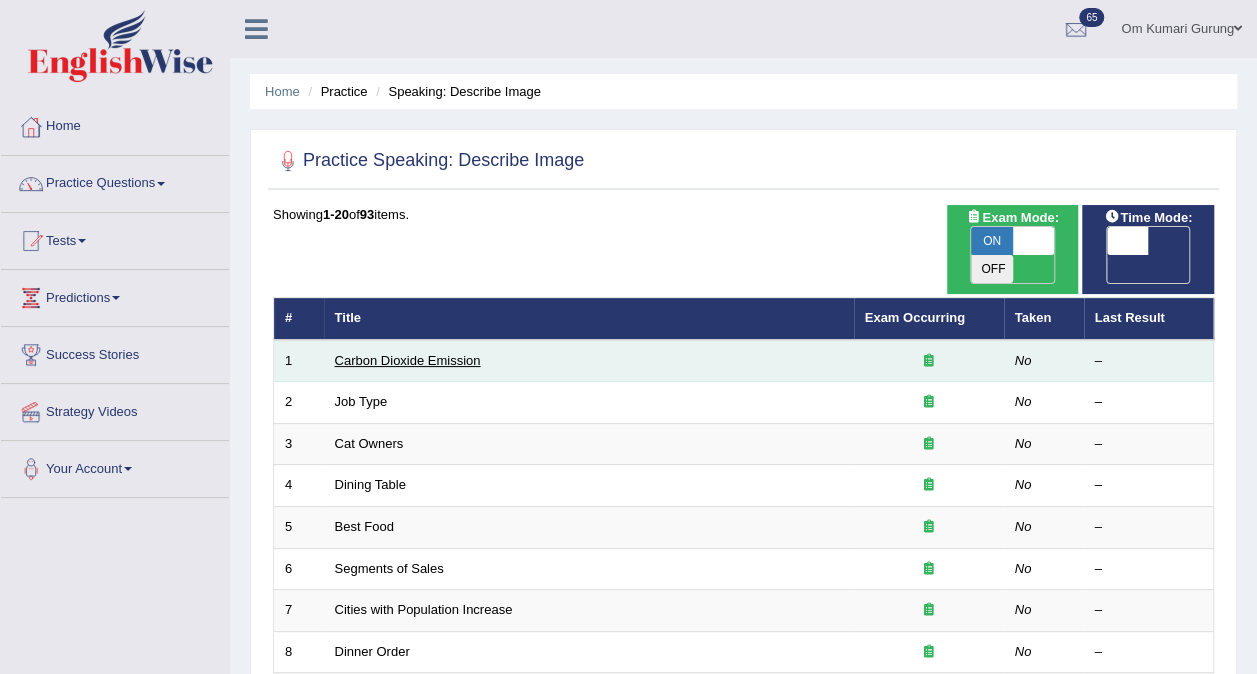 click on "Carbon Dioxide Emission" at bounding box center [408, 360] 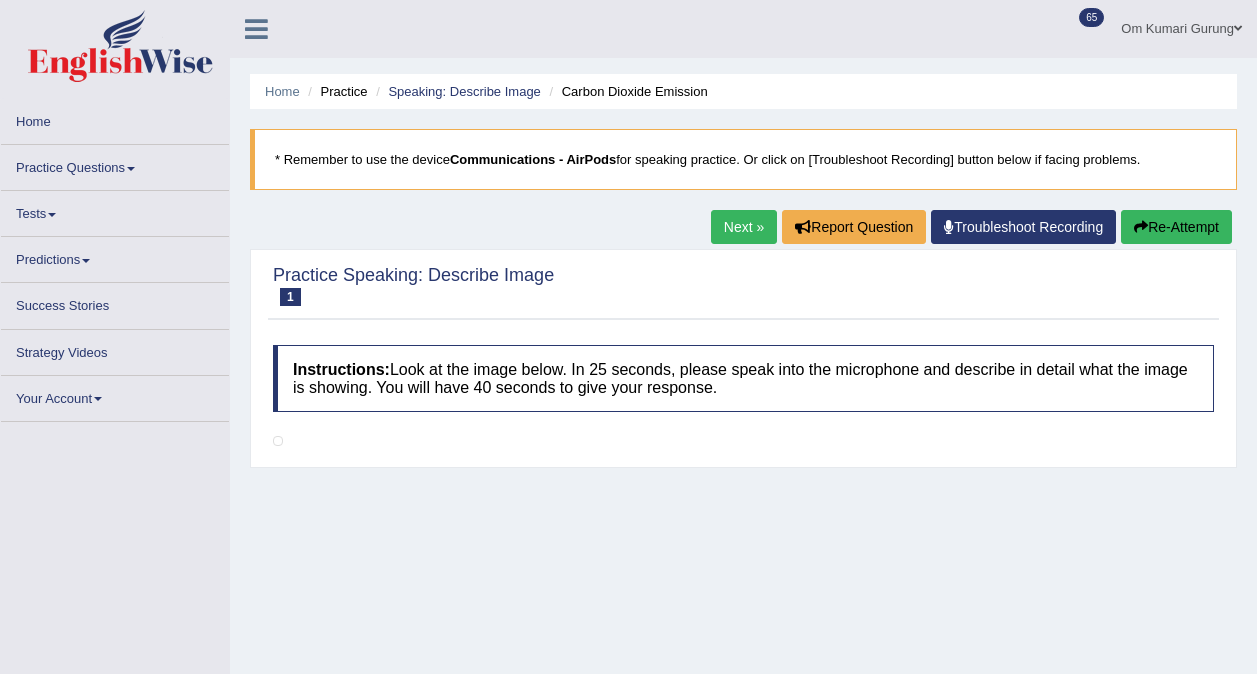 scroll, scrollTop: 0, scrollLeft: 0, axis: both 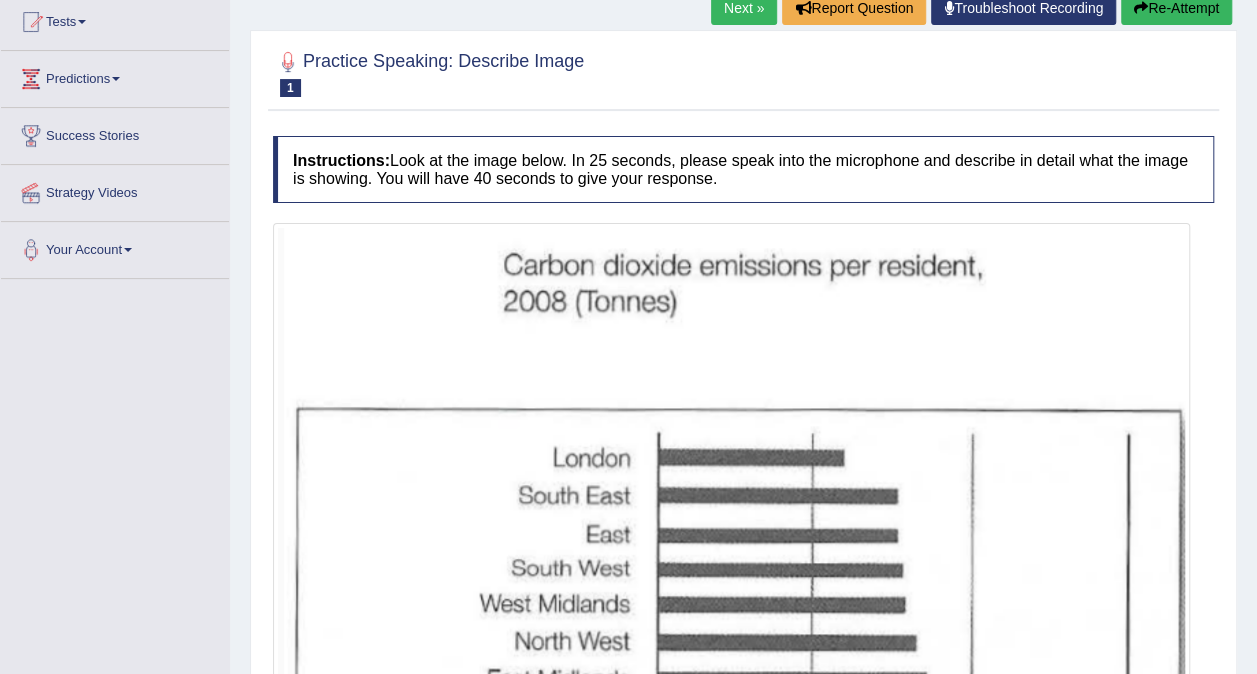 click on "Troubleshoot Recording" at bounding box center [1023, 8] 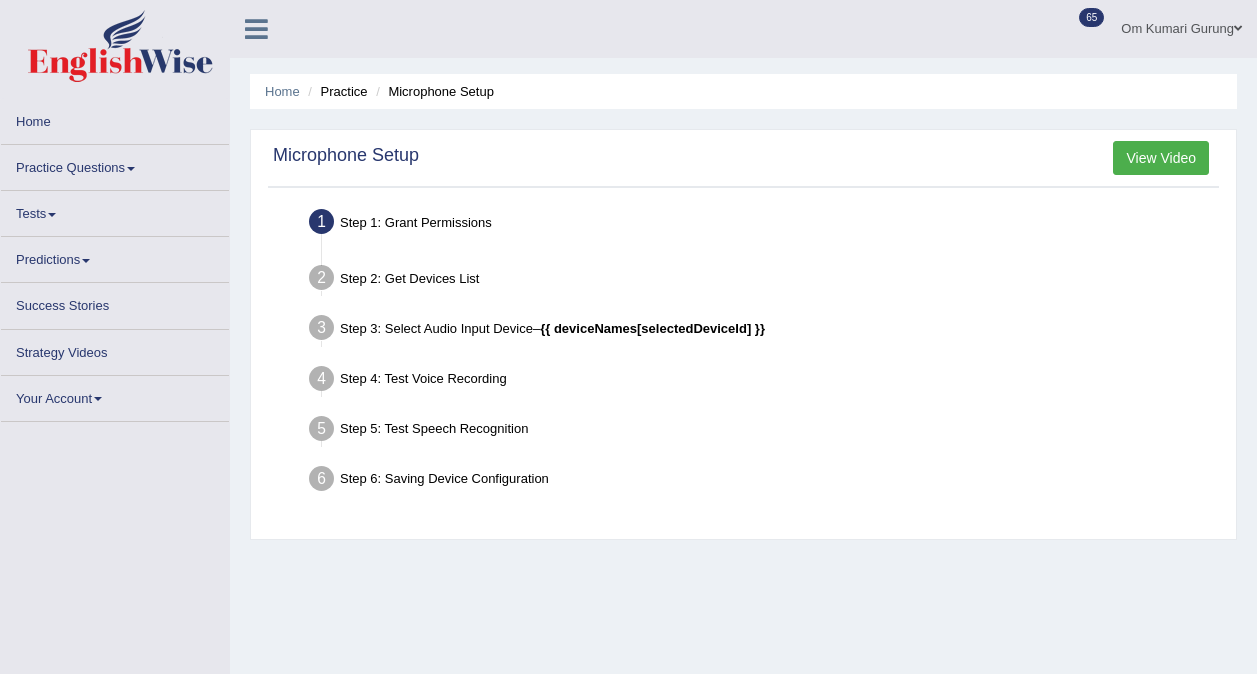 scroll, scrollTop: 0, scrollLeft: 0, axis: both 